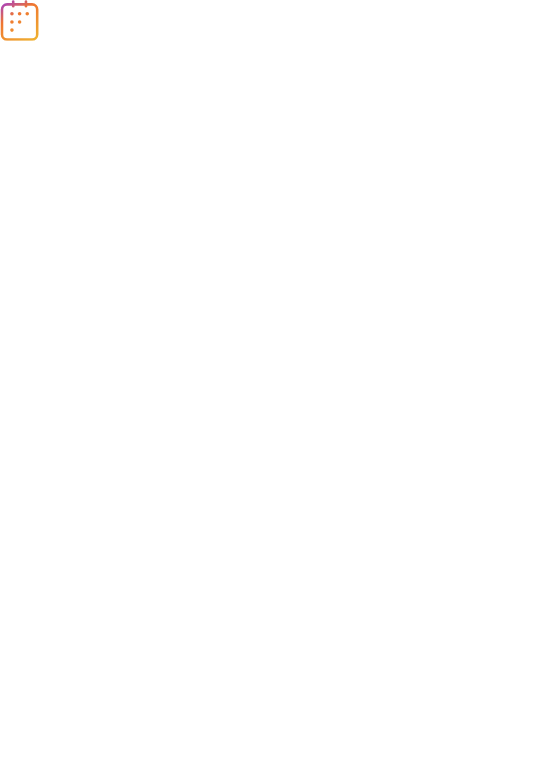 scroll, scrollTop: 0, scrollLeft: 0, axis: both 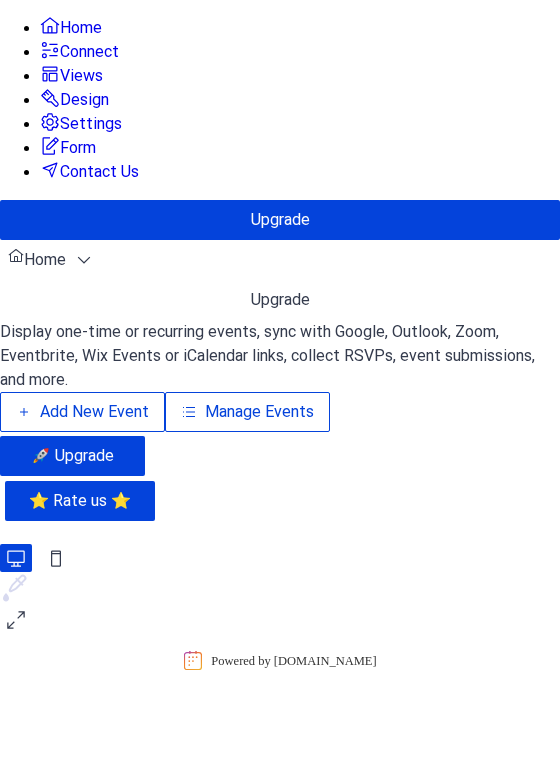click on "Manage Events" at bounding box center (259, 412) 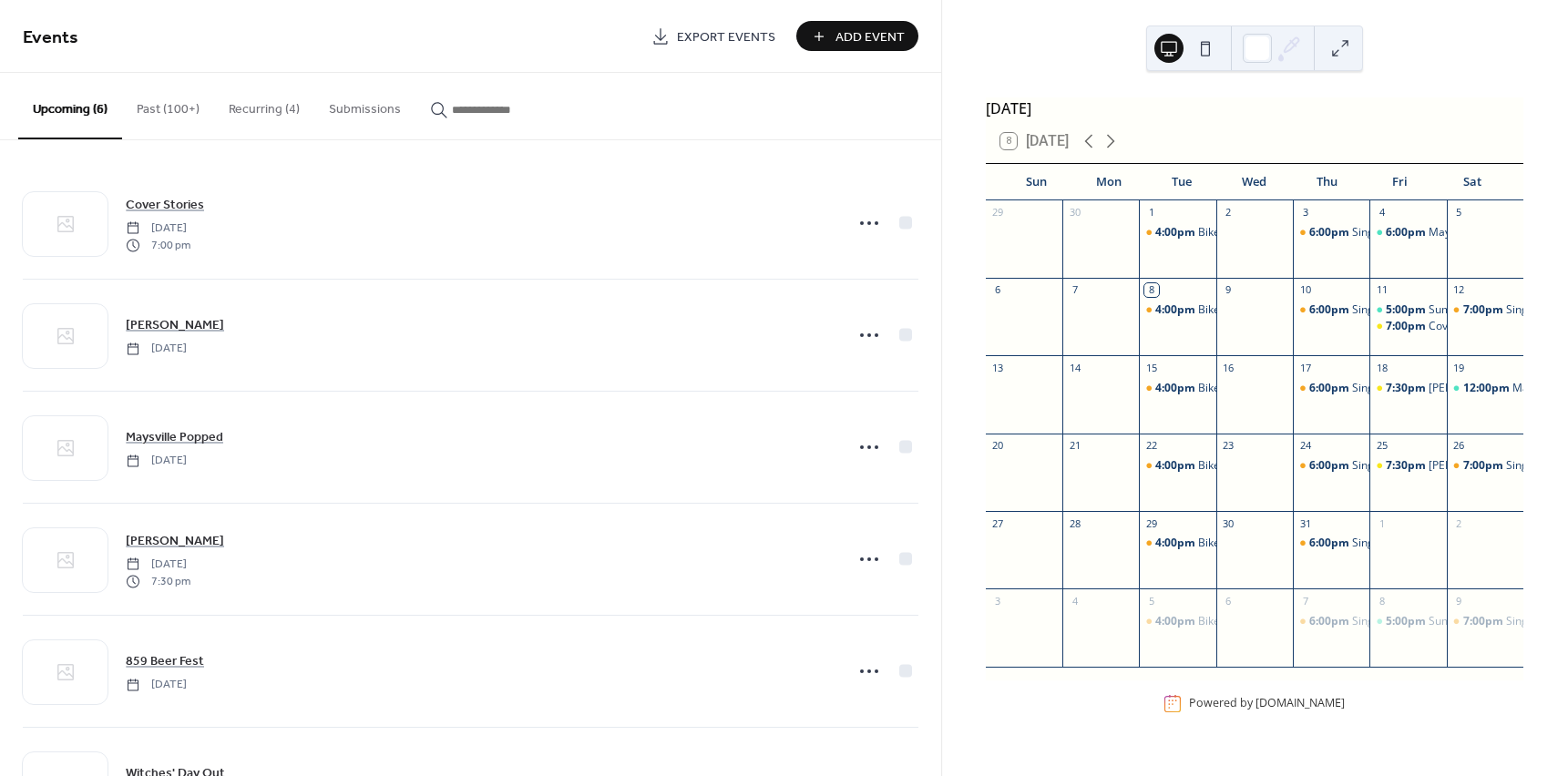 scroll, scrollTop: 0, scrollLeft: 0, axis: both 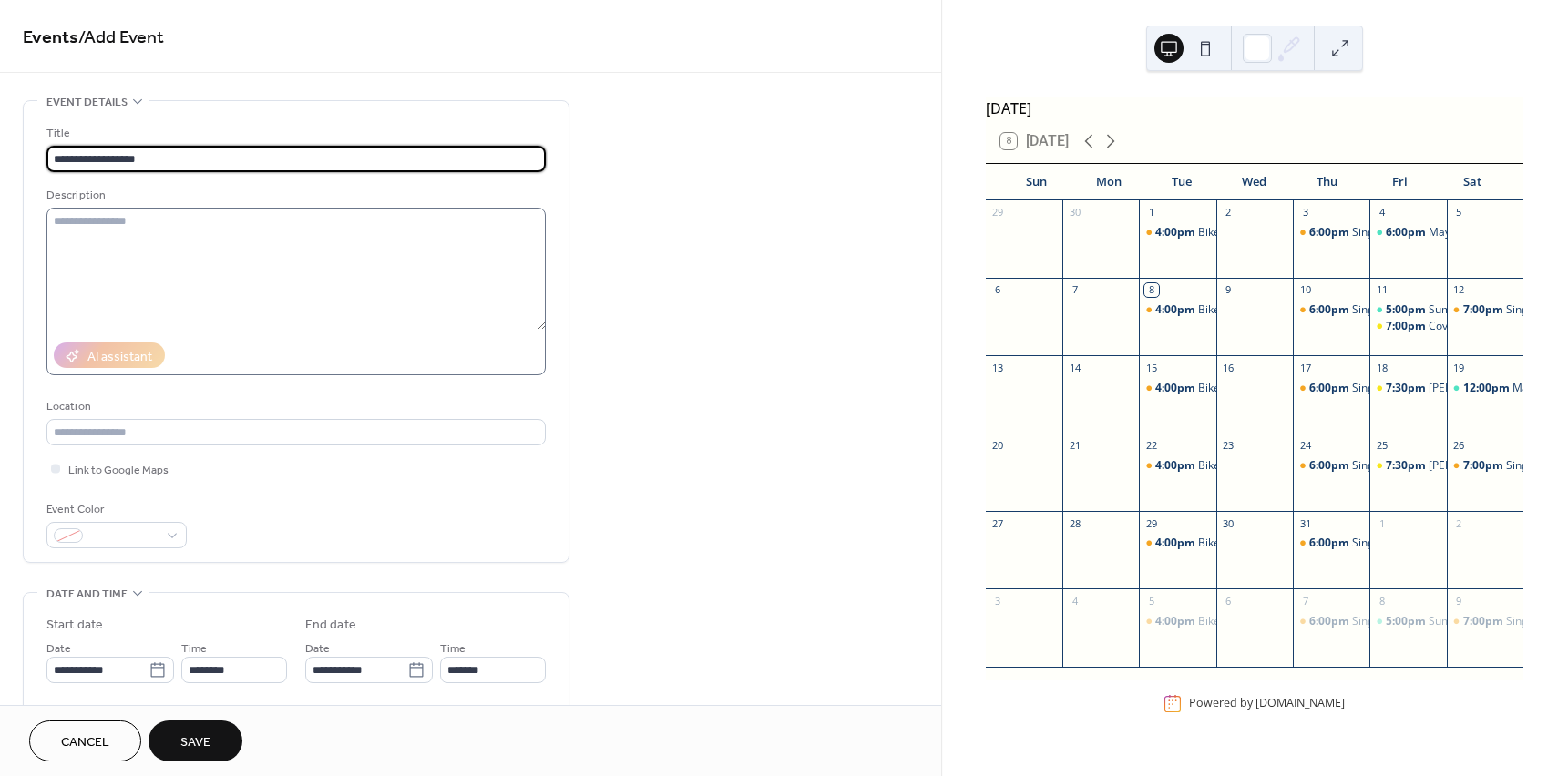 type on "**********" 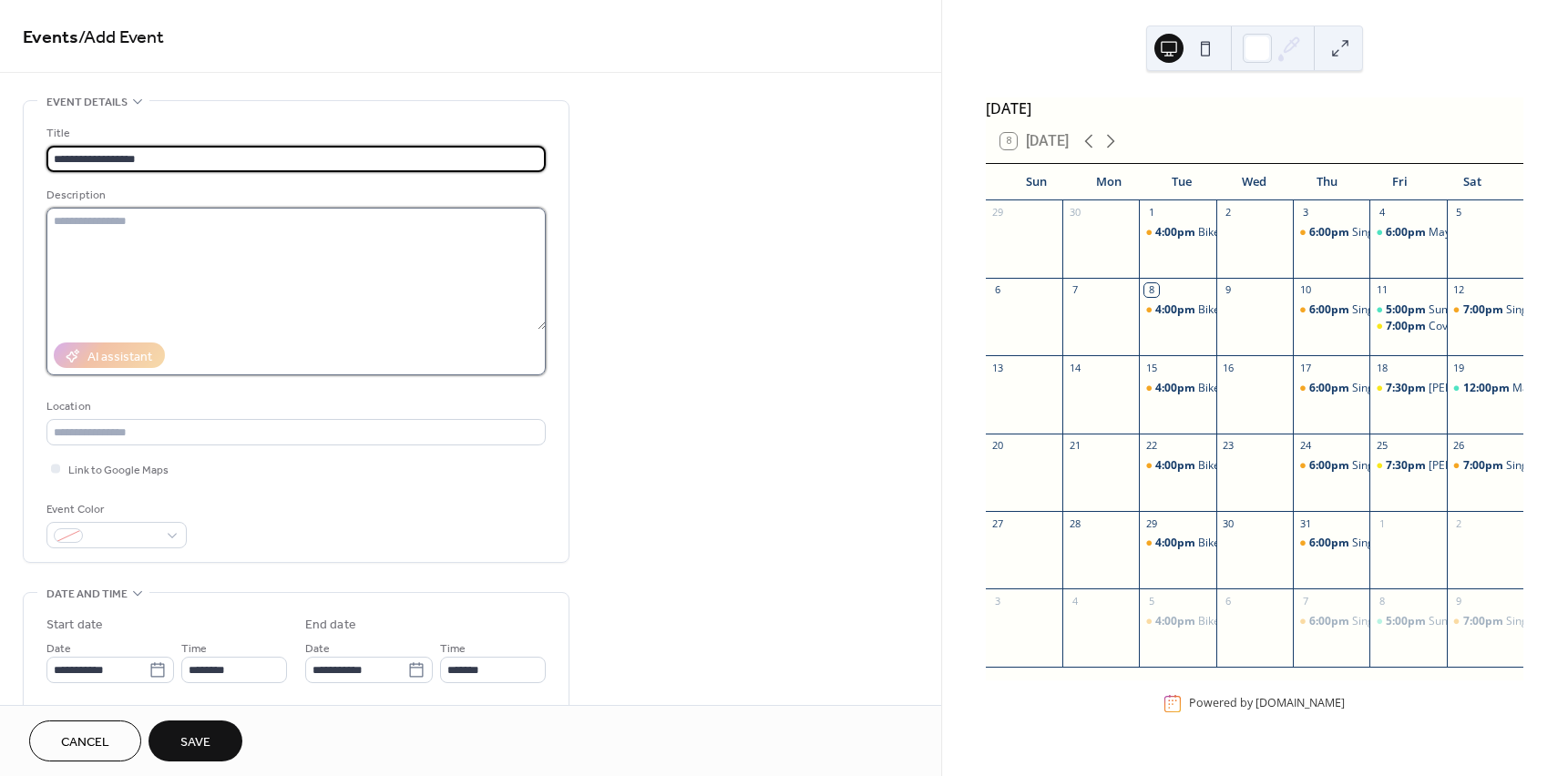 click at bounding box center (296, 269) 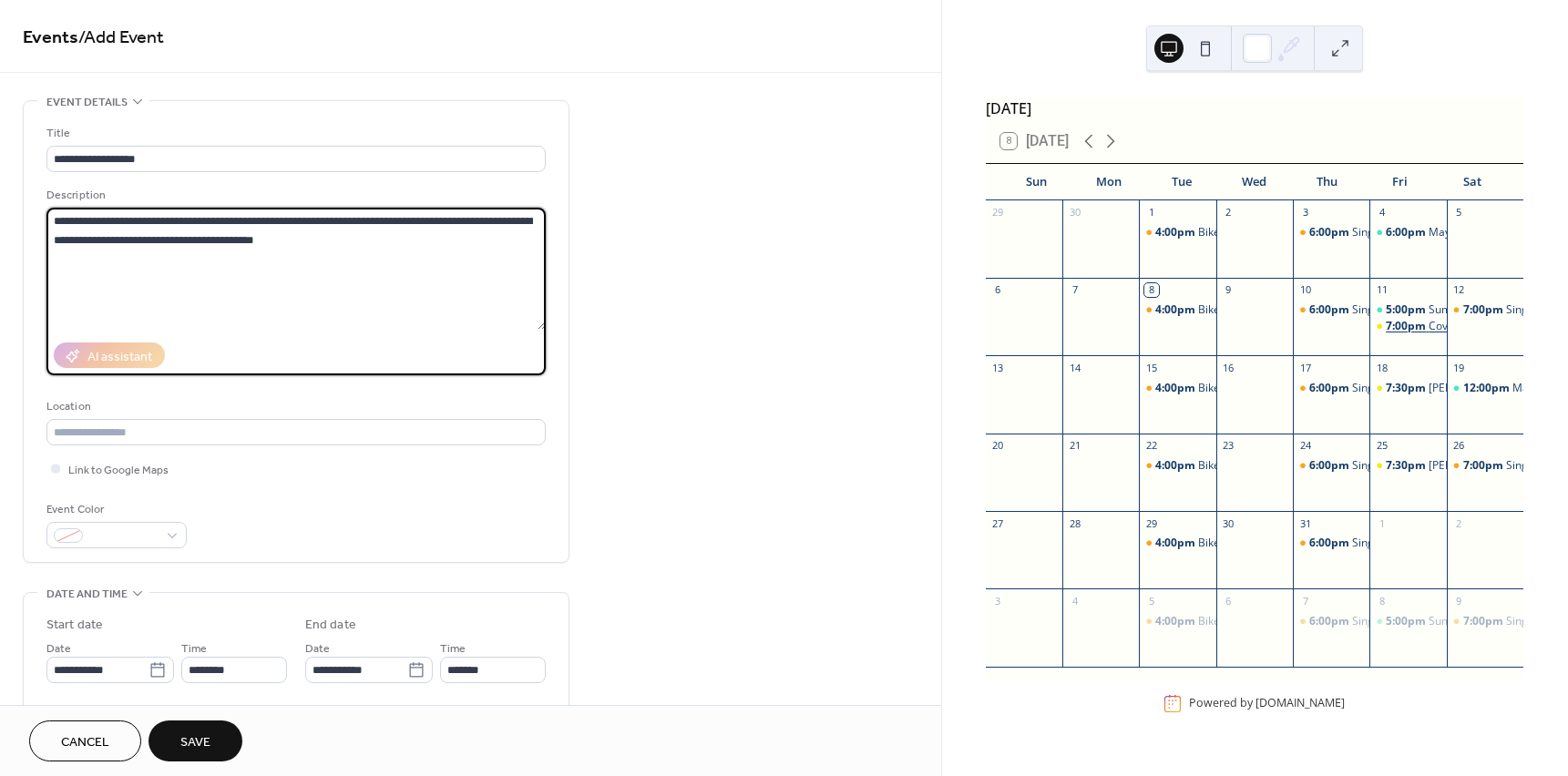 type on "**********" 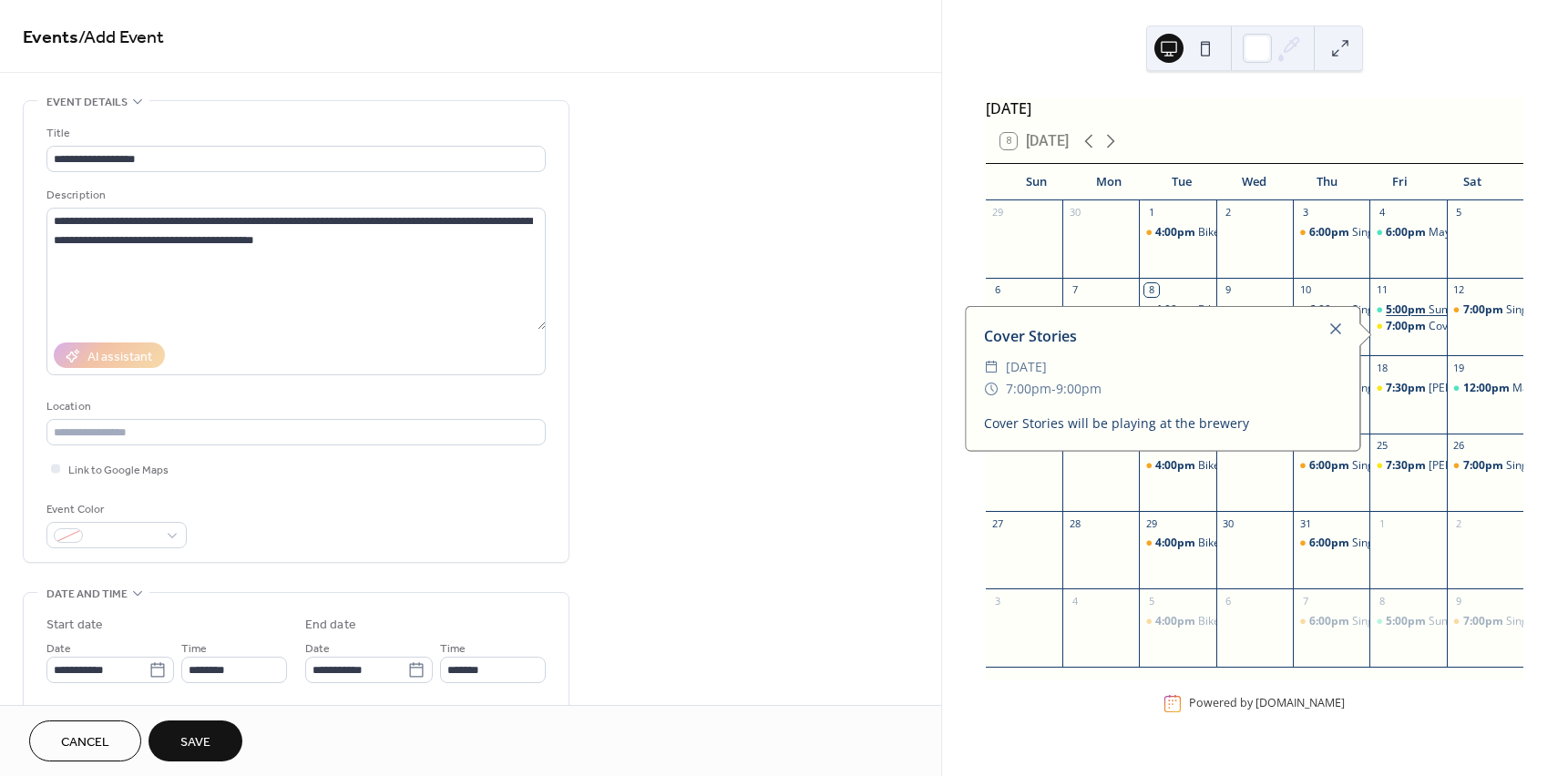 click on "5:00pm" at bounding box center (1407, 310) 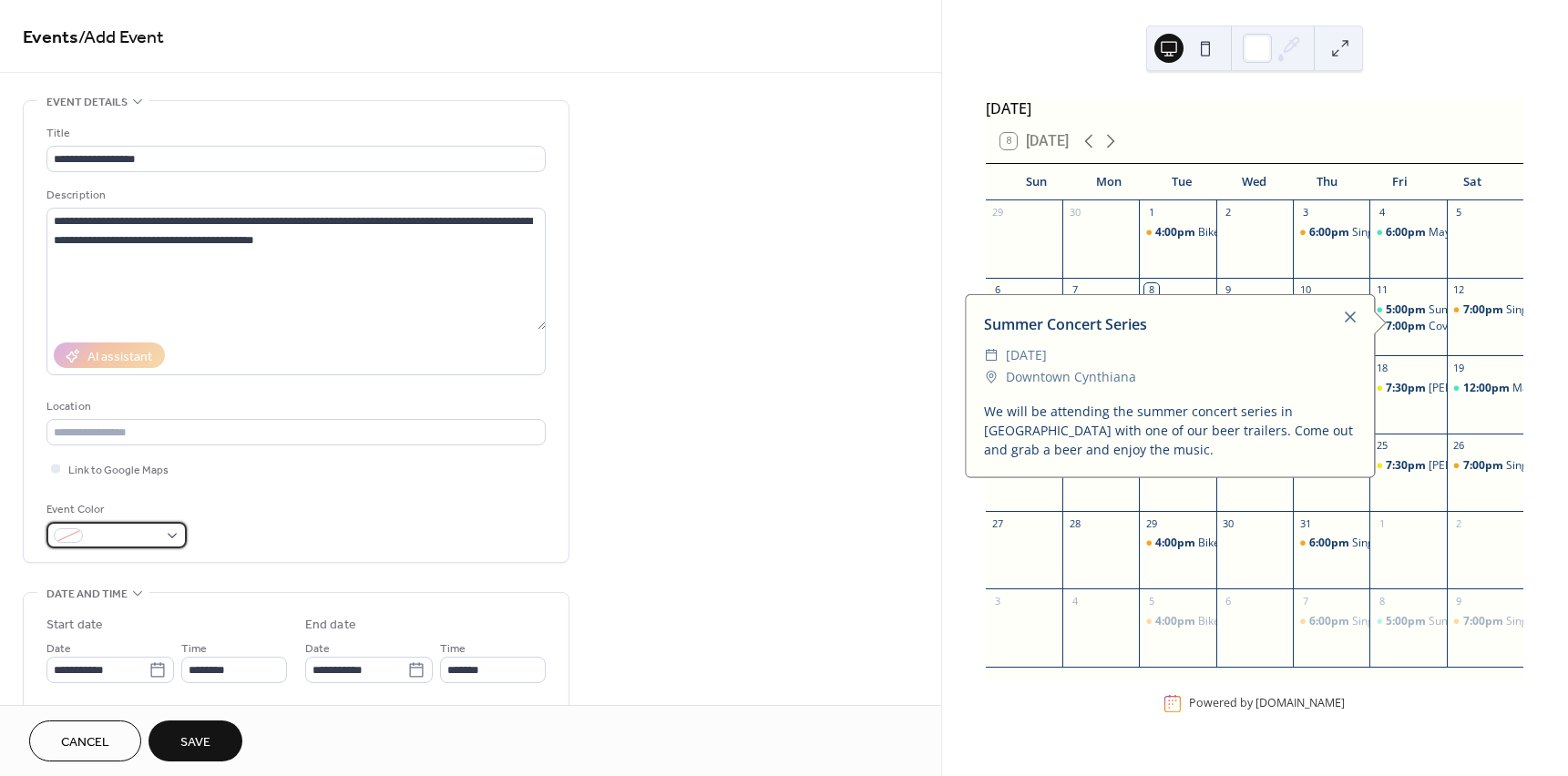 click at bounding box center [124, 536] 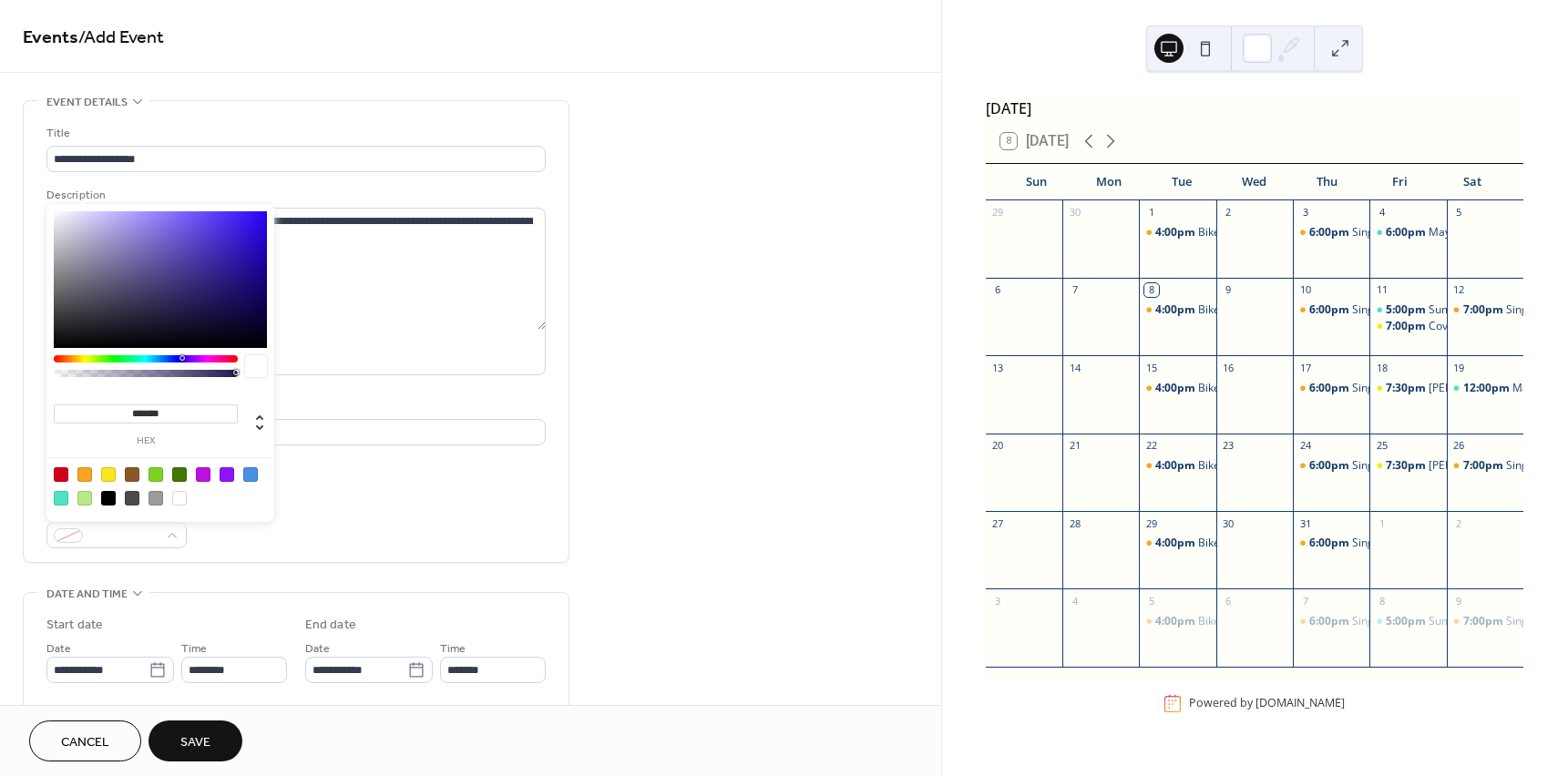 click at bounding box center (61, 498) 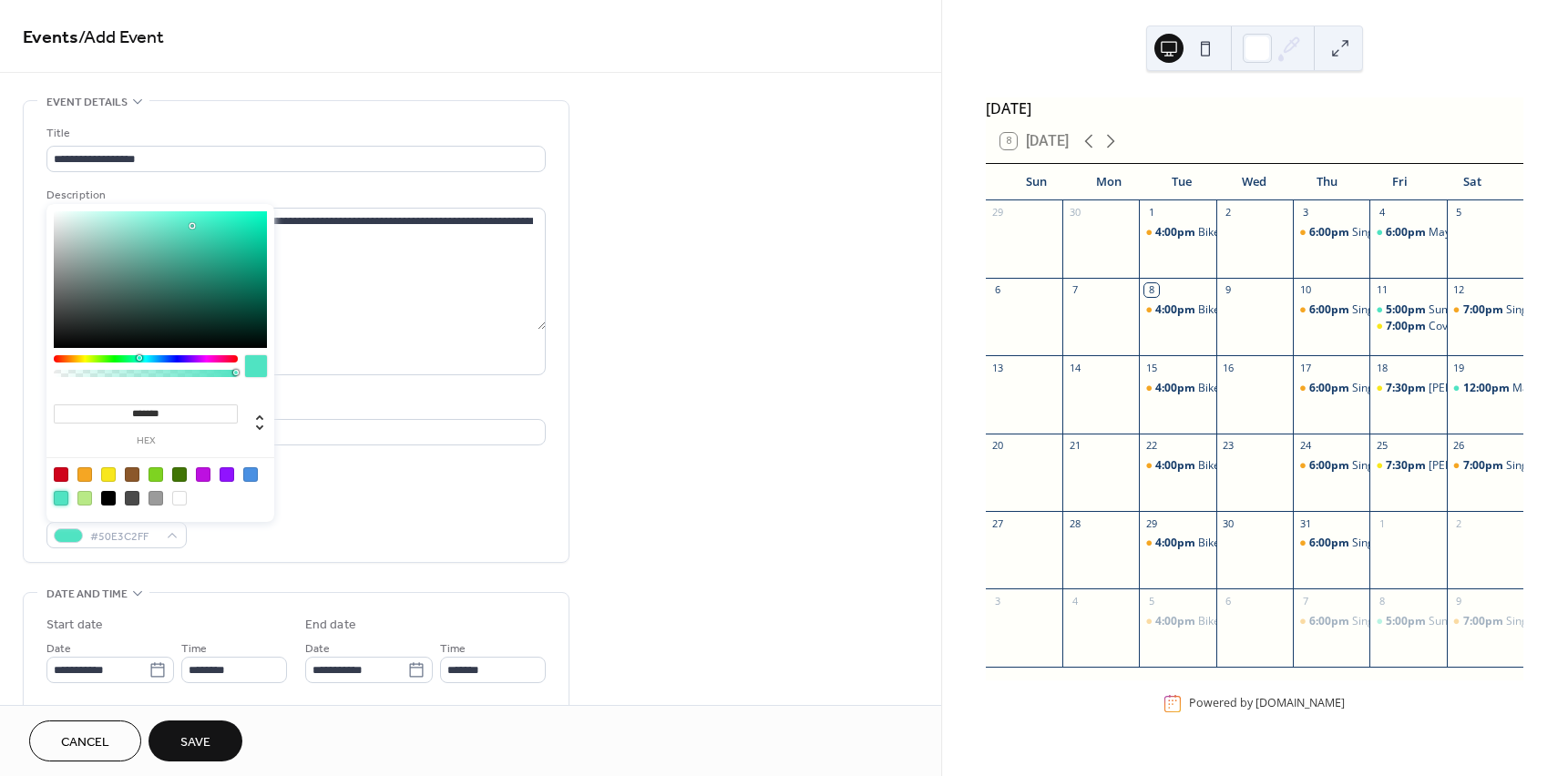 click on "Event Color #50E3C2FF" at bounding box center [296, 524] 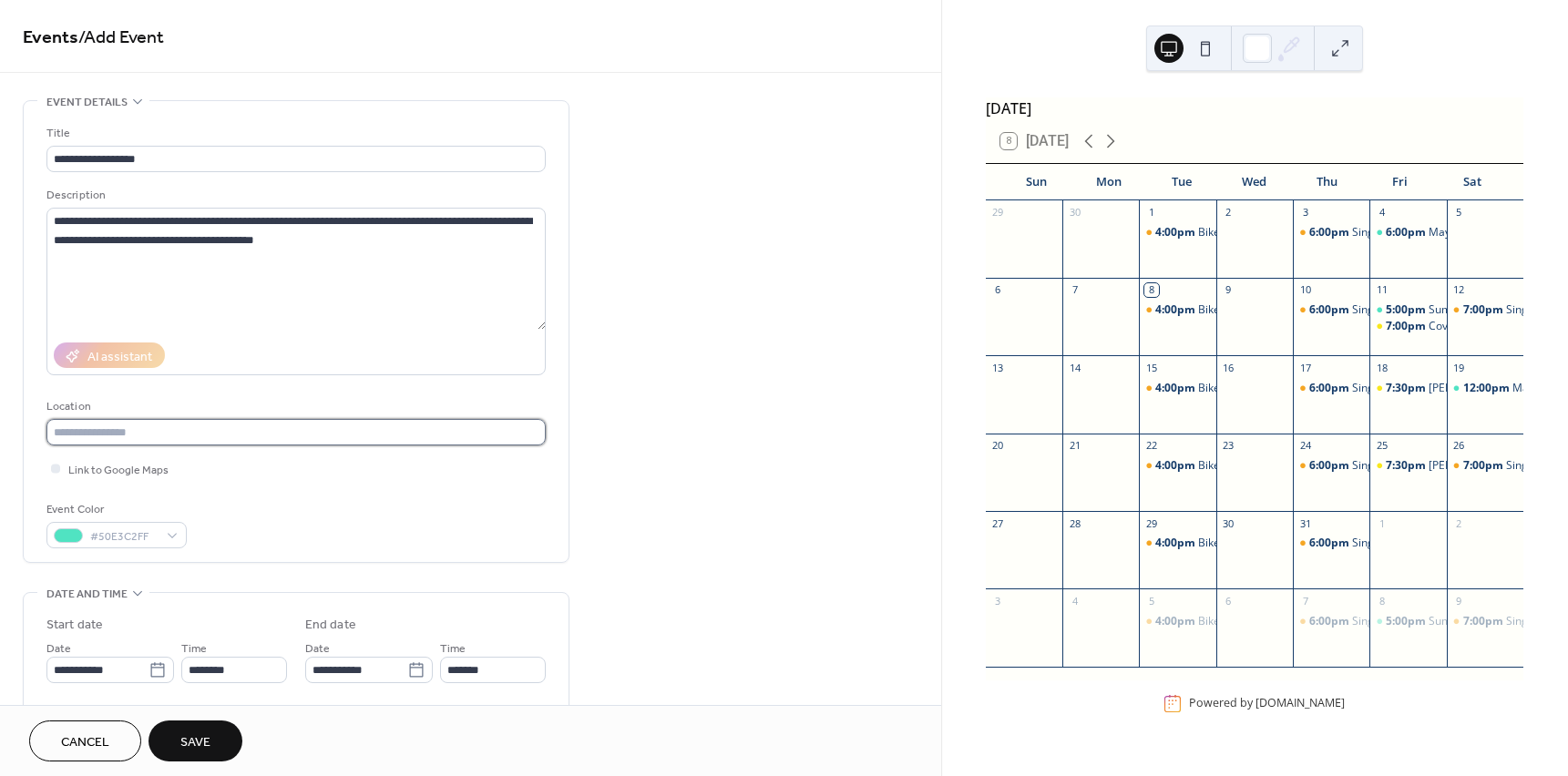 click at bounding box center (296, 432) 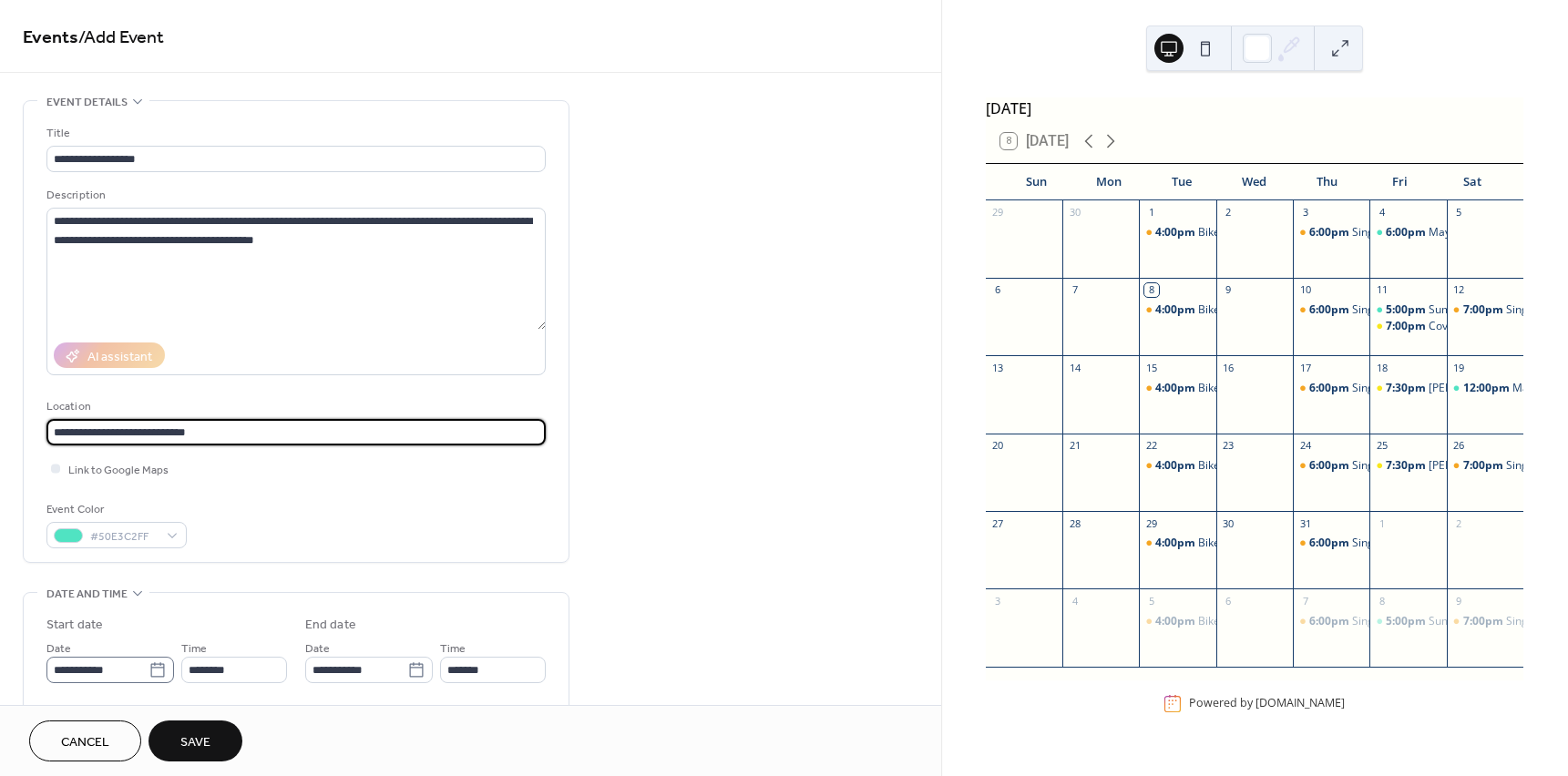 type on "**********" 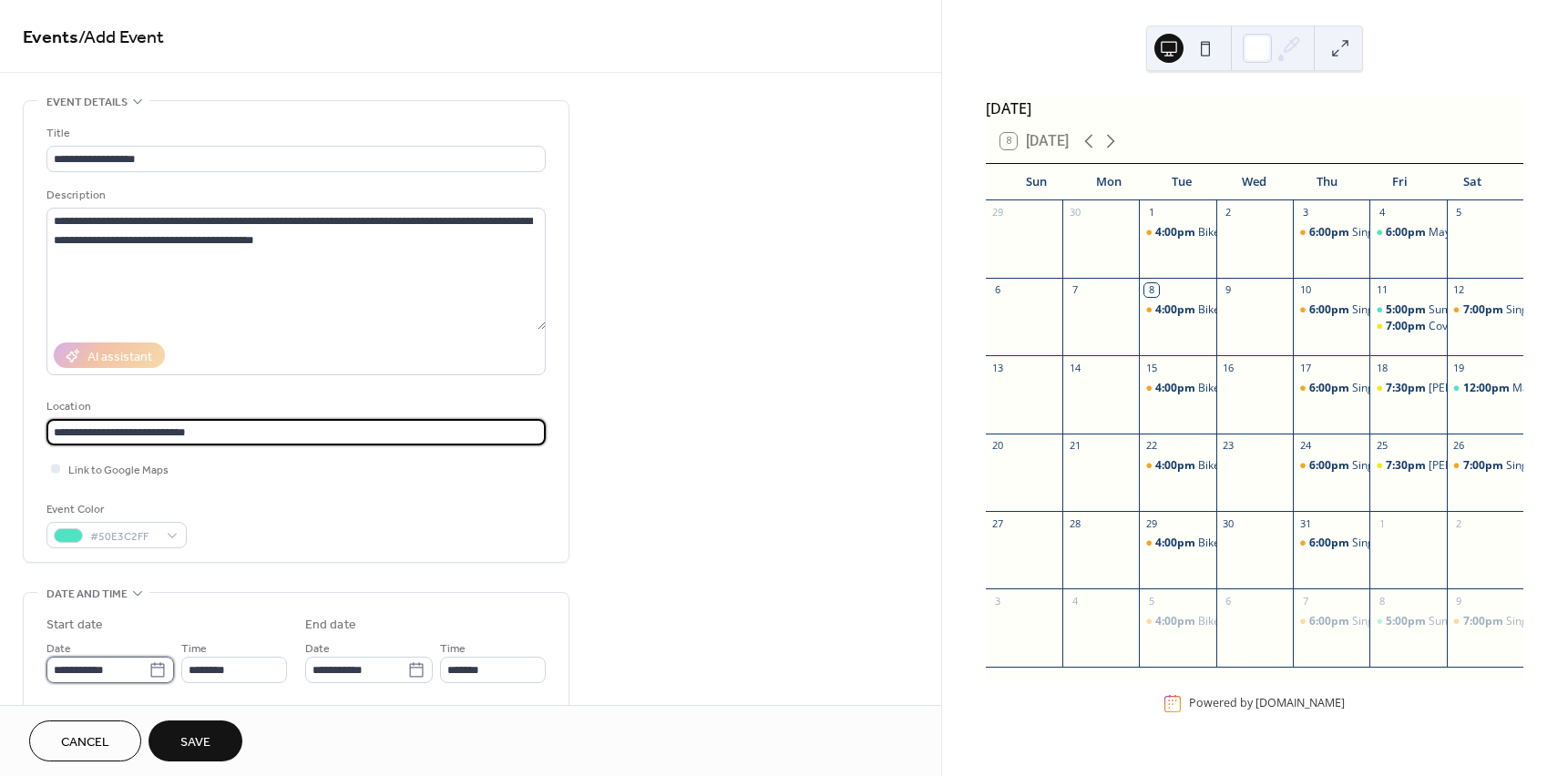 click on "**********" at bounding box center [97, 669] 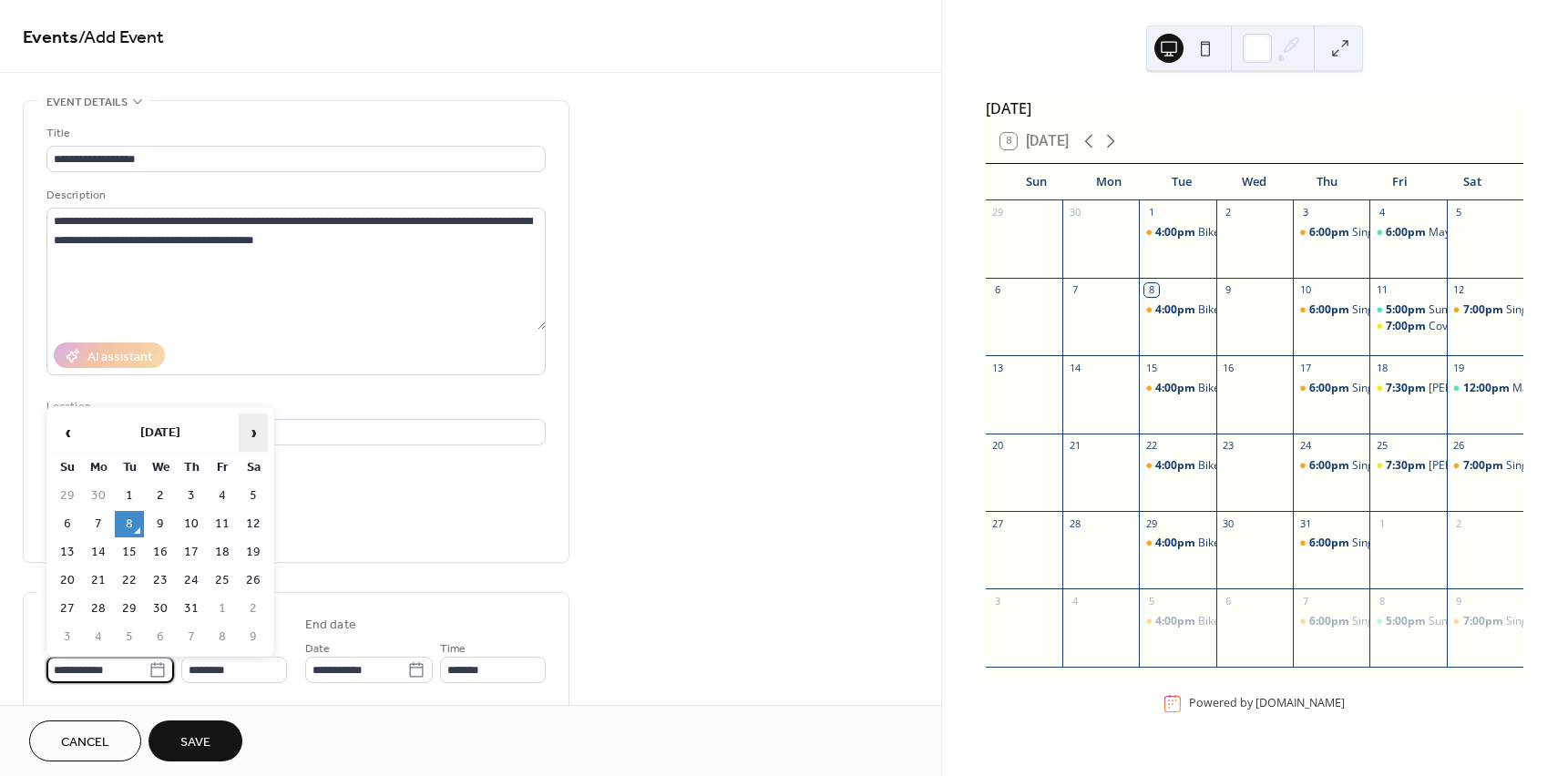 click on "›" at bounding box center (253, 433) 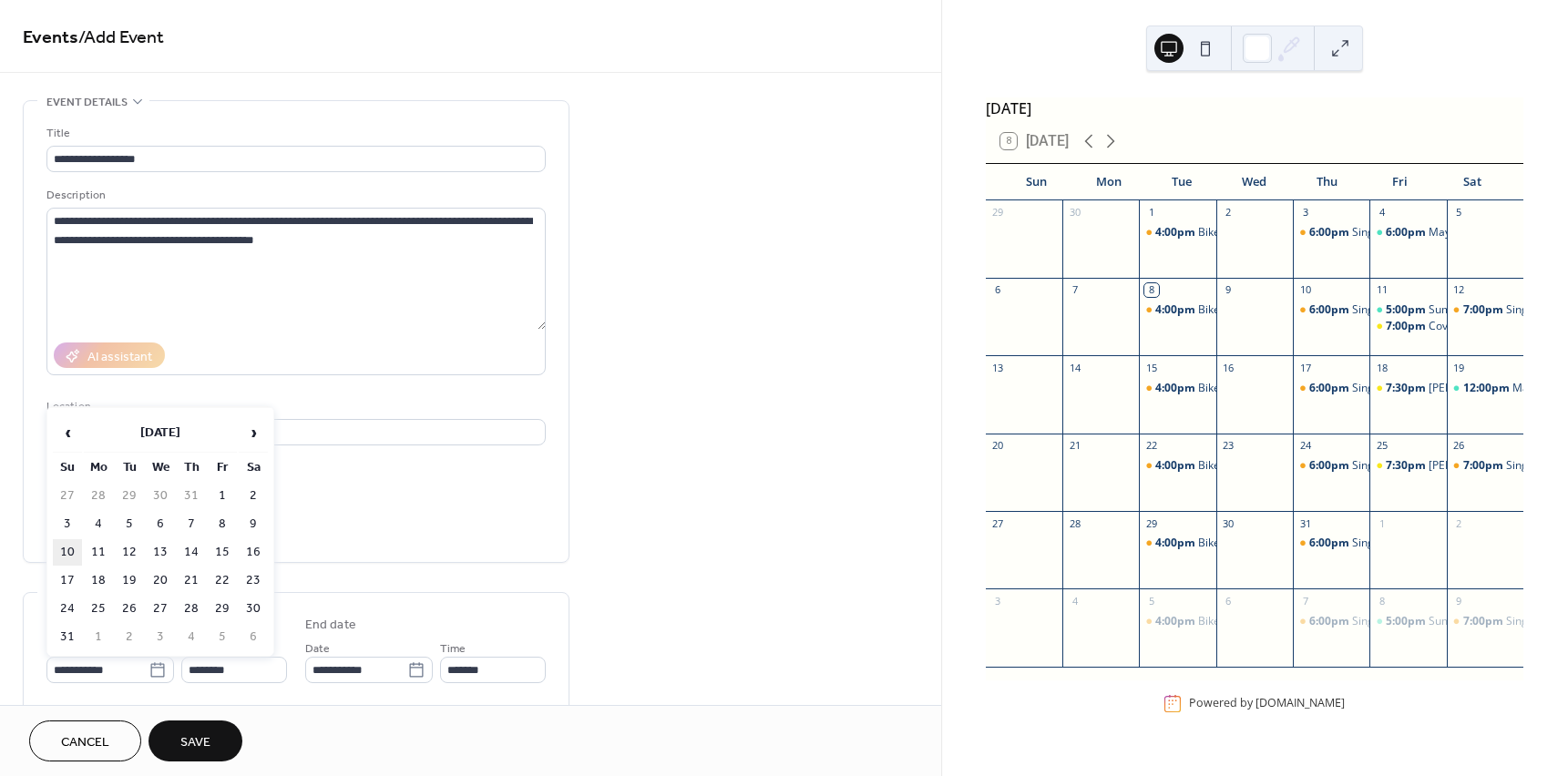 click on "10" at bounding box center [67, 552] 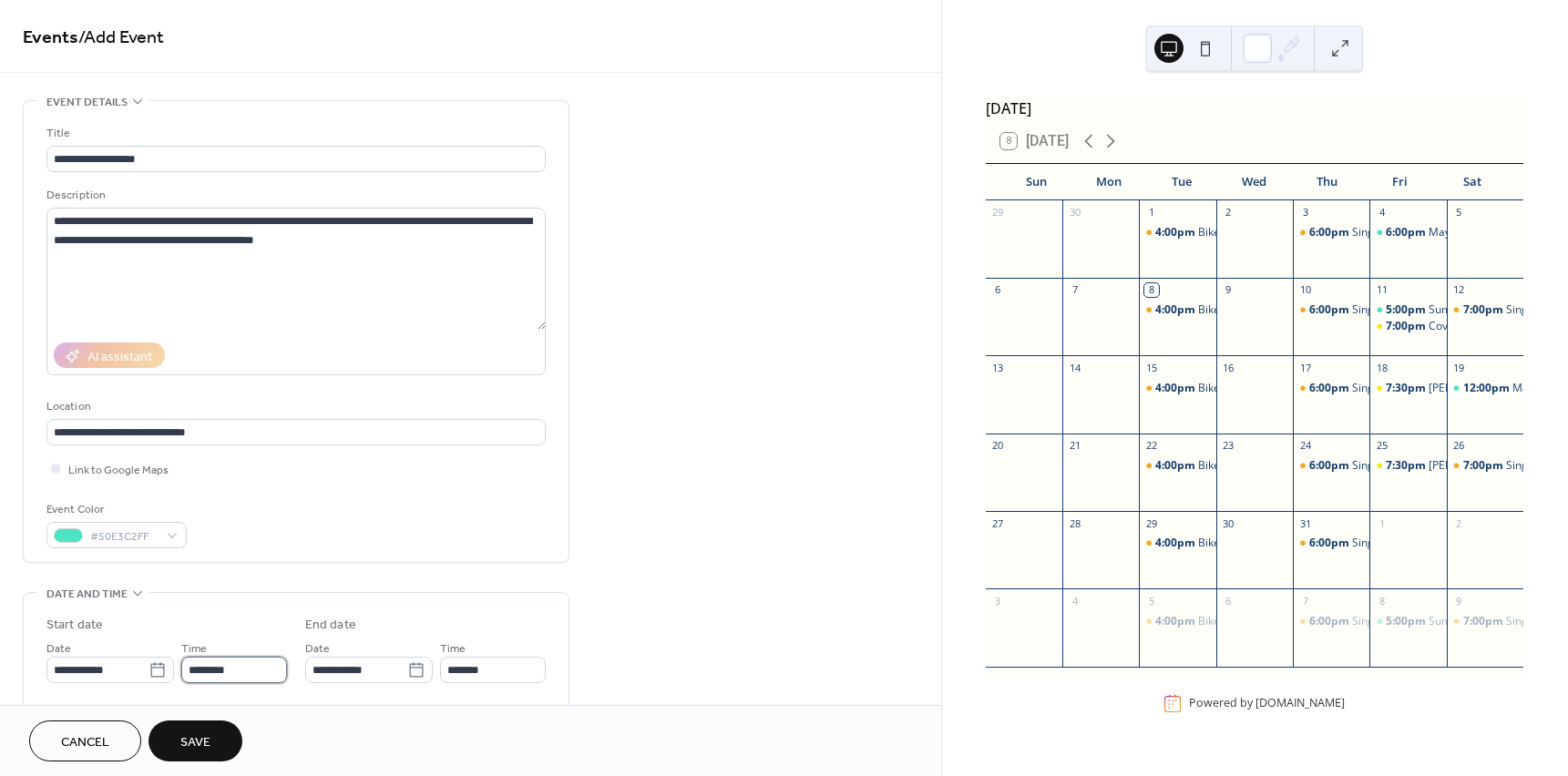 click on "********" at bounding box center (234, 669) 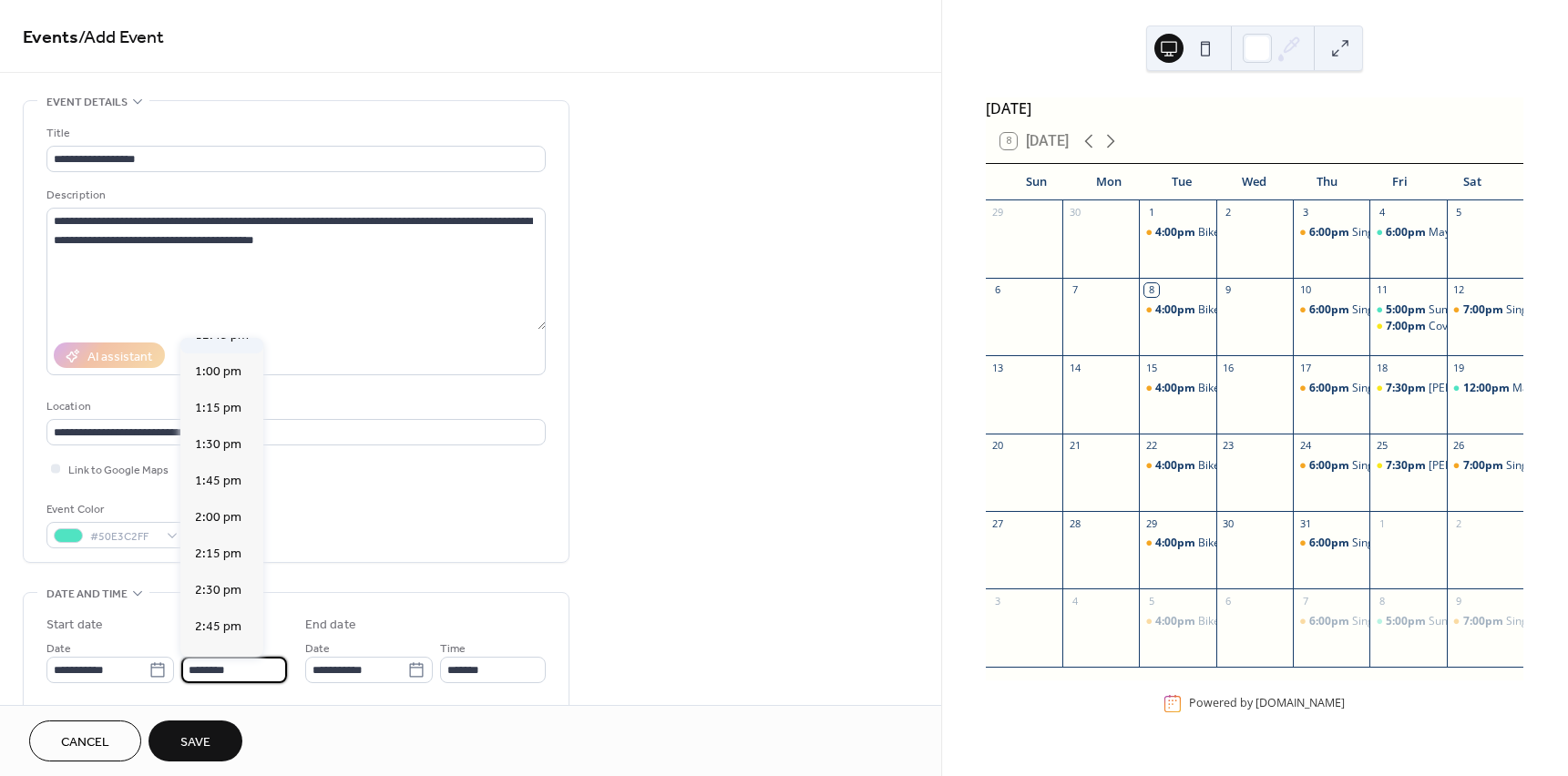 scroll, scrollTop: 1884, scrollLeft: 0, axis: vertical 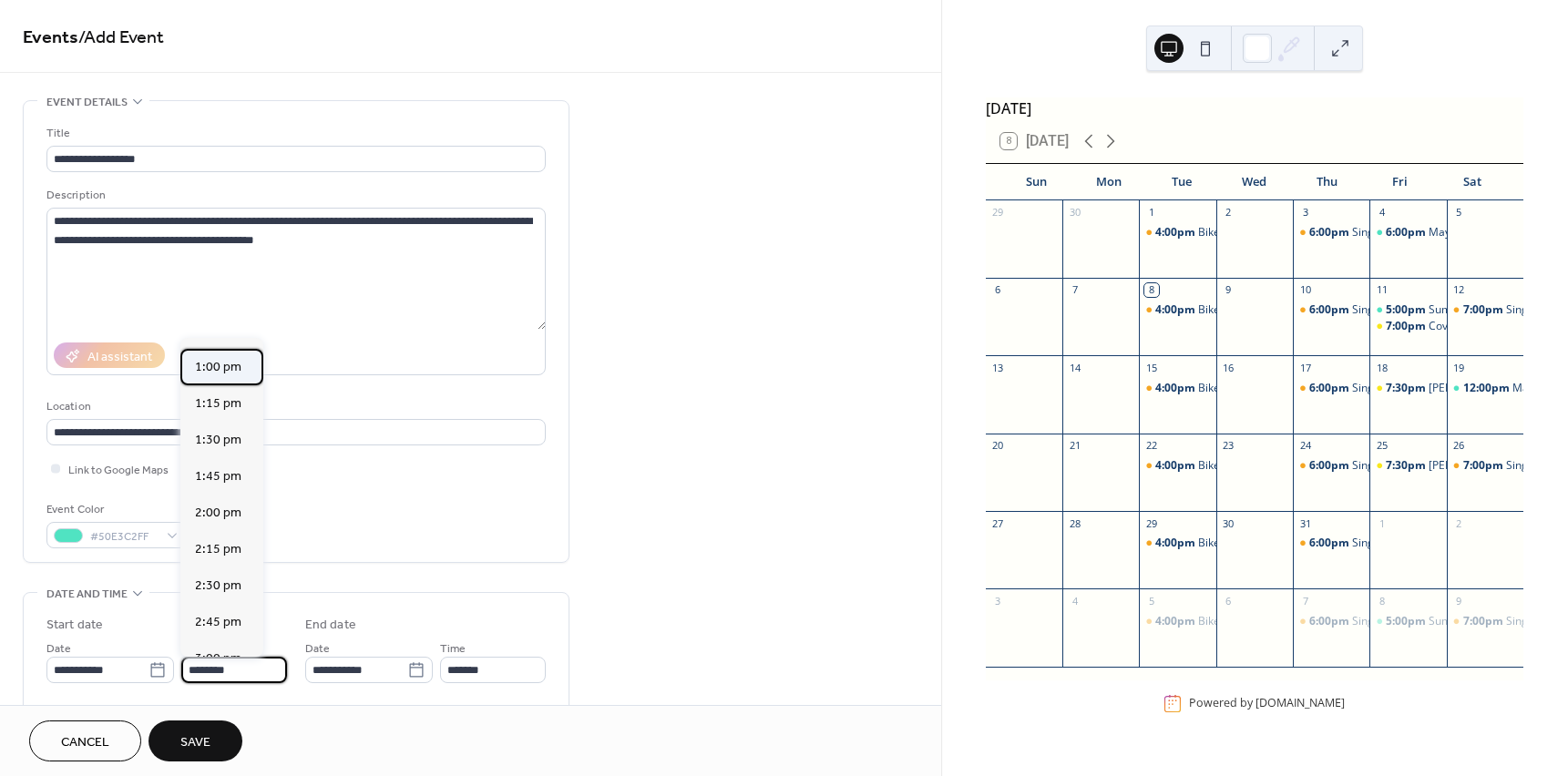 click on "1:00 pm" at bounding box center (221, 367) 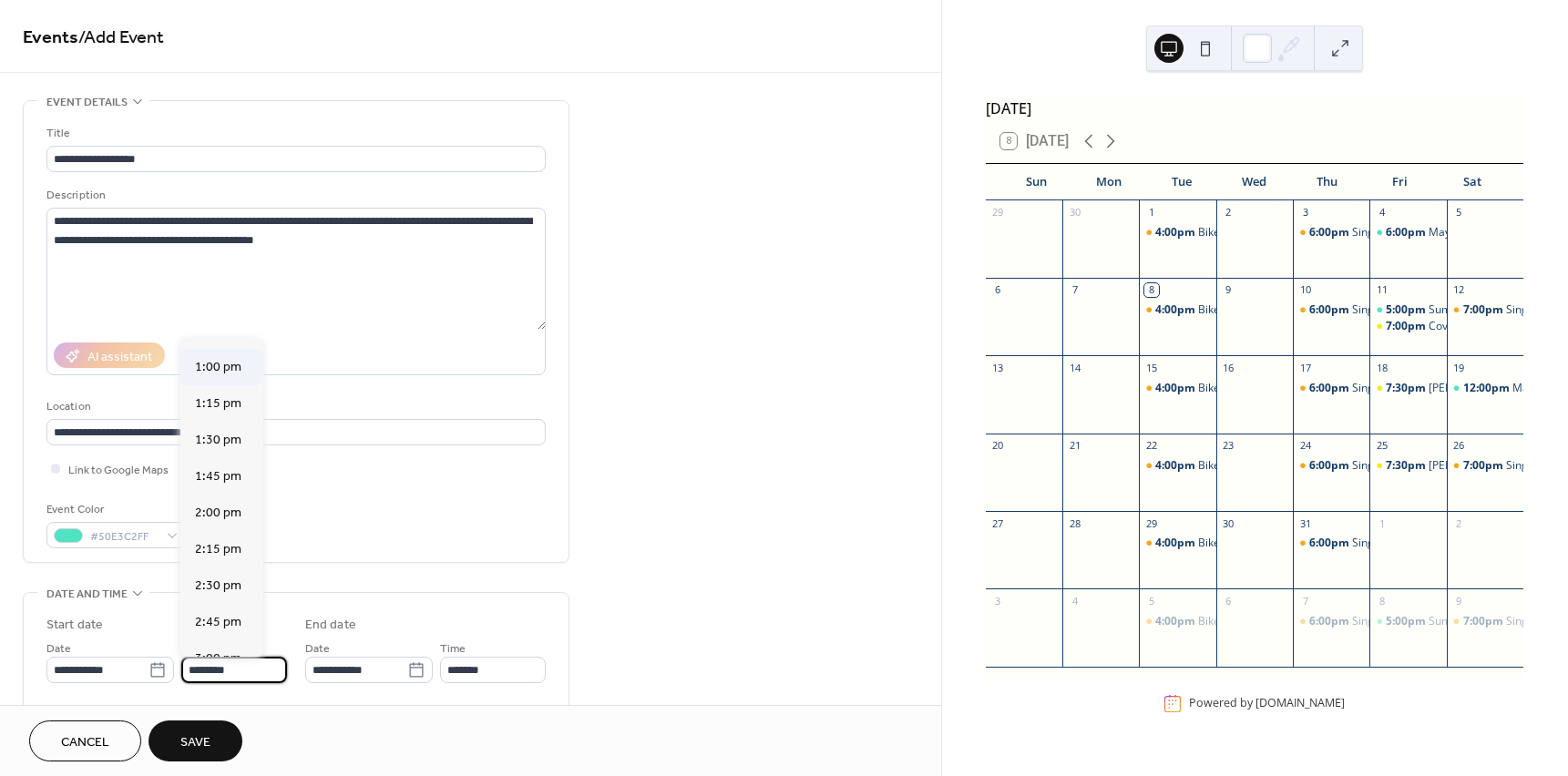 type on "*******" 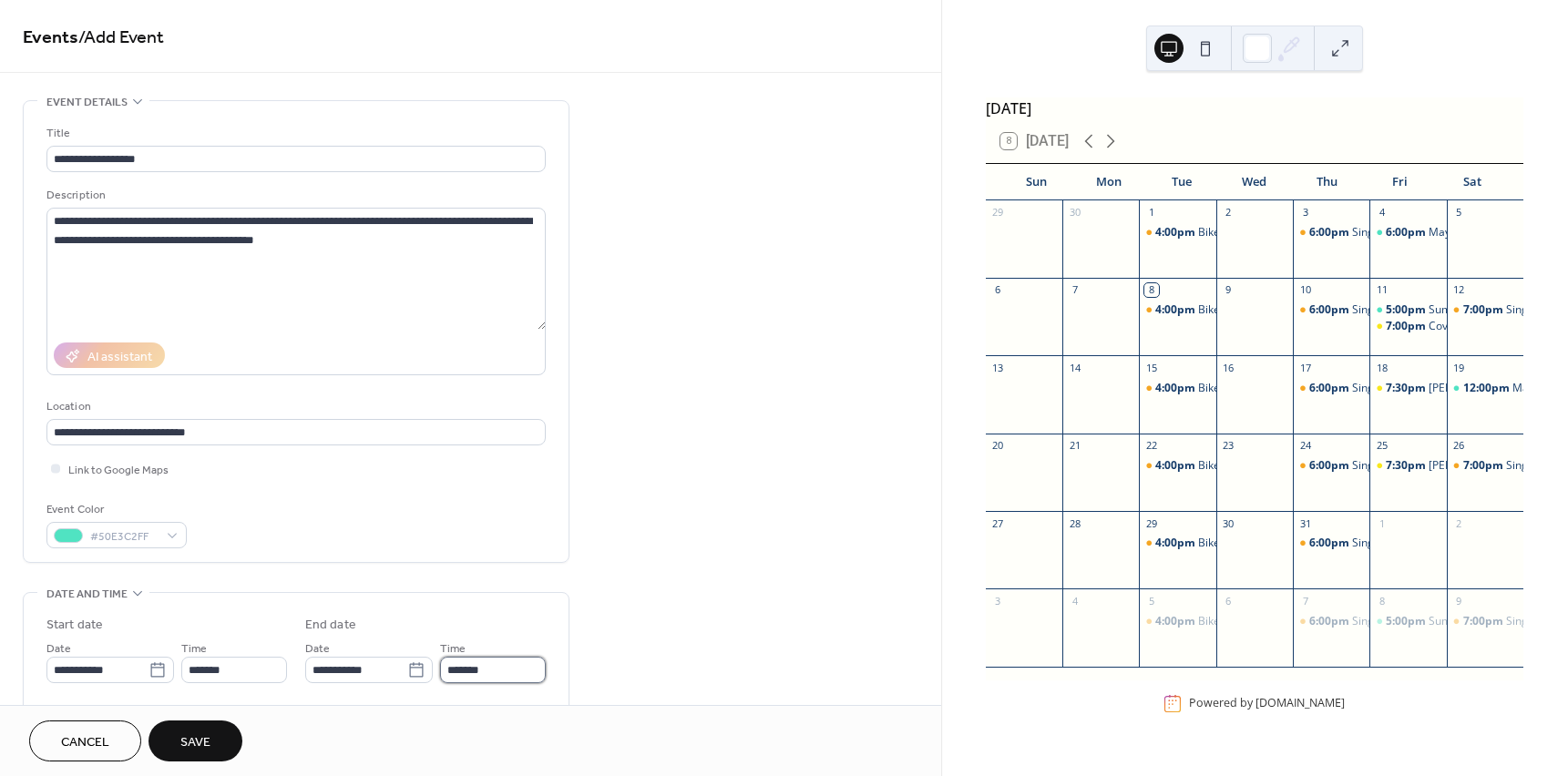 click on "*******" at bounding box center (493, 669) 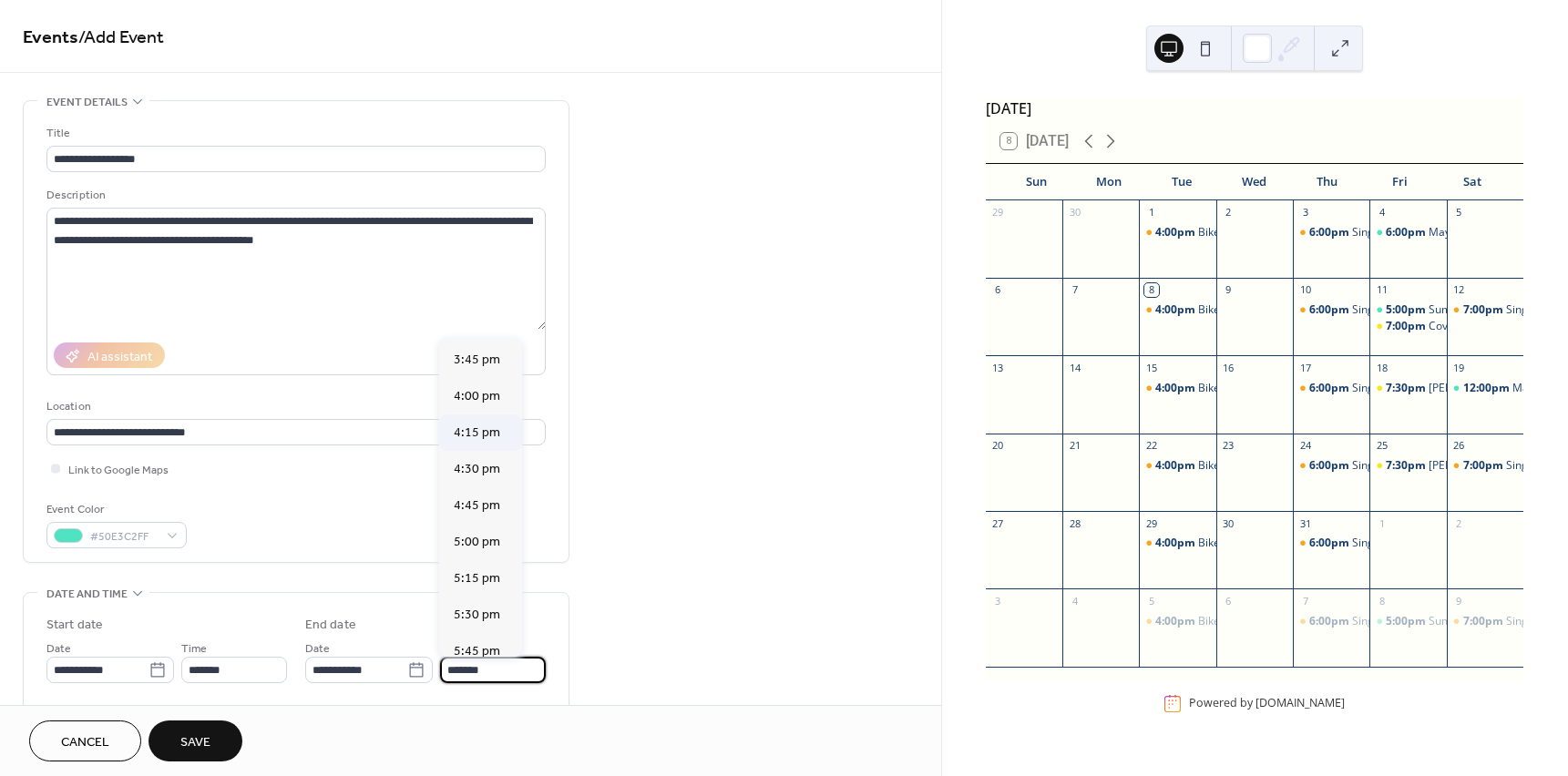 scroll, scrollTop: 364, scrollLeft: 0, axis: vertical 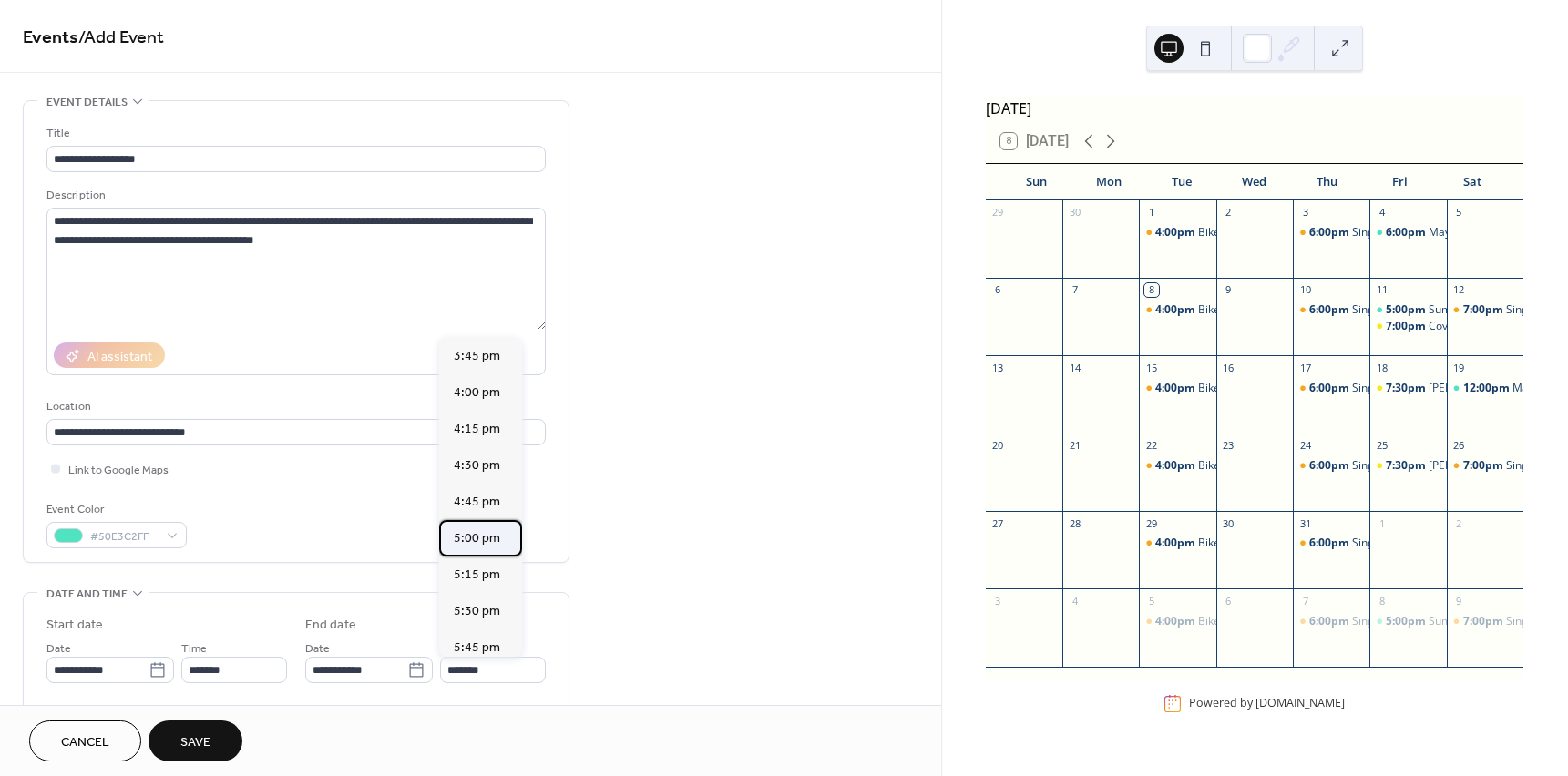 click on "5:00 pm" at bounding box center (477, 538) 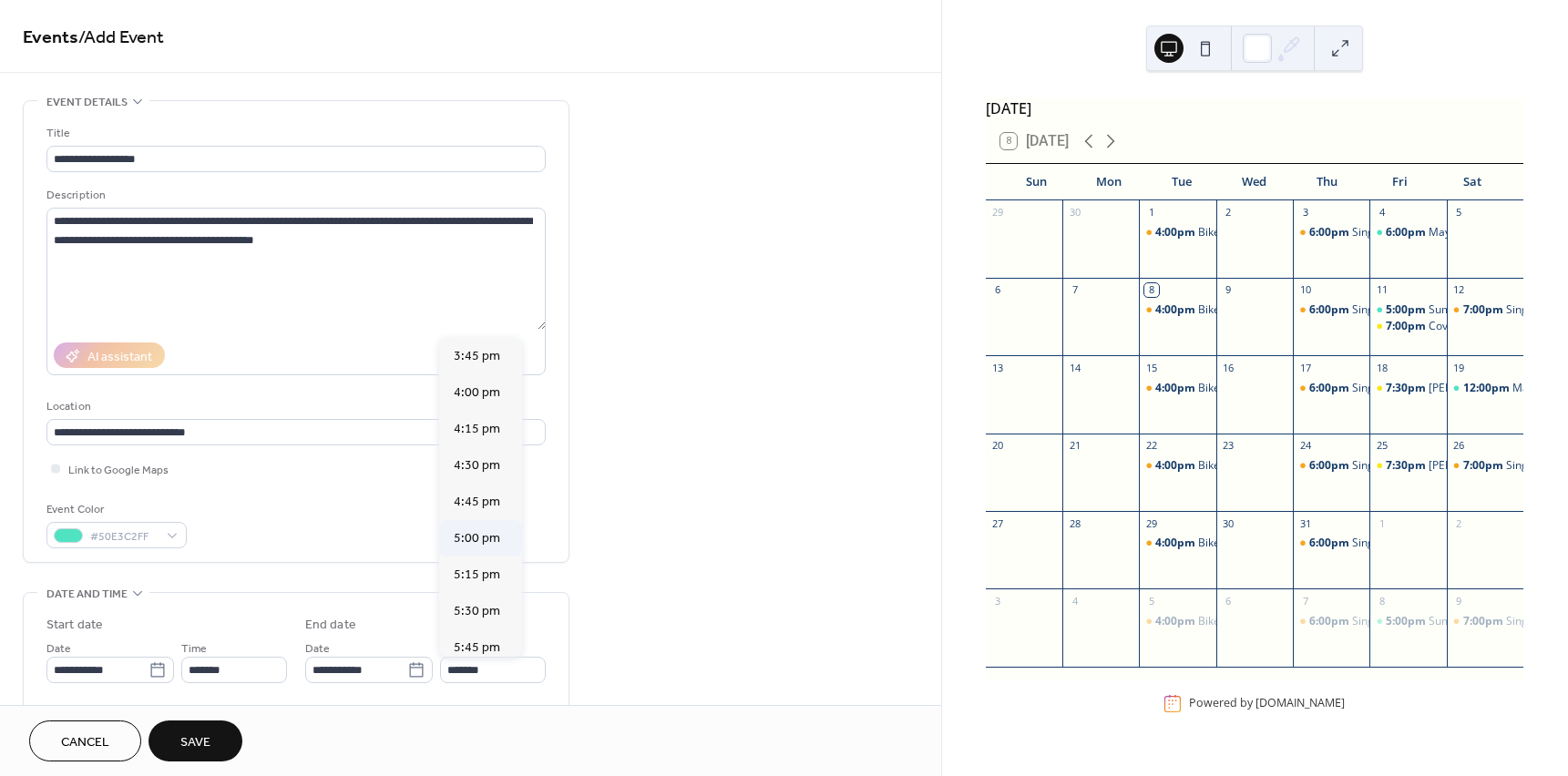 type on "*******" 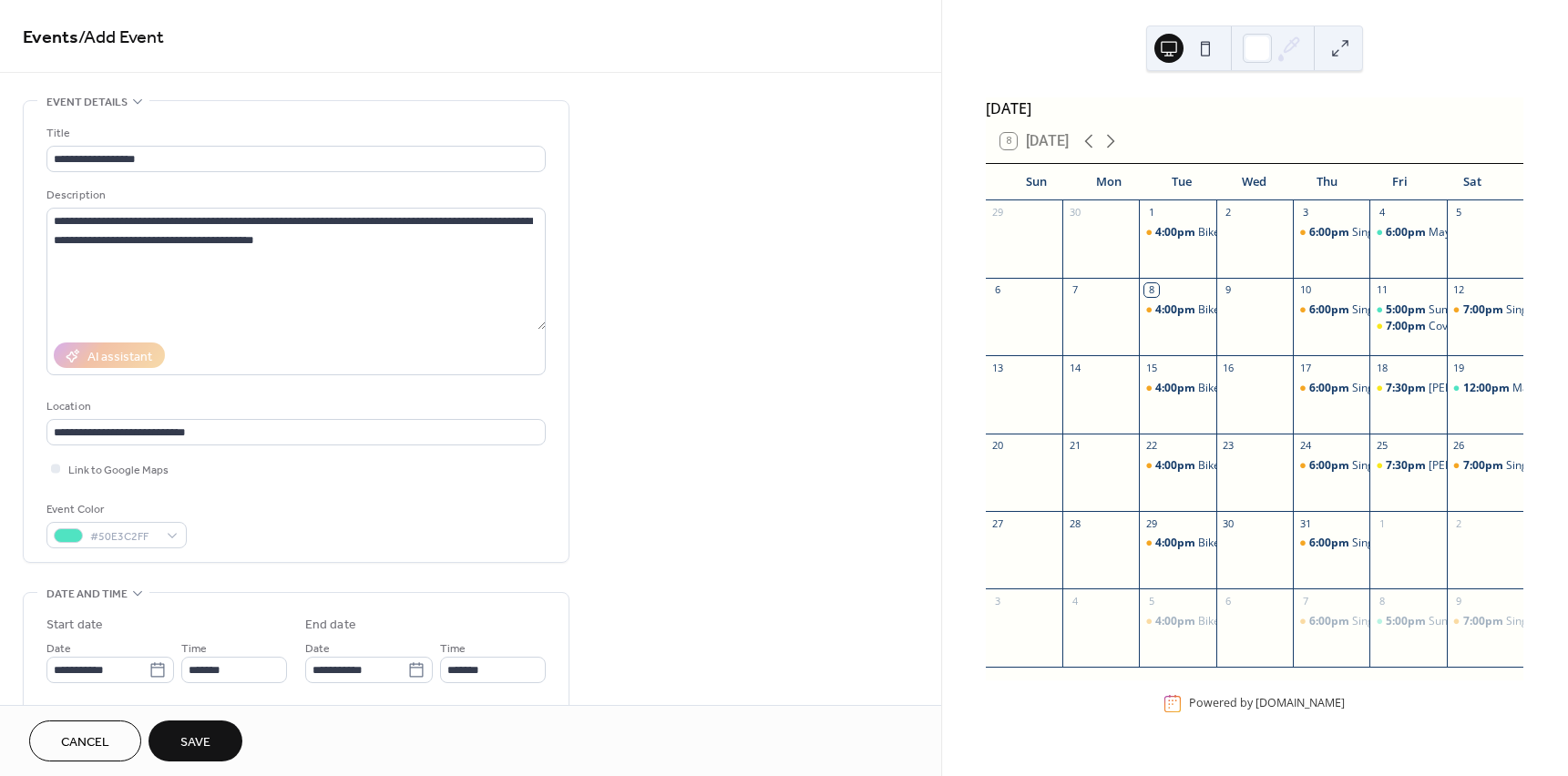 click on "**********" at bounding box center (470, 655) 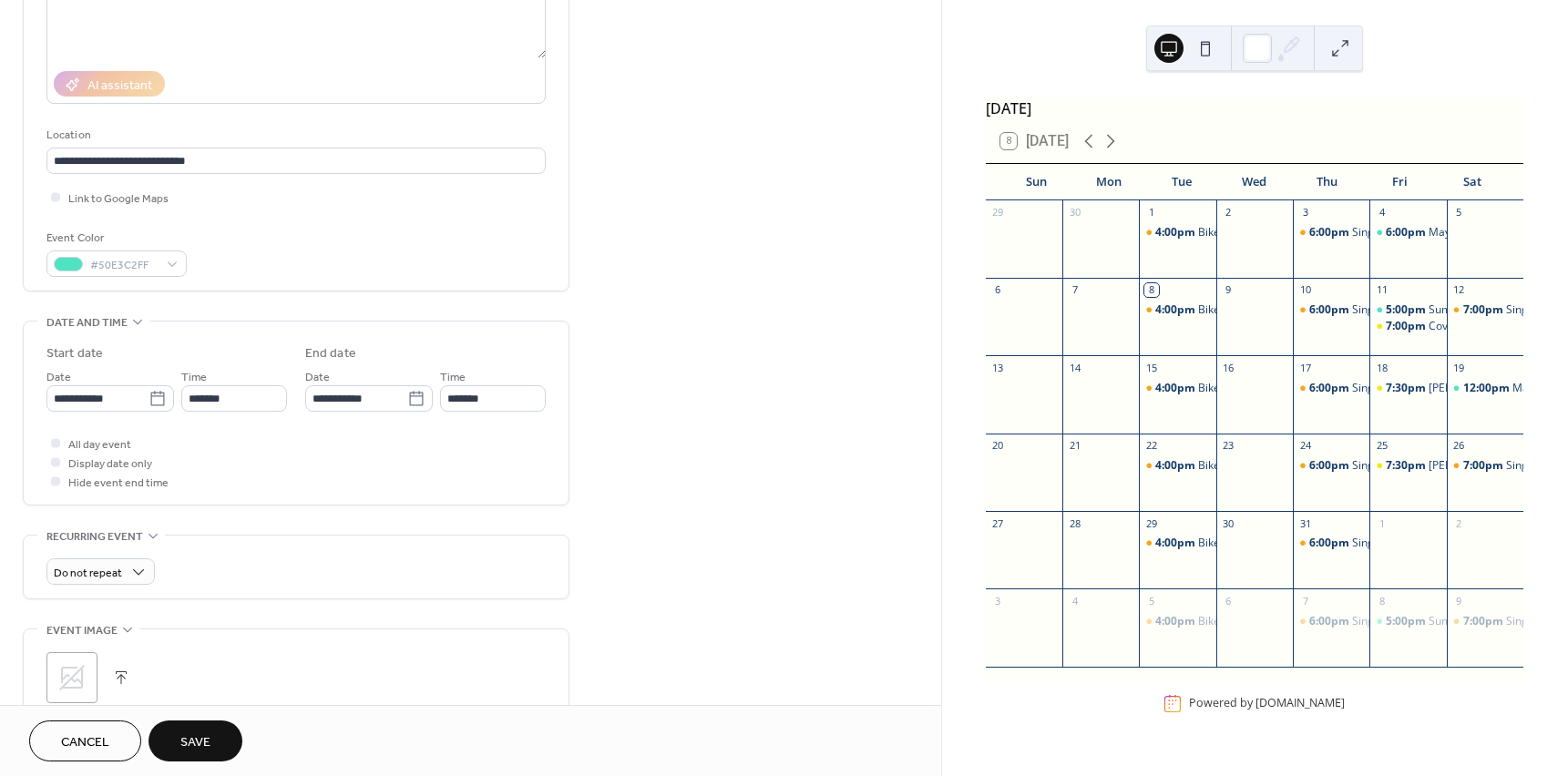 scroll, scrollTop: 273, scrollLeft: 0, axis: vertical 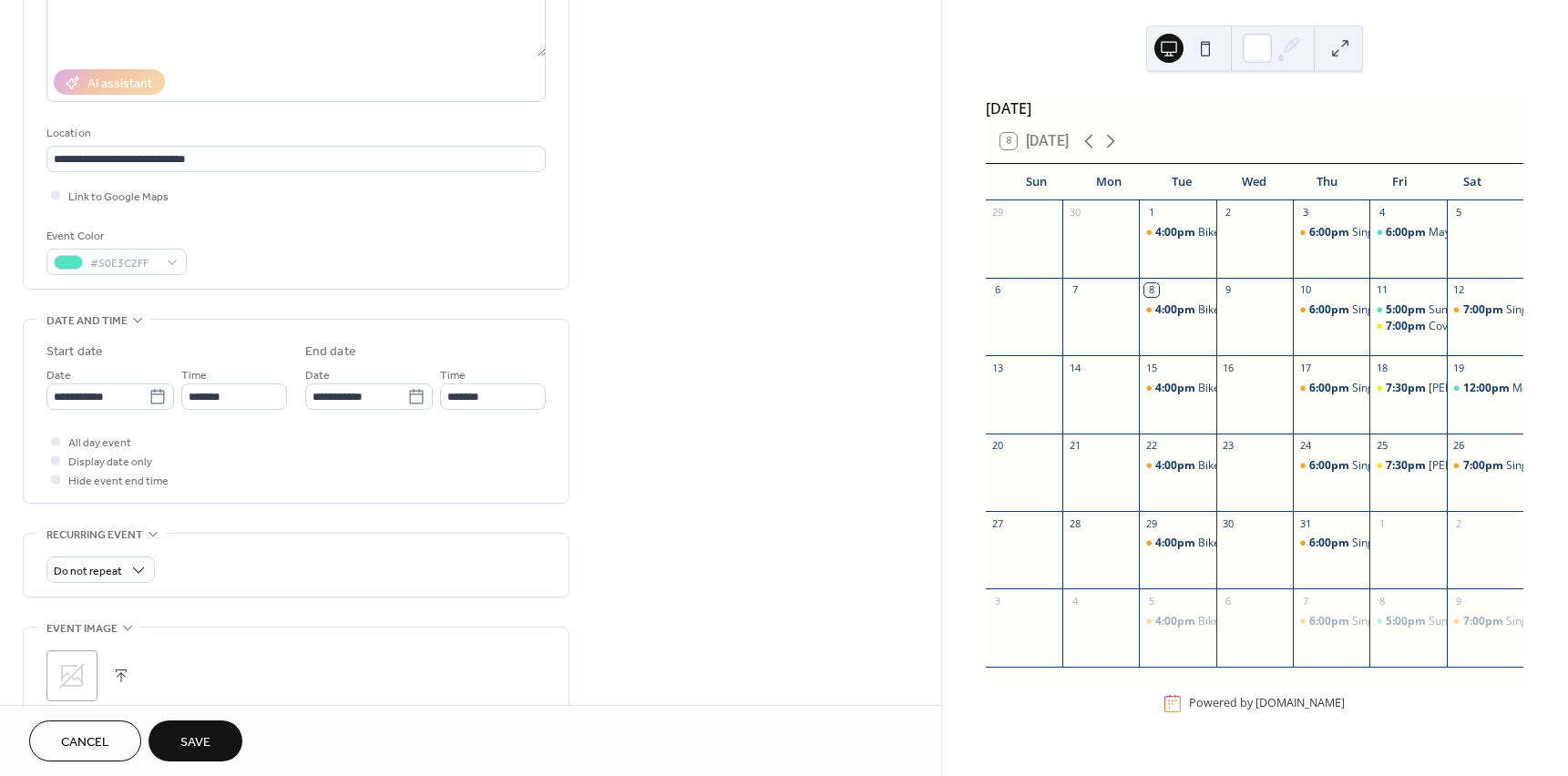 click on "Save" at bounding box center [195, 742] 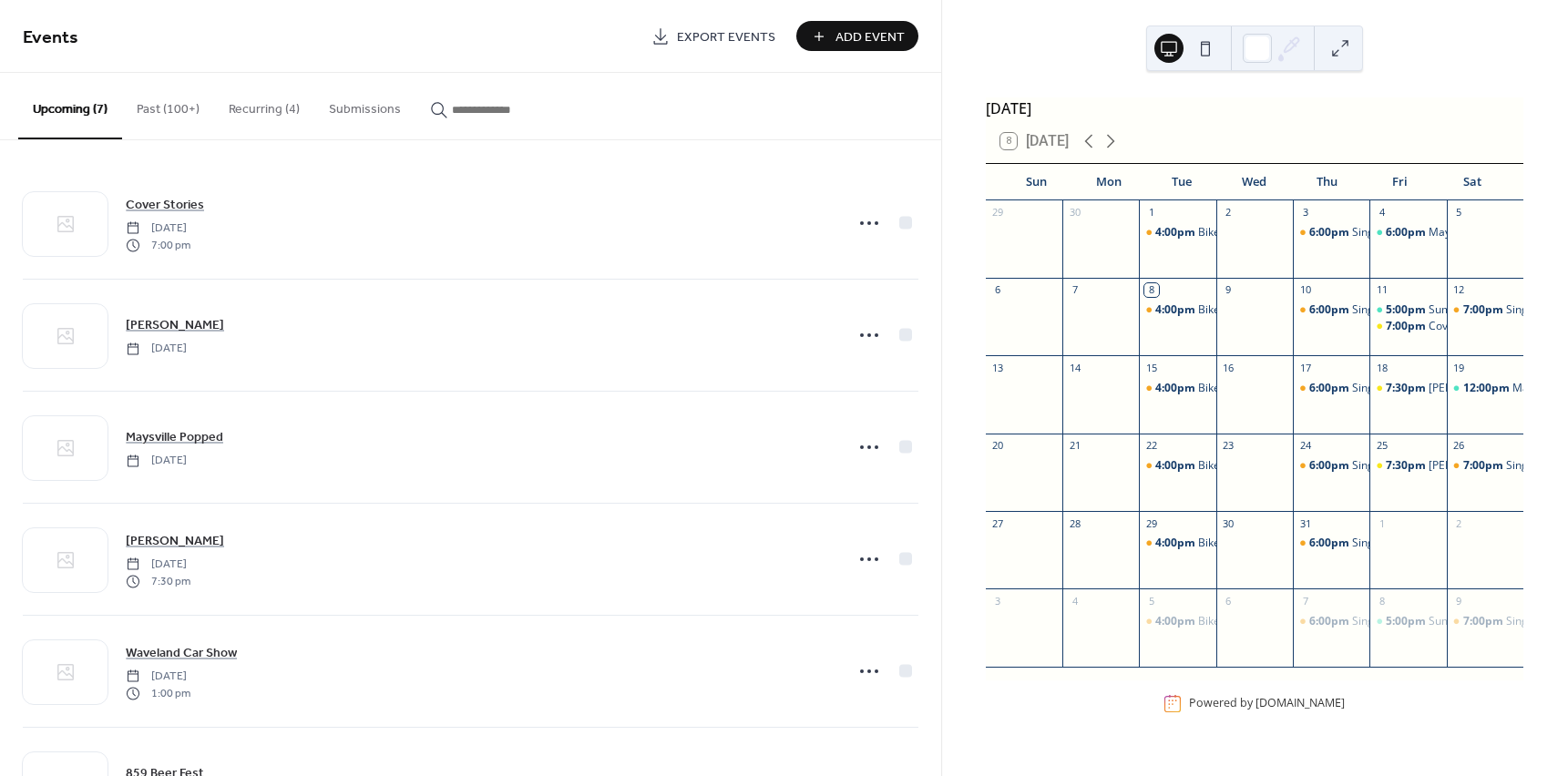 click on "Add Event" at bounding box center (870, 37) 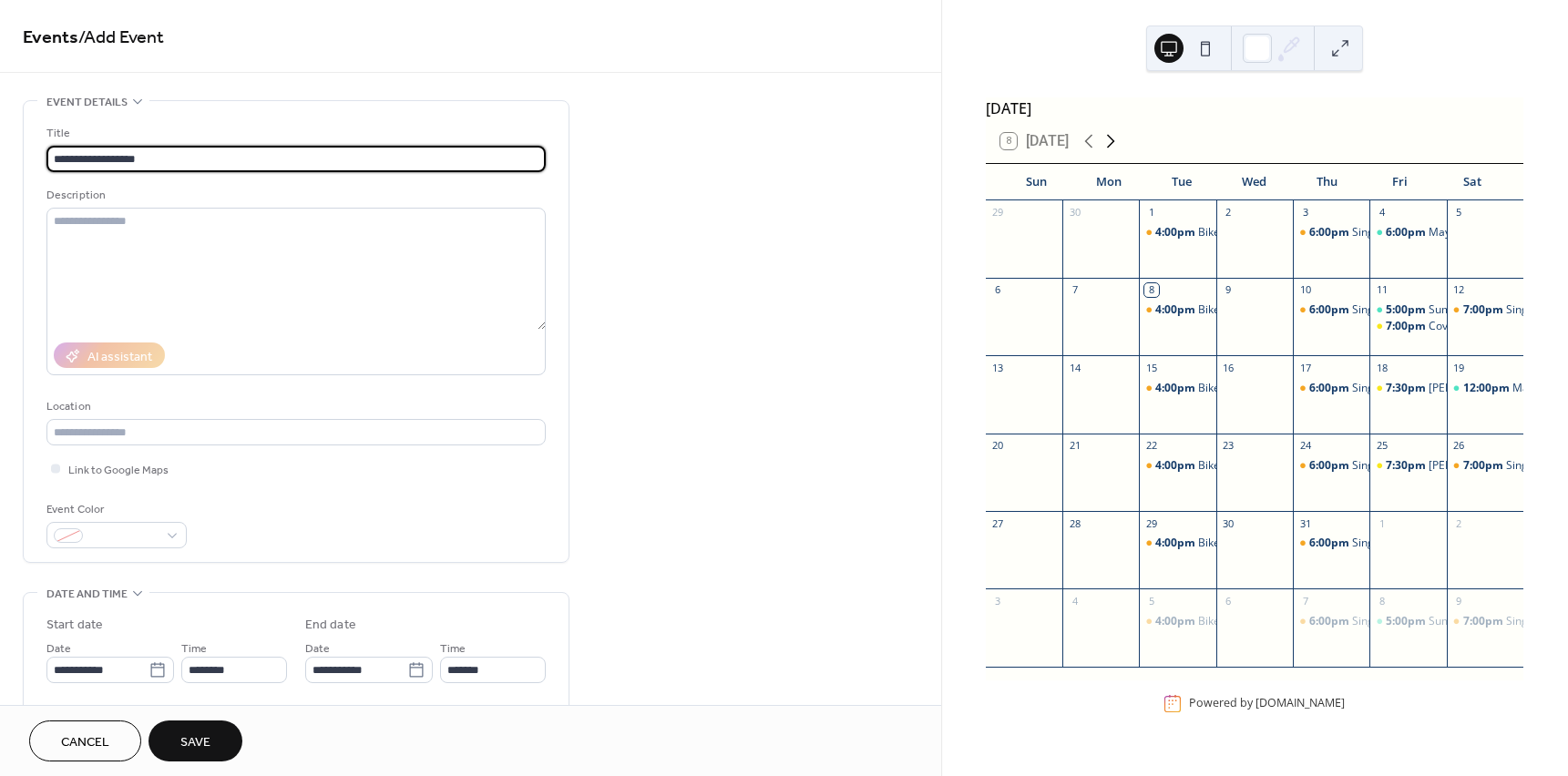 type on "**********" 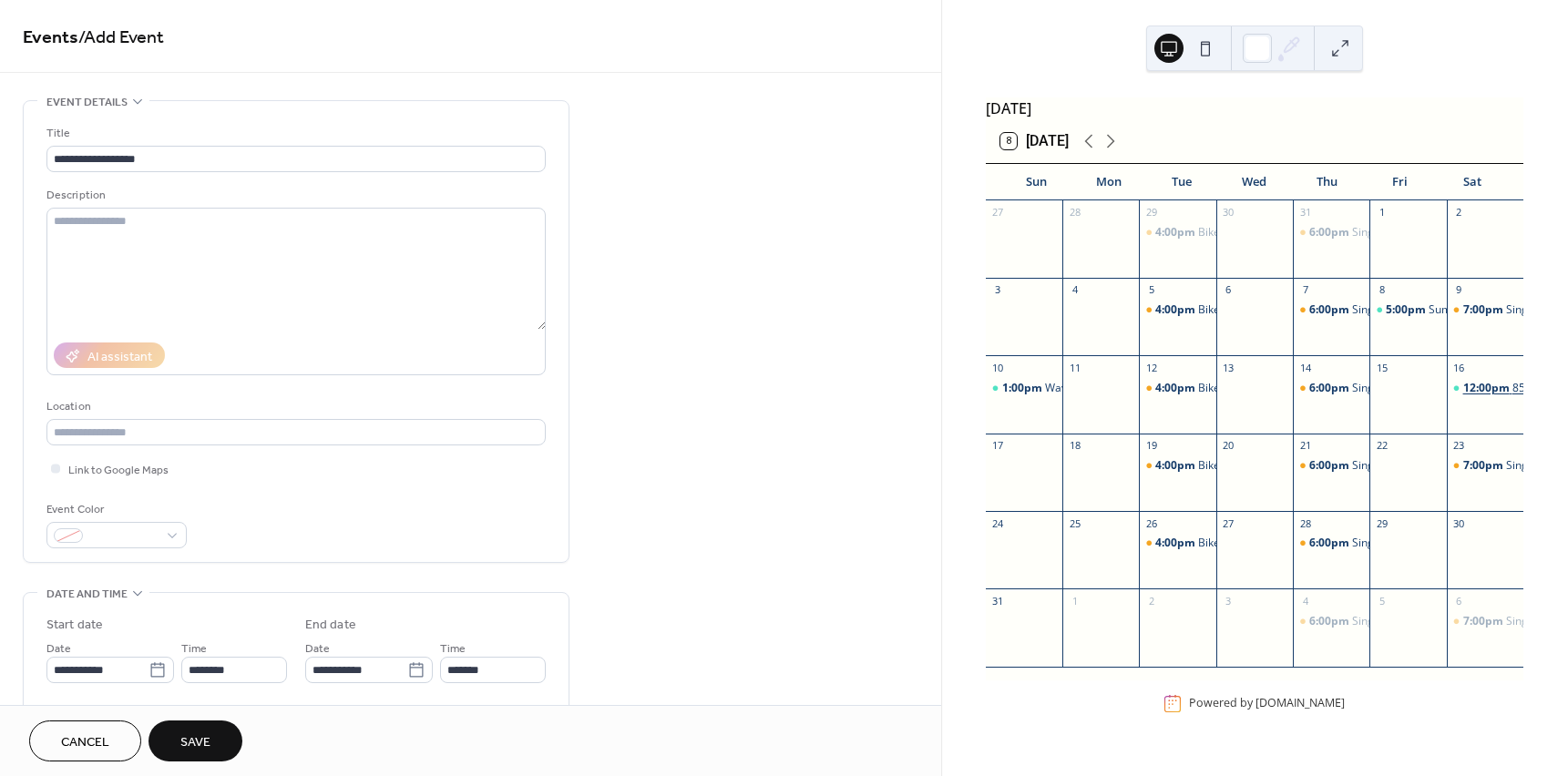click on "12:00pm" at bounding box center [1488, 388] 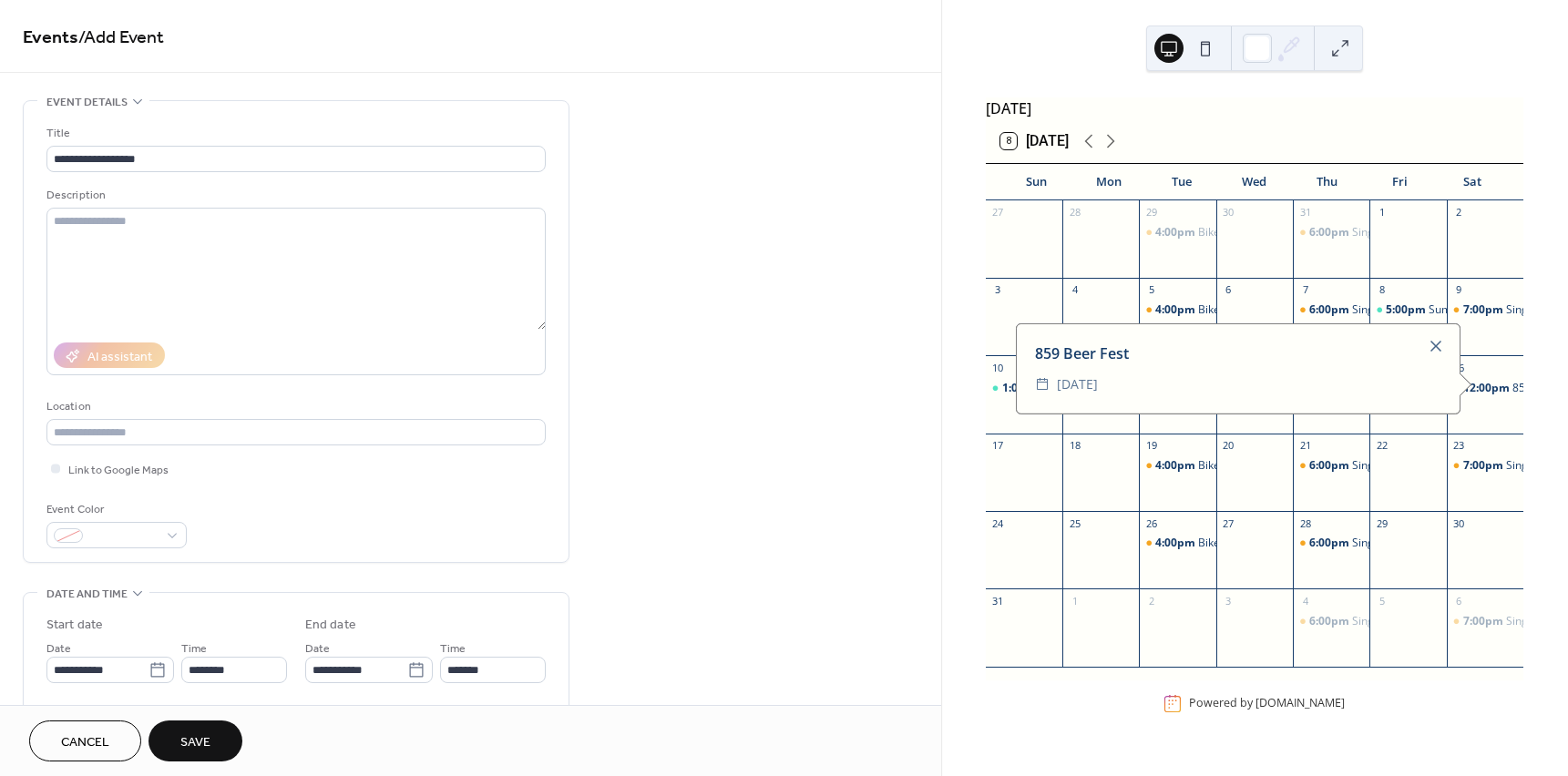 click on "12:00pm 859 Beer Fest" at bounding box center (1485, 403) 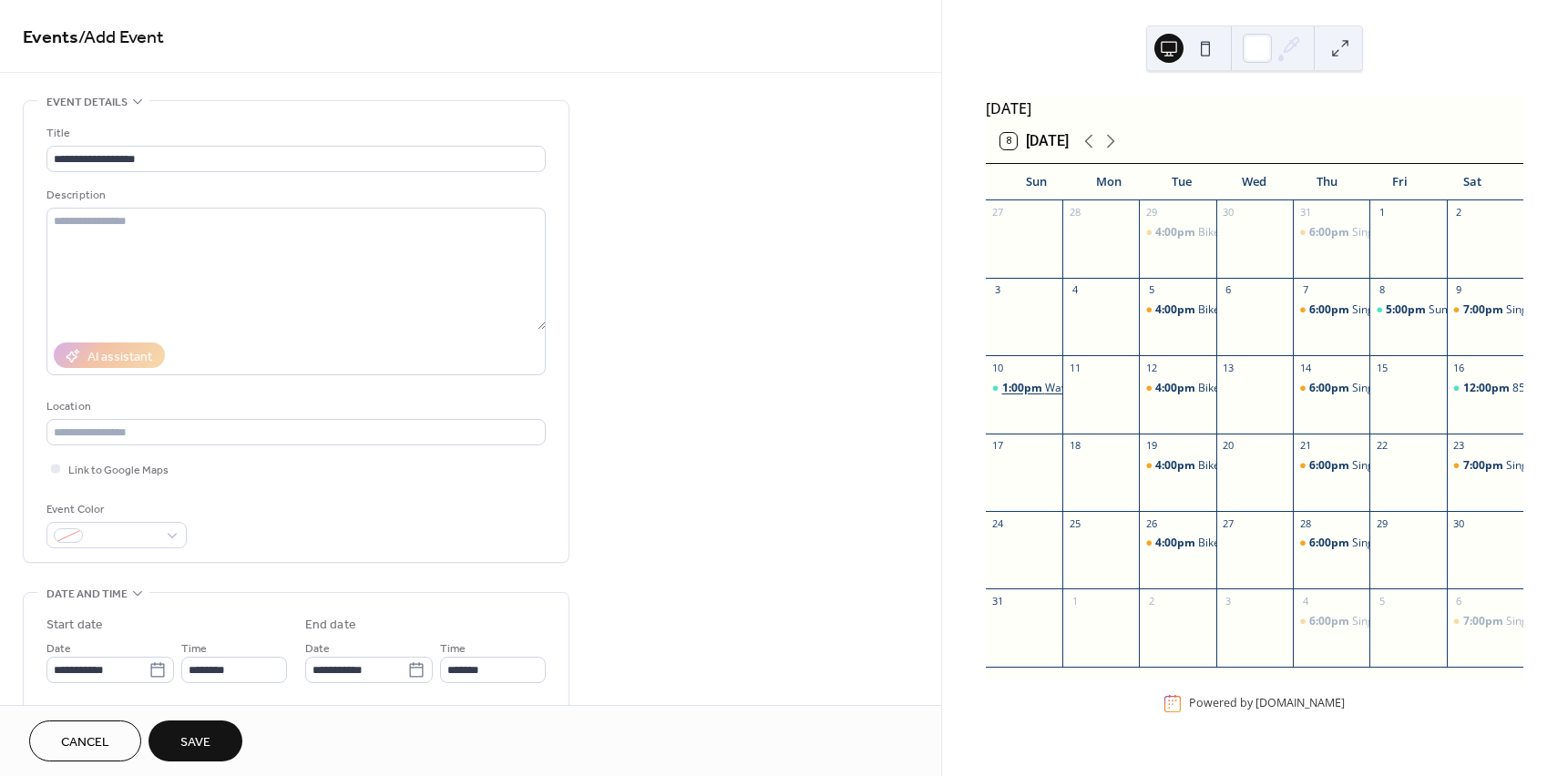 click on "1:00pm" at bounding box center [1023, 388] 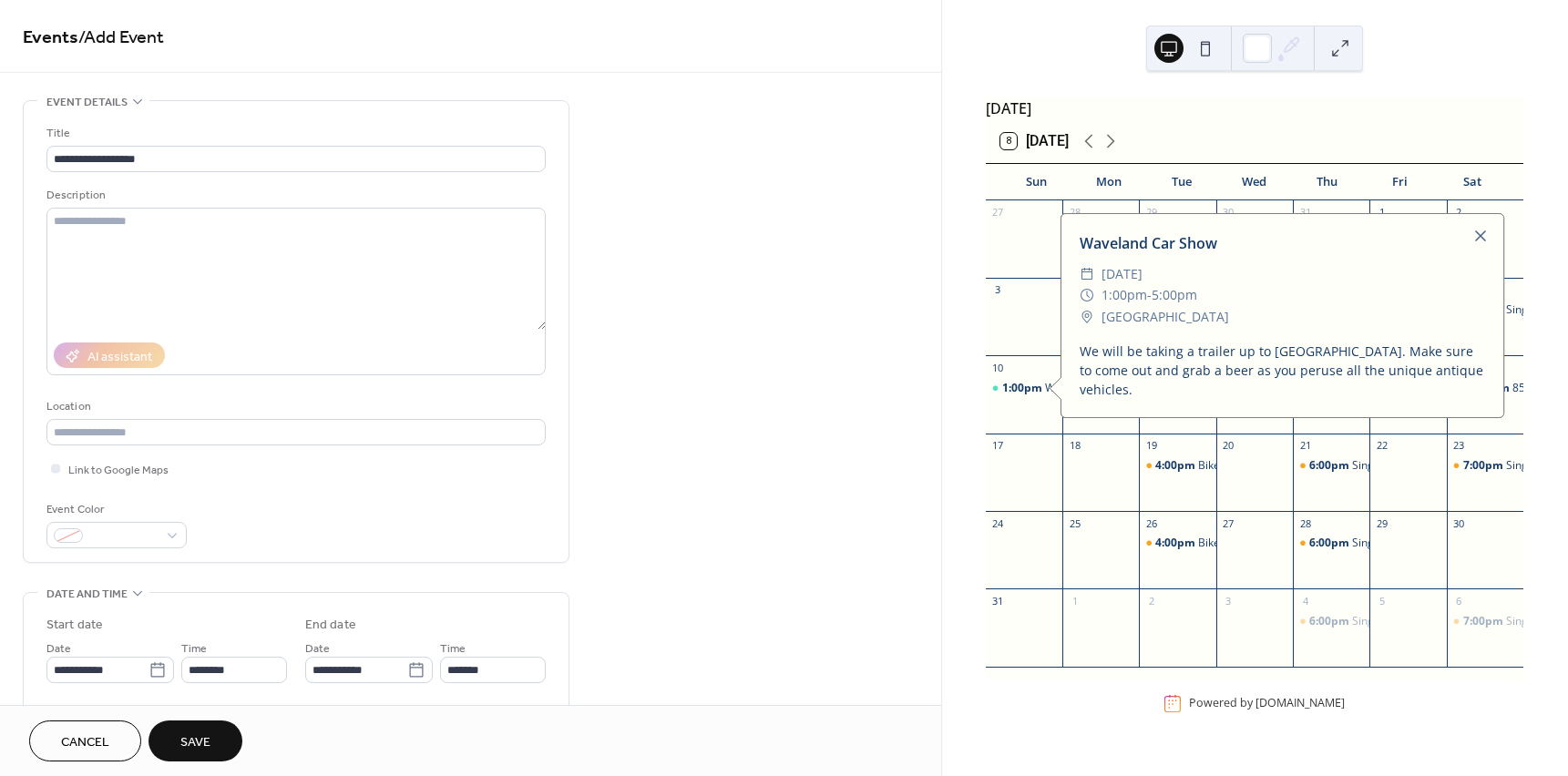 drag, startPoint x: 1082, startPoint y: 362, endPoint x: 1179, endPoint y: 399, distance: 103.81715 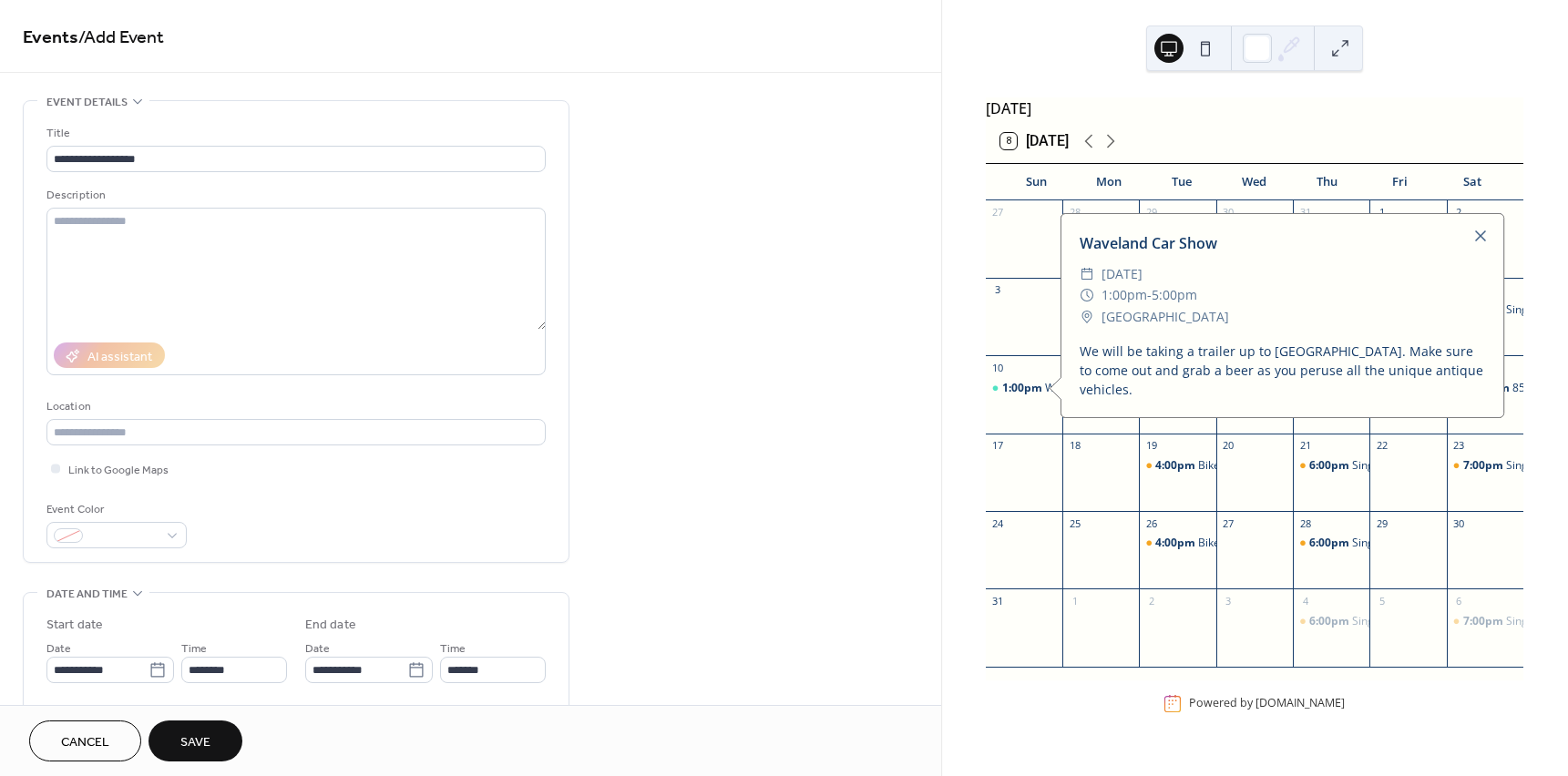 click on "We will be taking a trailer up to Waveland State Historic Site. Make sure to come out and grab a beer as you peruse all the unique antique vehicles." at bounding box center [1283, 370] 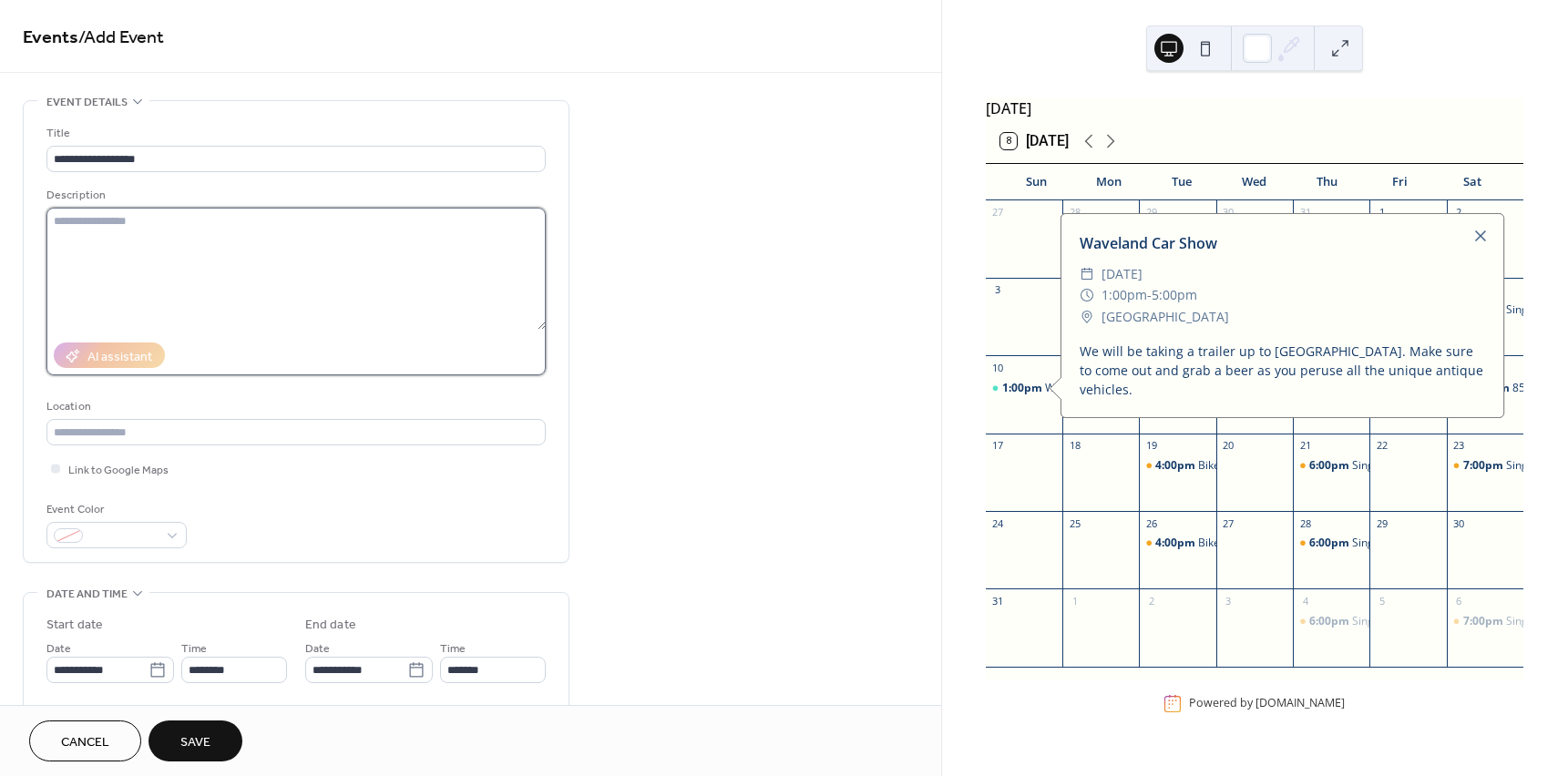 click at bounding box center [296, 269] 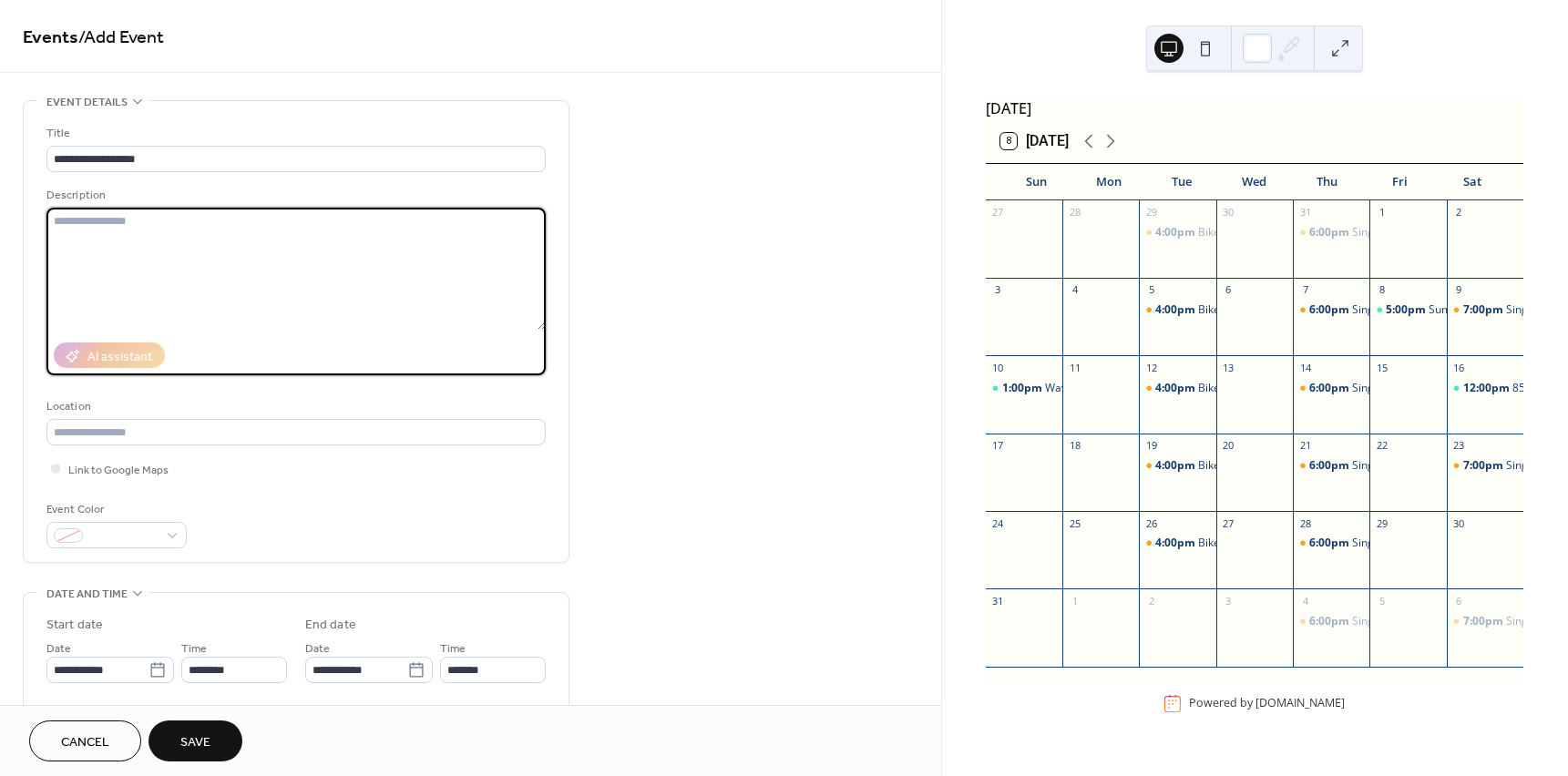 paste on "**********" 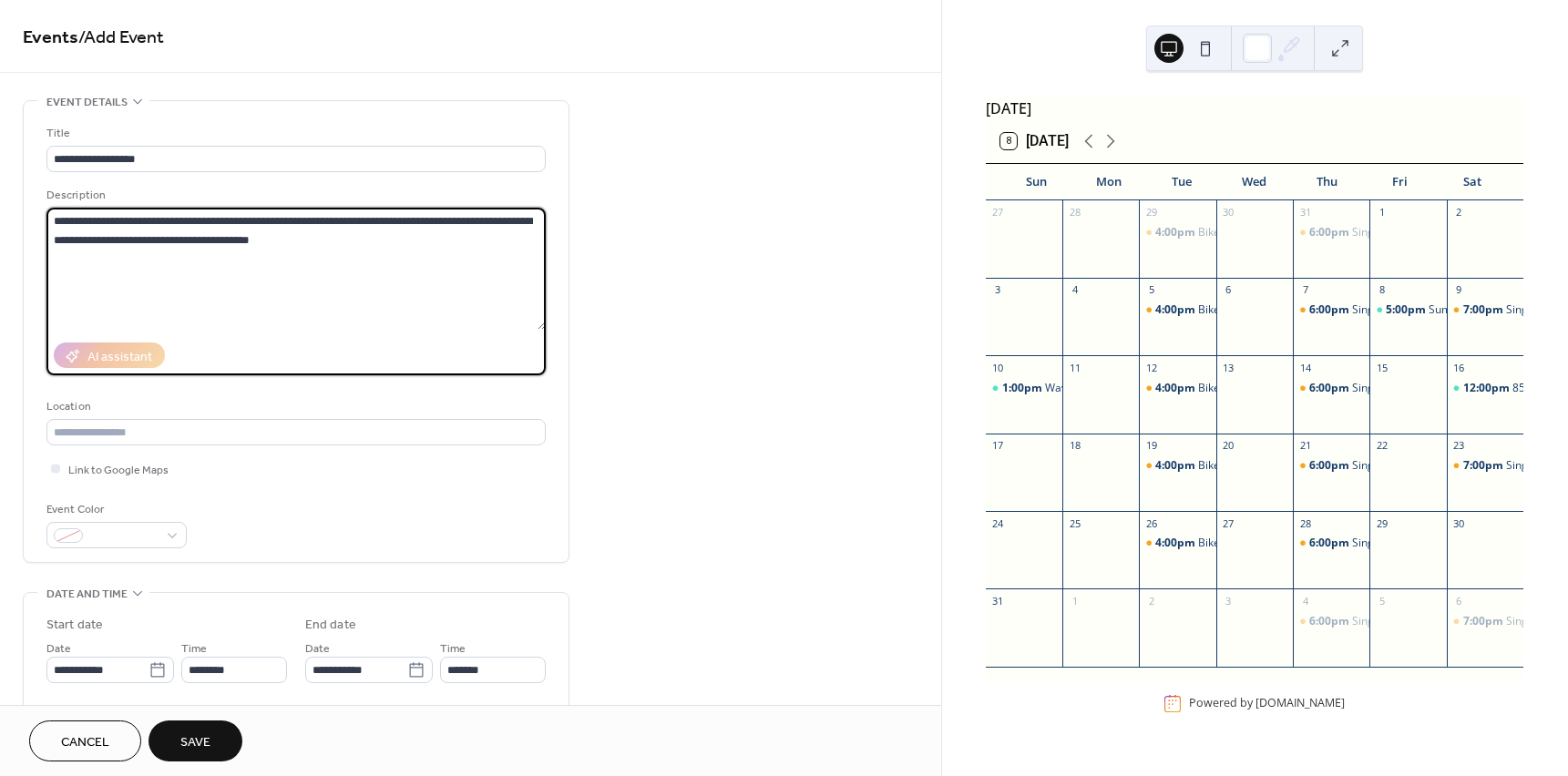 drag, startPoint x: 365, startPoint y: 243, endPoint x: 503, endPoint y: 226, distance: 139.04316 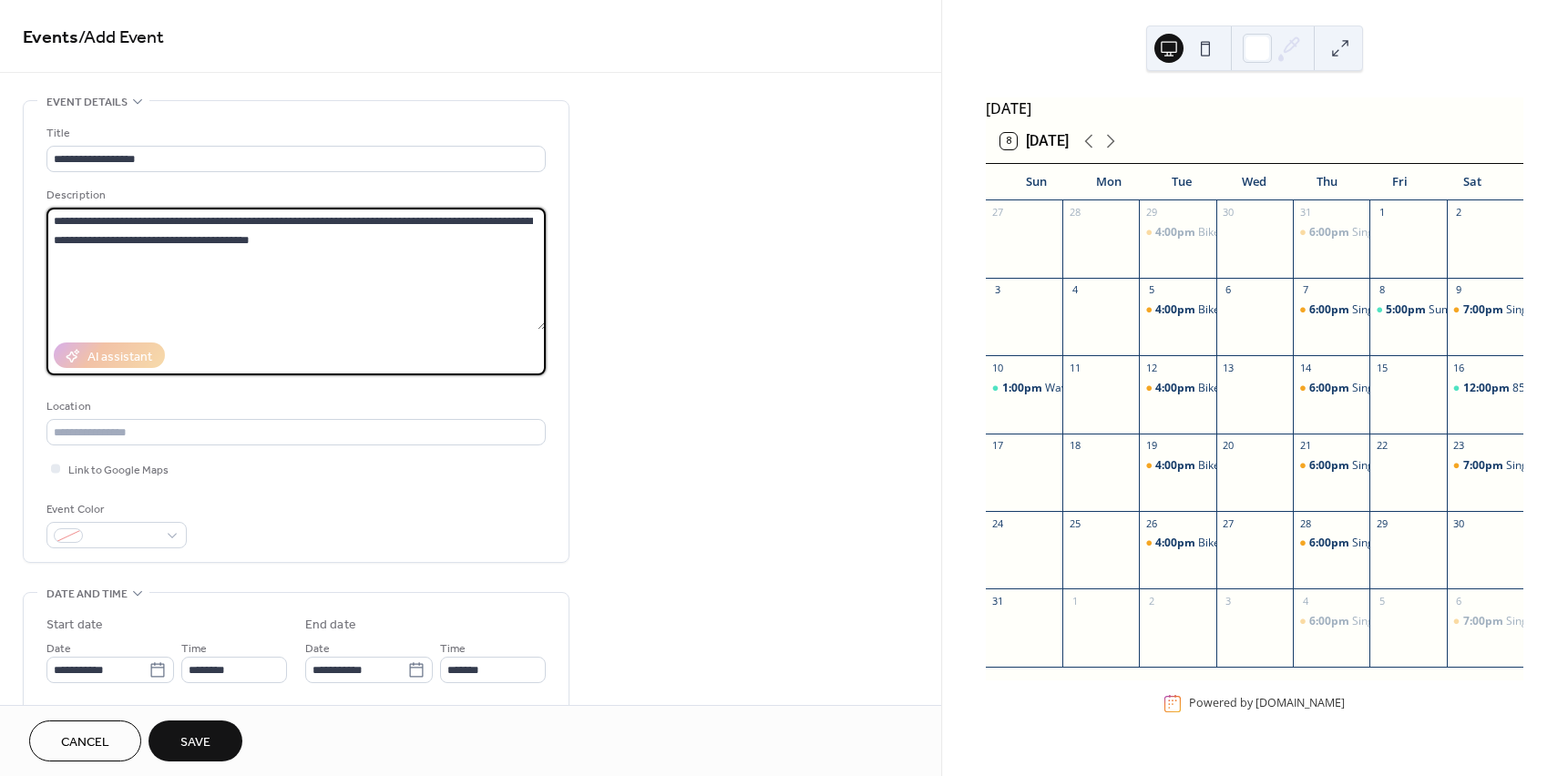 click on "**********" at bounding box center [296, 269] 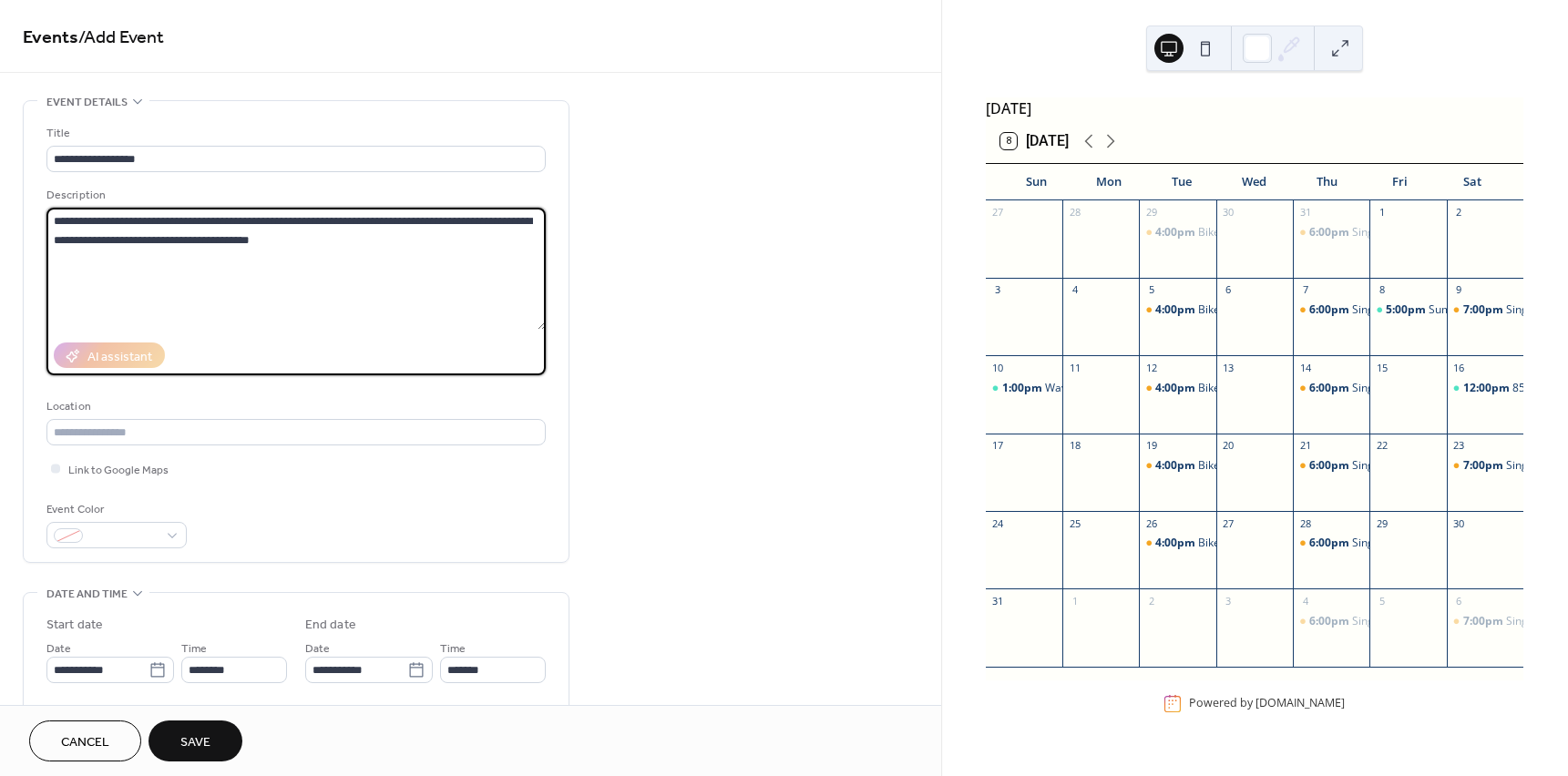 drag, startPoint x: 277, startPoint y: 238, endPoint x: 77, endPoint y: 242, distance: 200.04 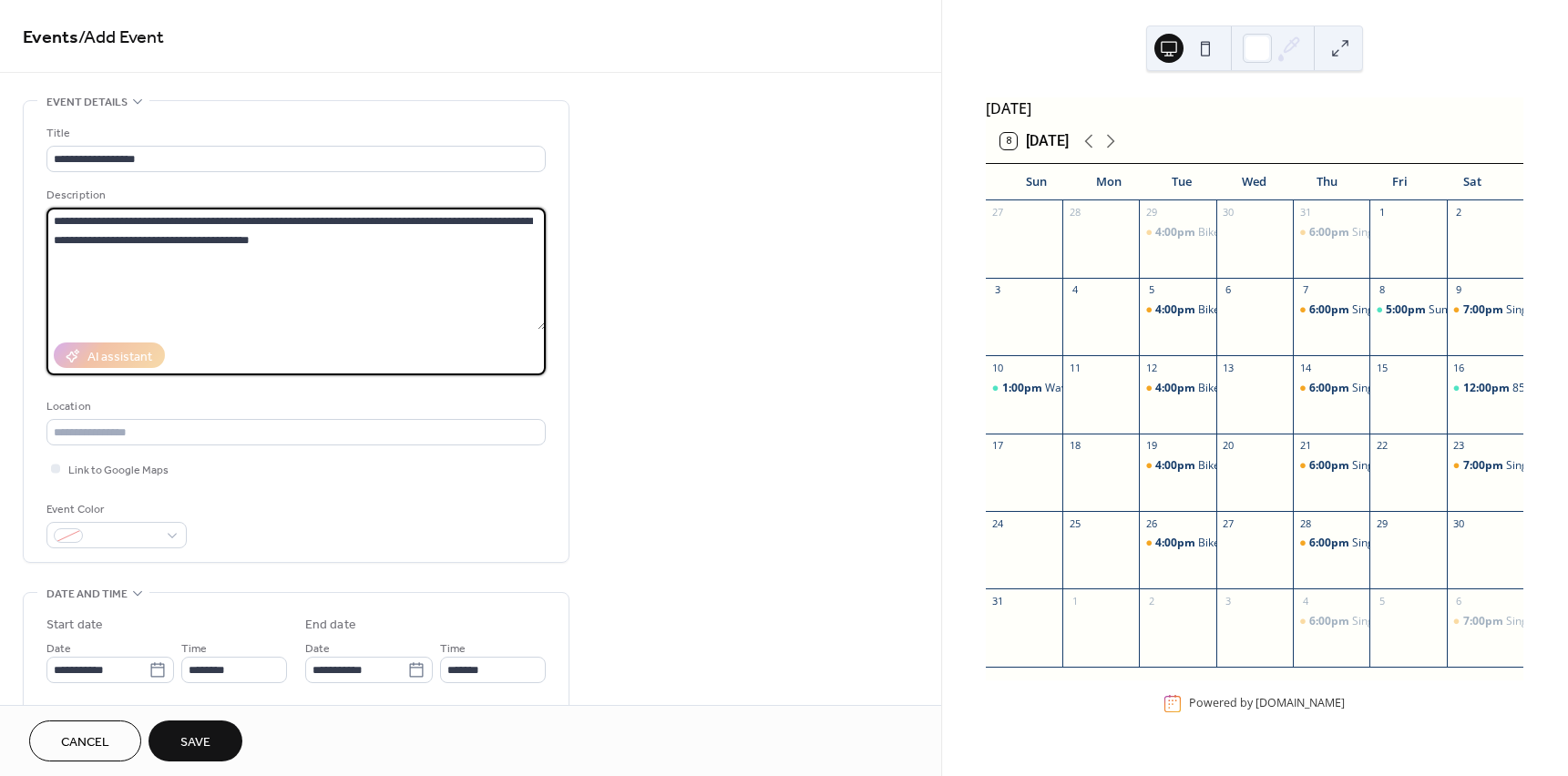 click on "**********" at bounding box center [296, 269] 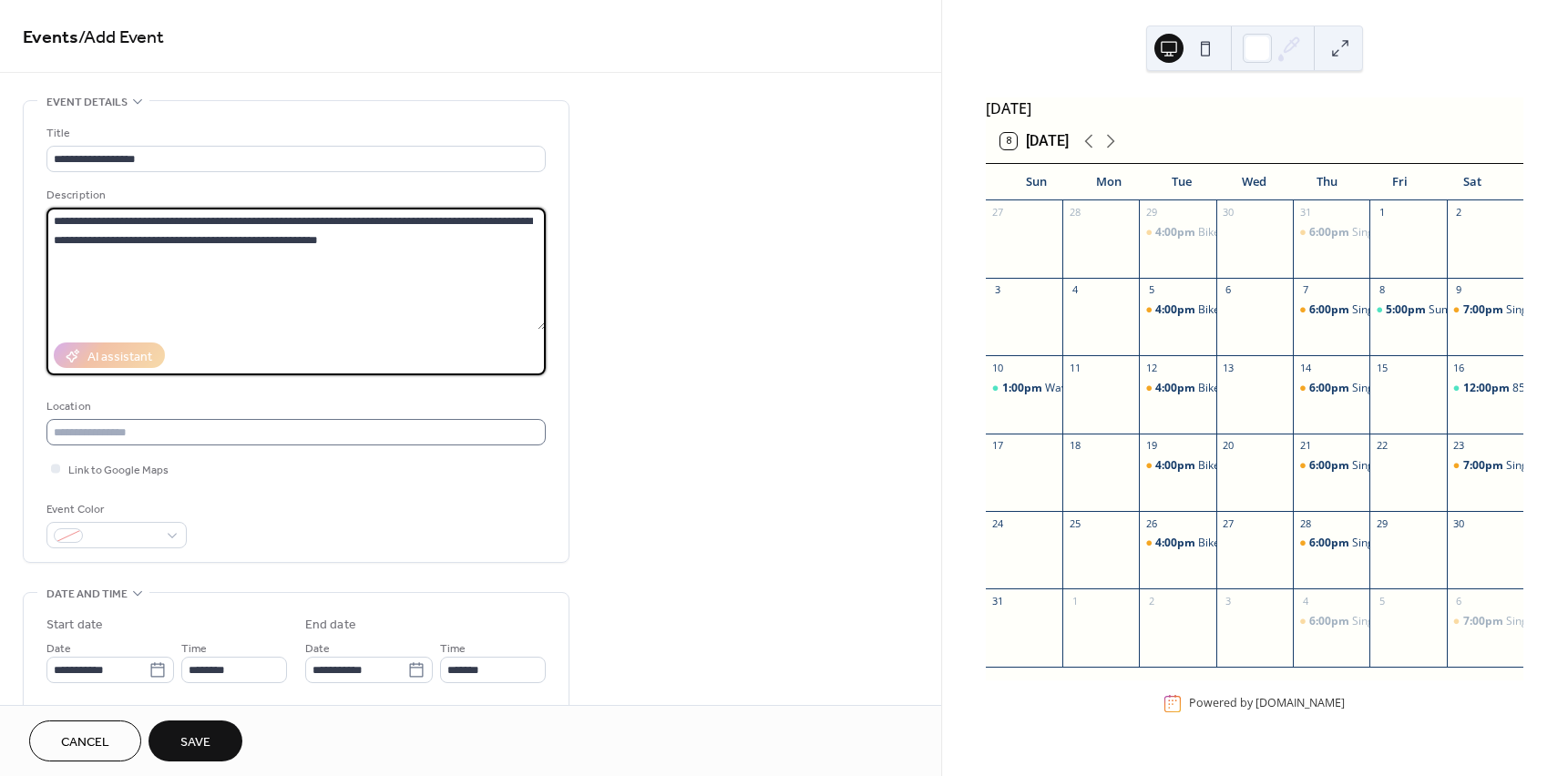 type on "**********" 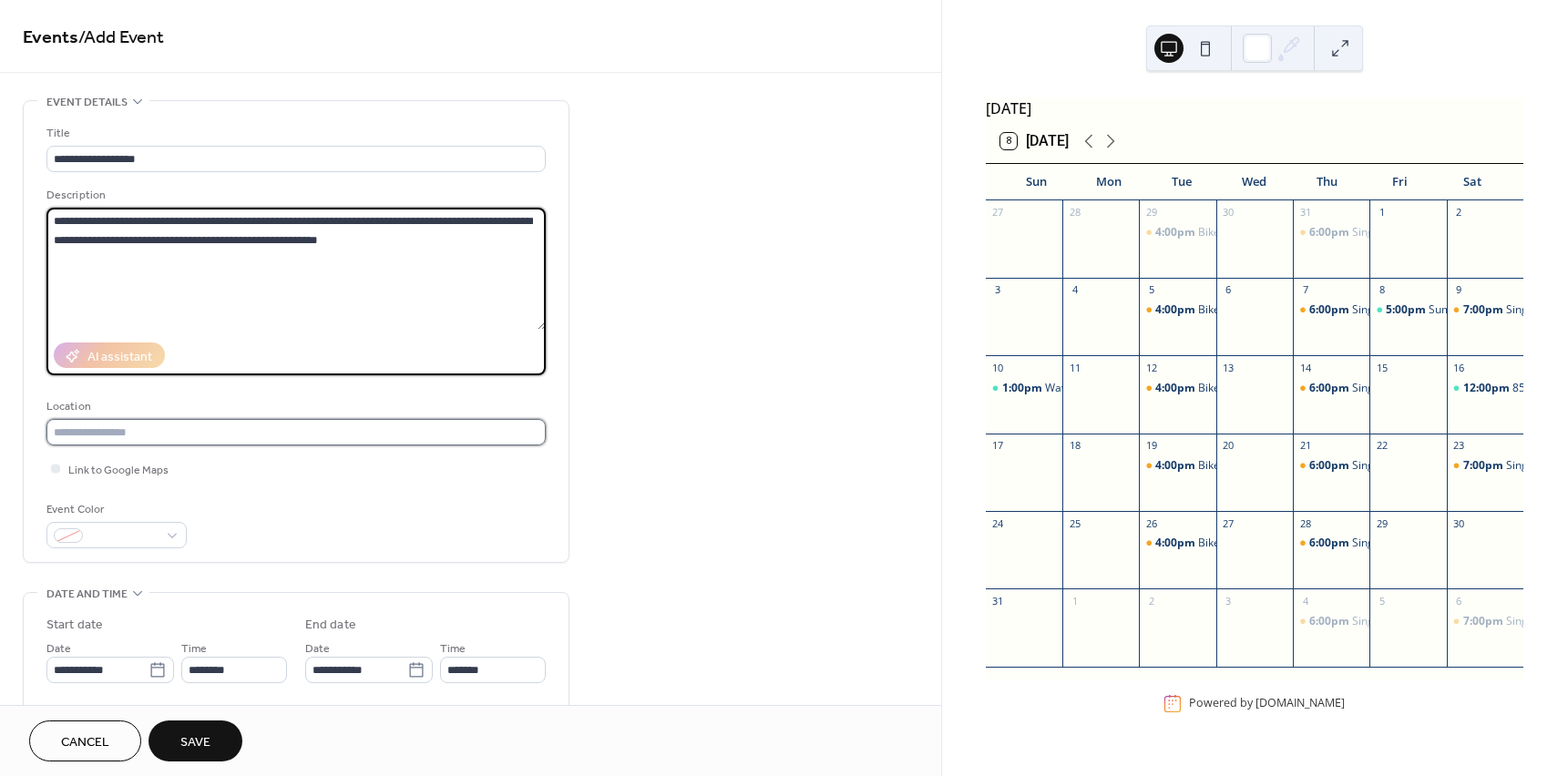 click at bounding box center (296, 432) 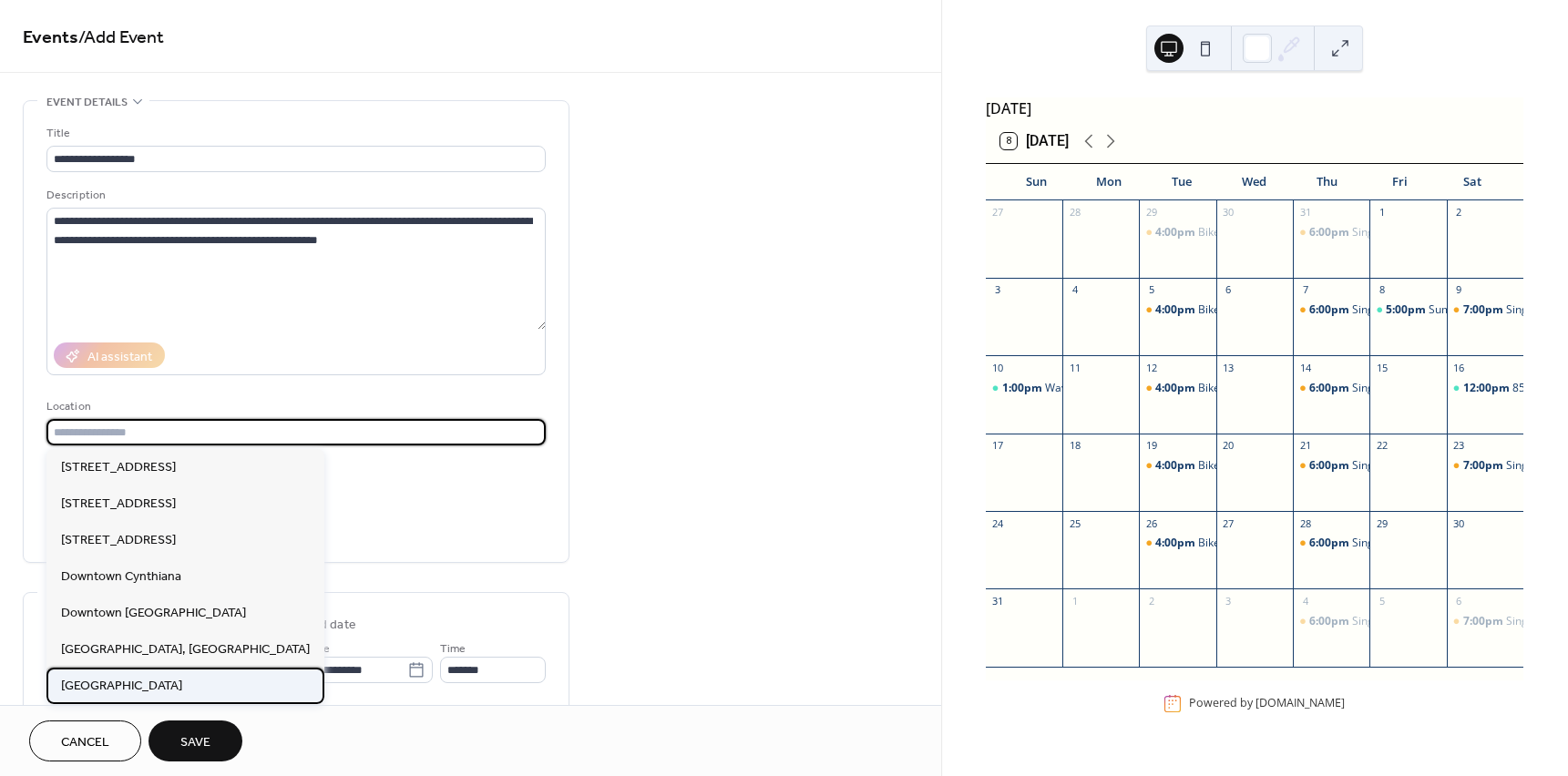 click on "Waveland State Historic Site" at bounding box center [121, 686] 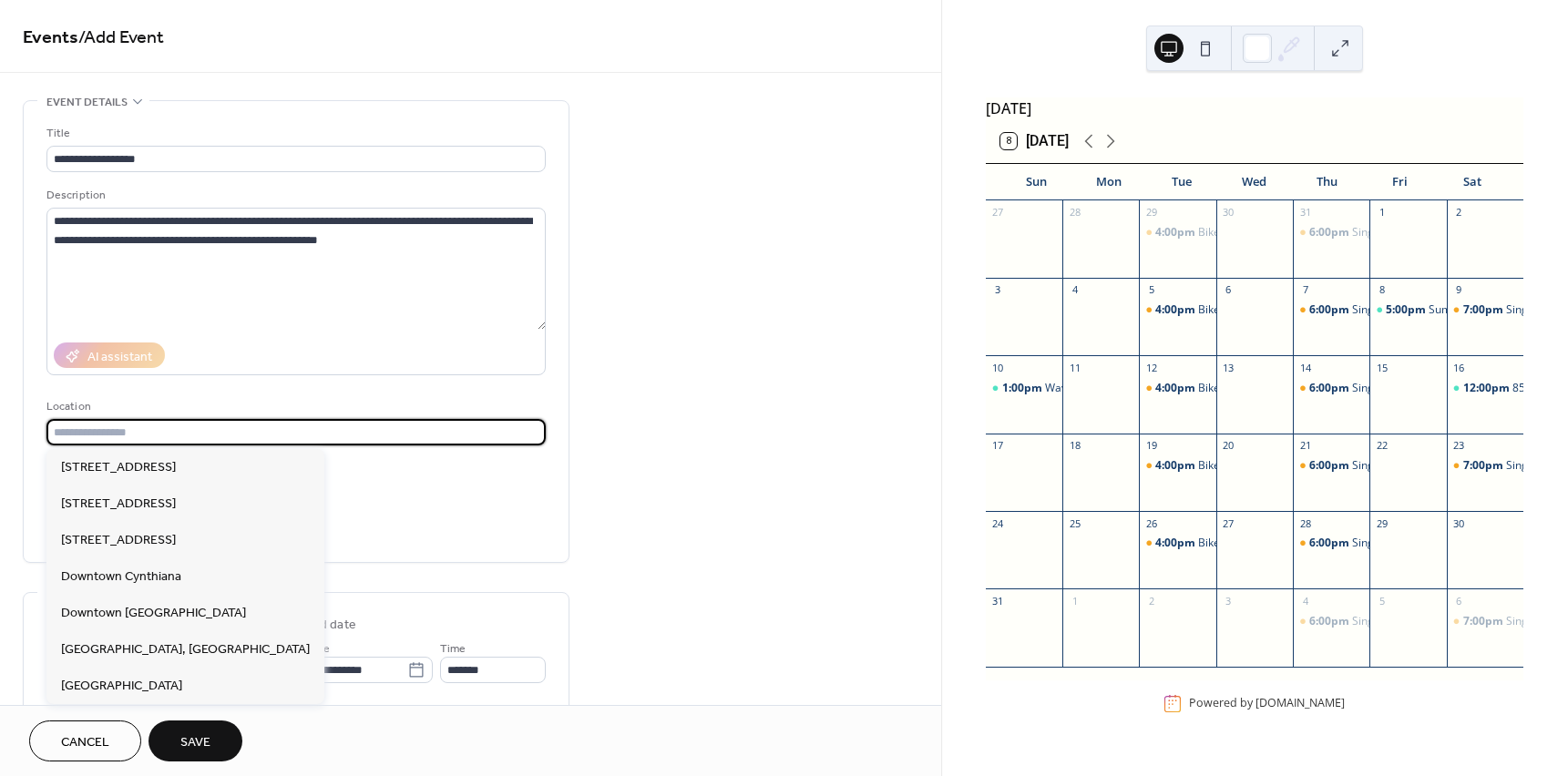 type on "**********" 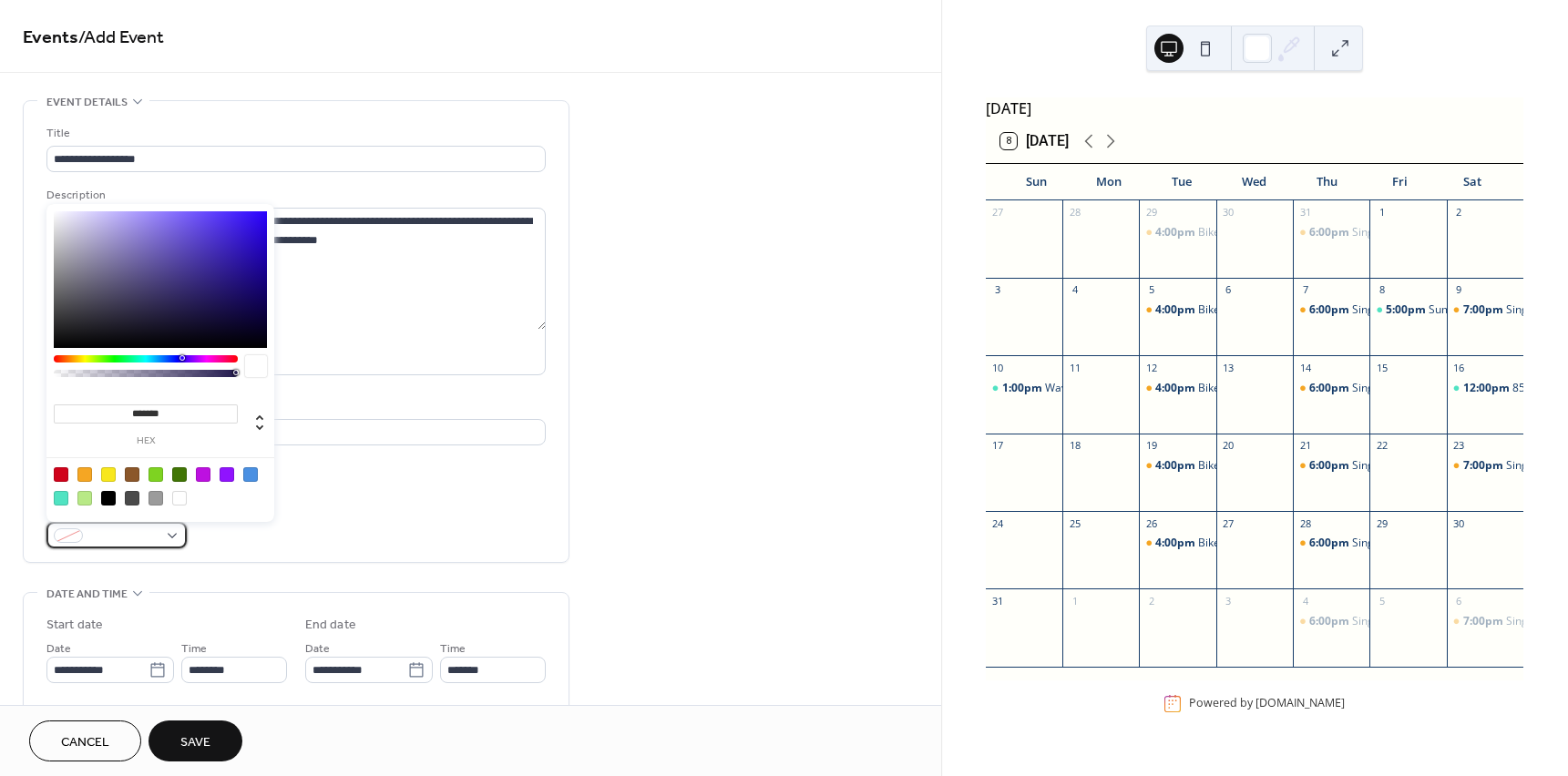 click at bounding box center (124, 536) 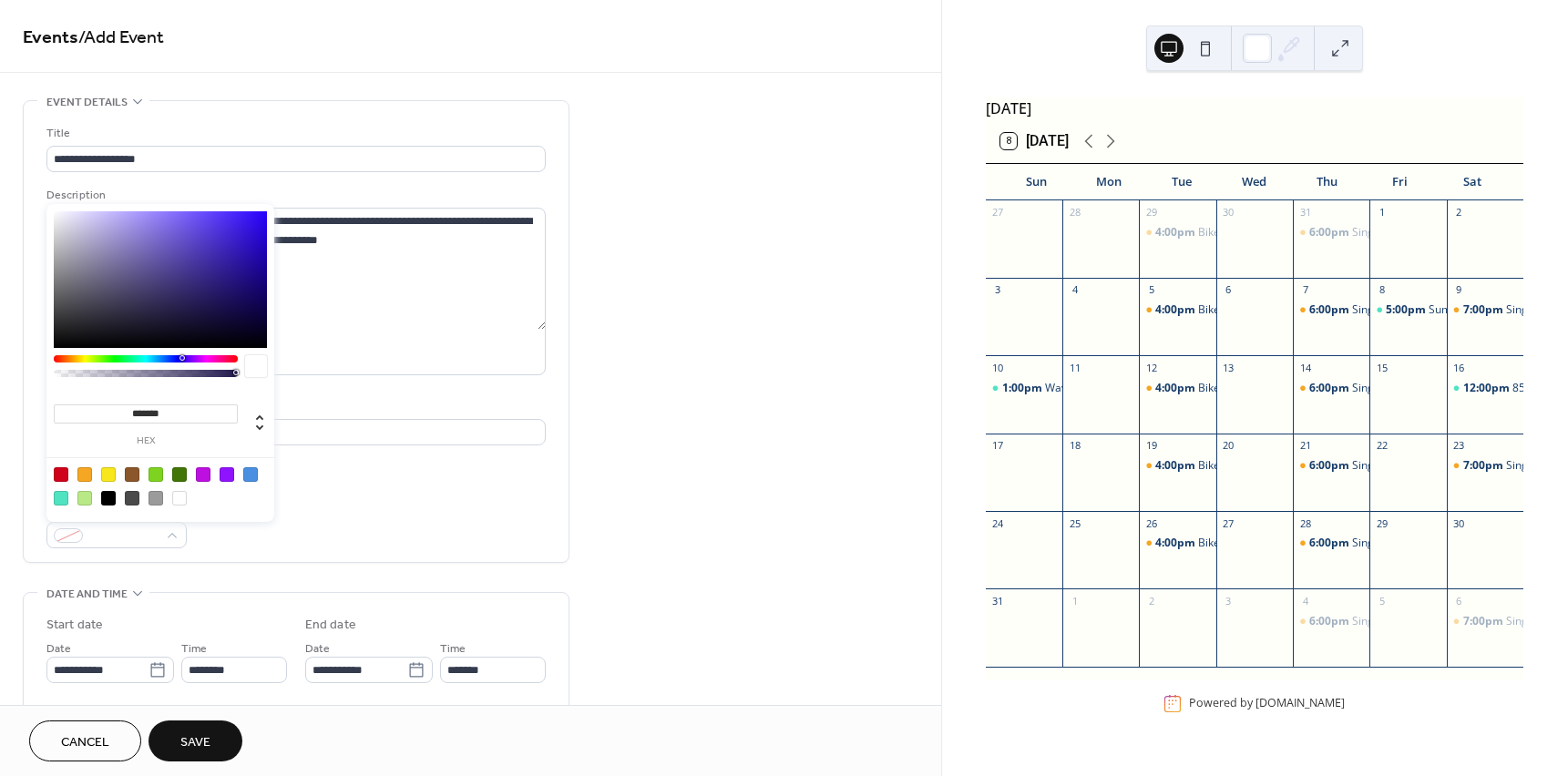click at bounding box center [61, 498] 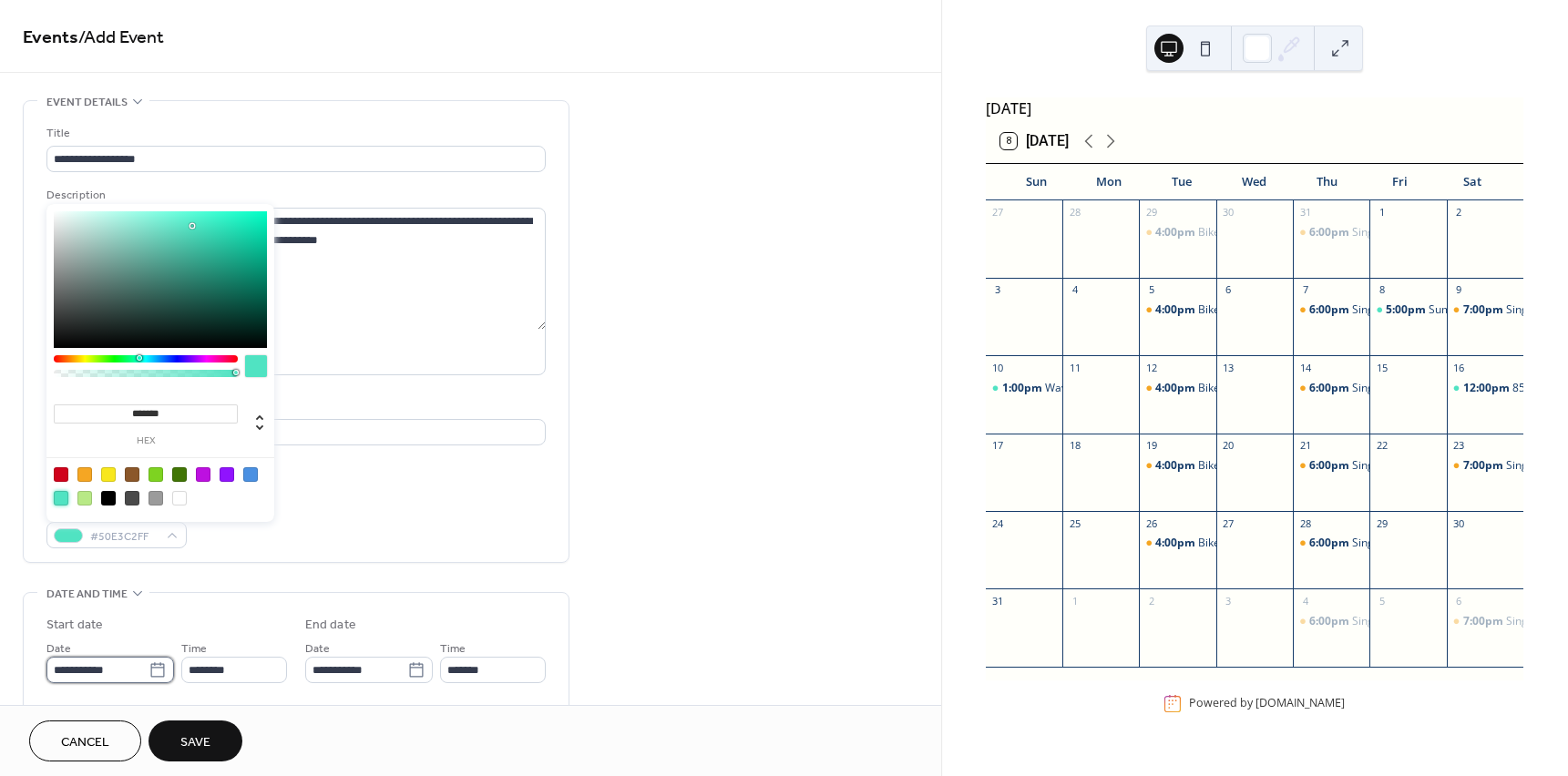 click on "**********" at bounding box center [97, 669] 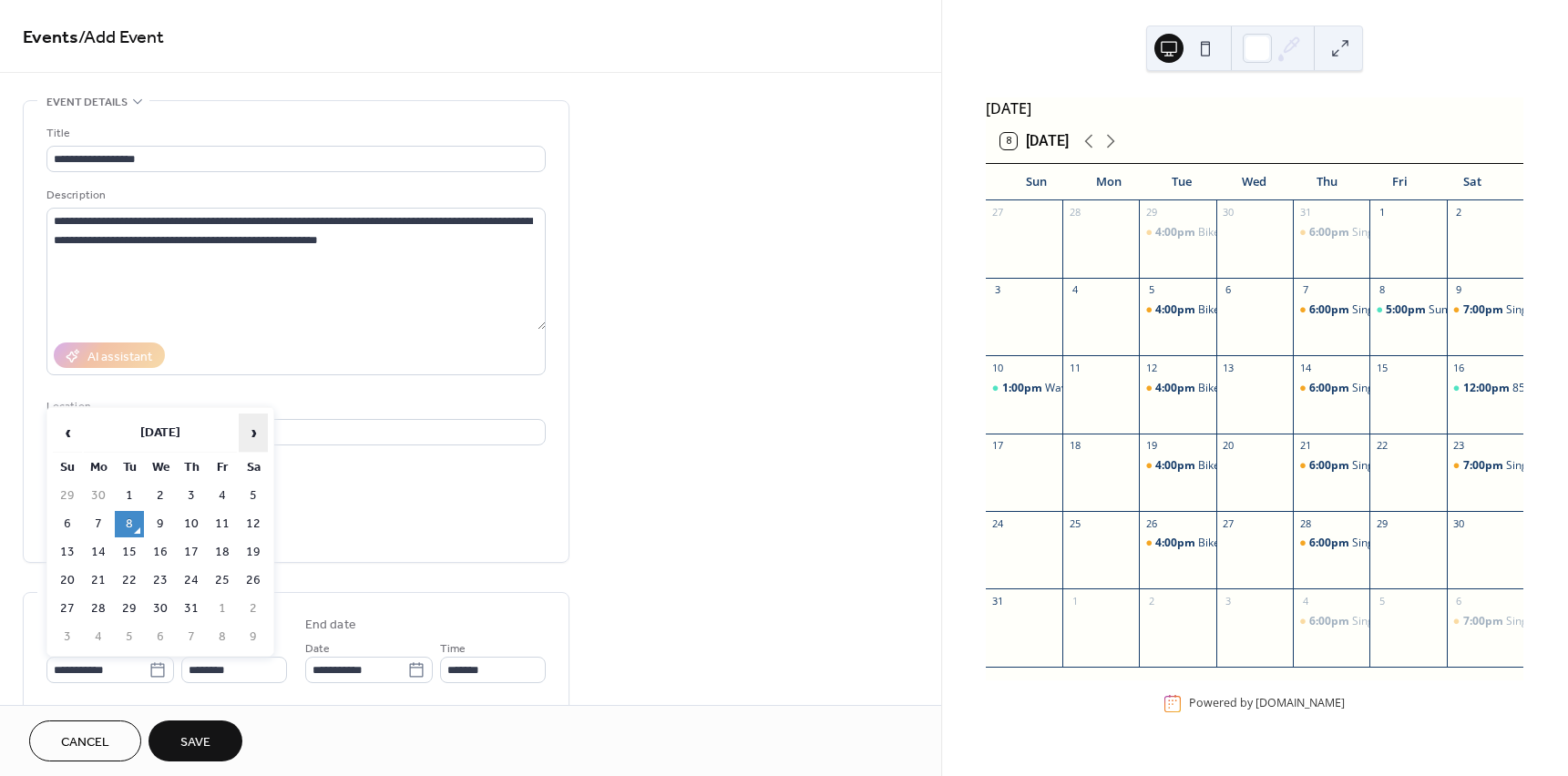 click on "›" at bounding box center [253, 433] 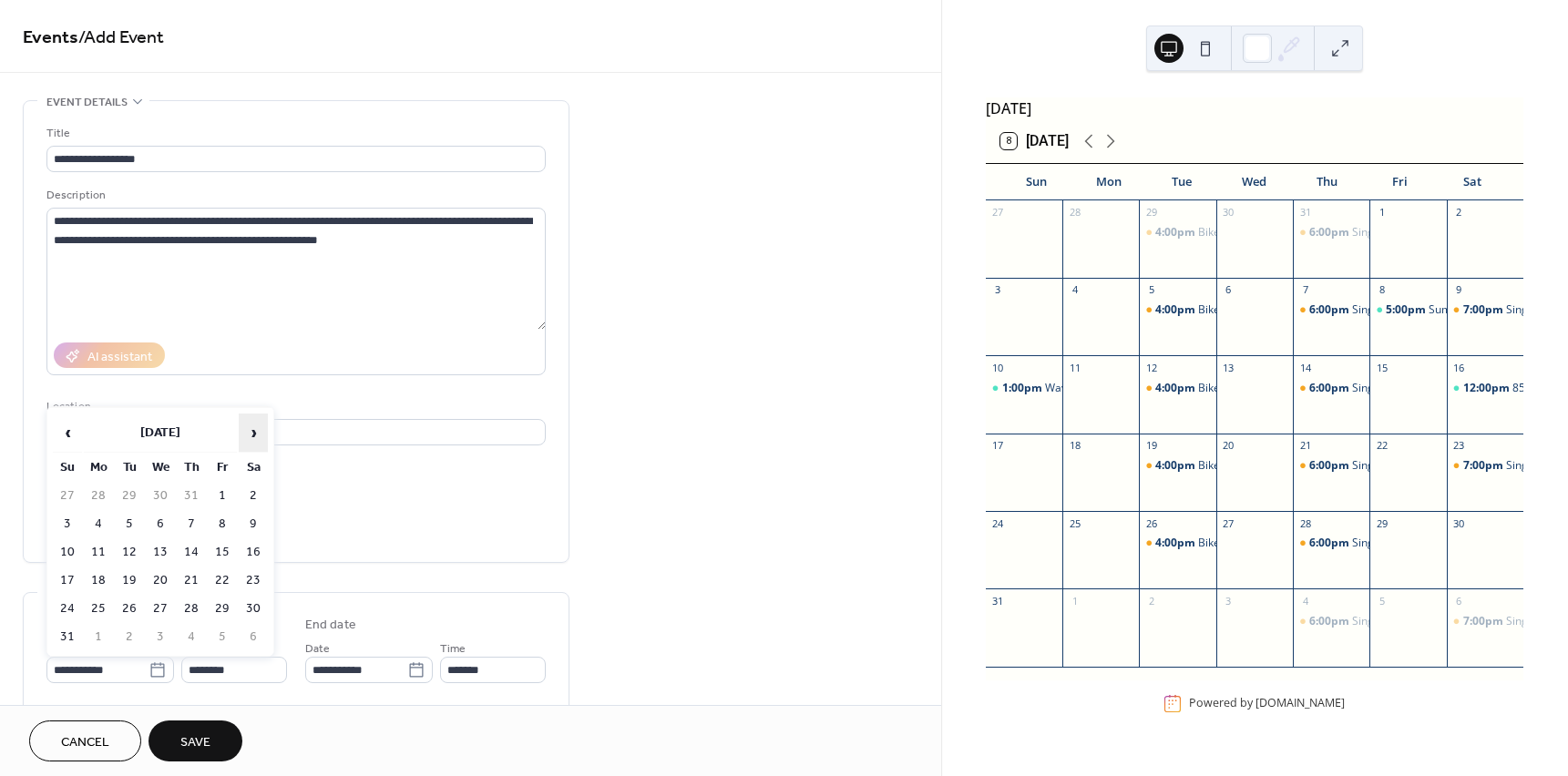 click on "›" at bounding box center [253, 433] 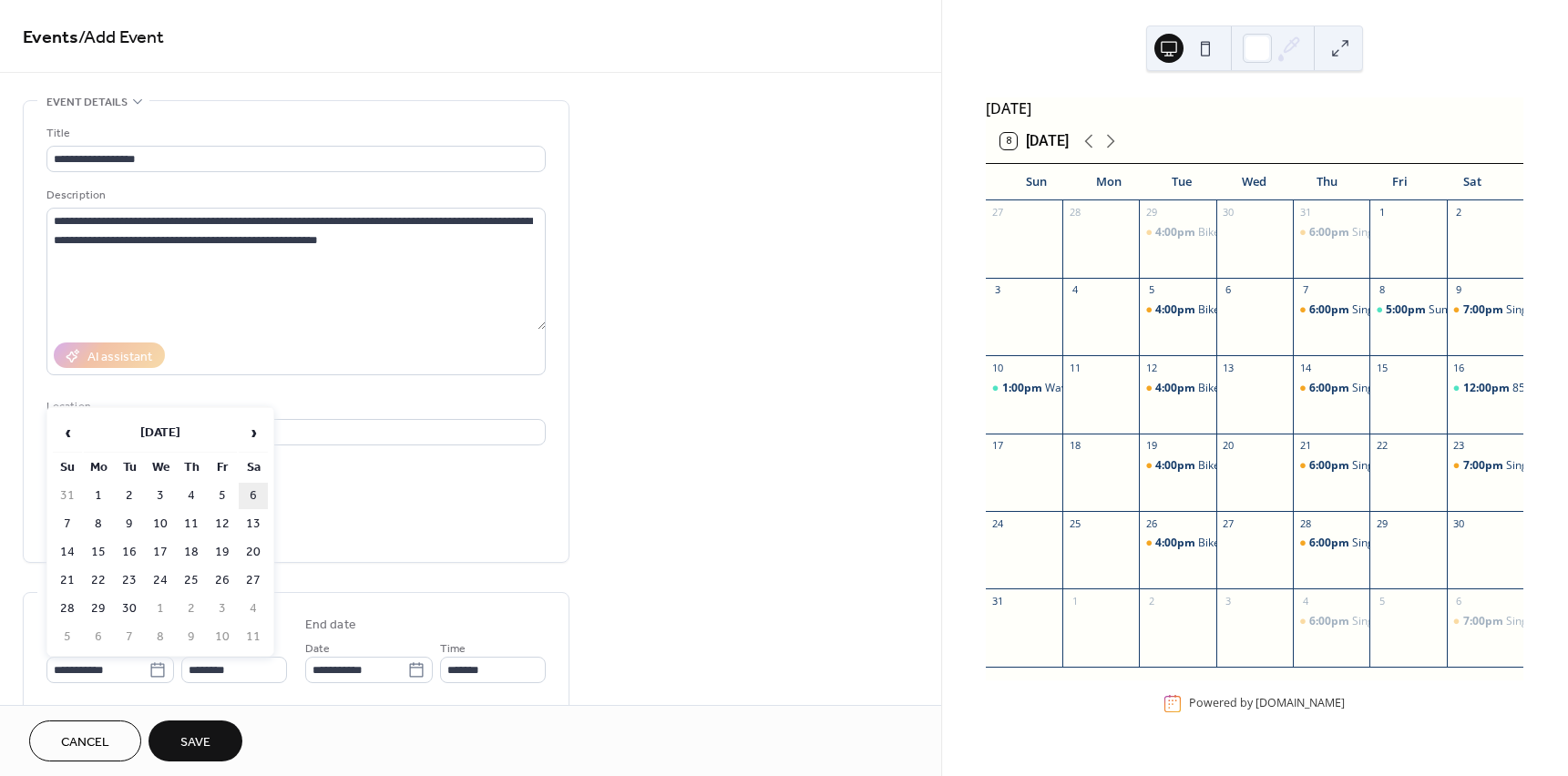 click on "6" at bounding box center (253, 495) 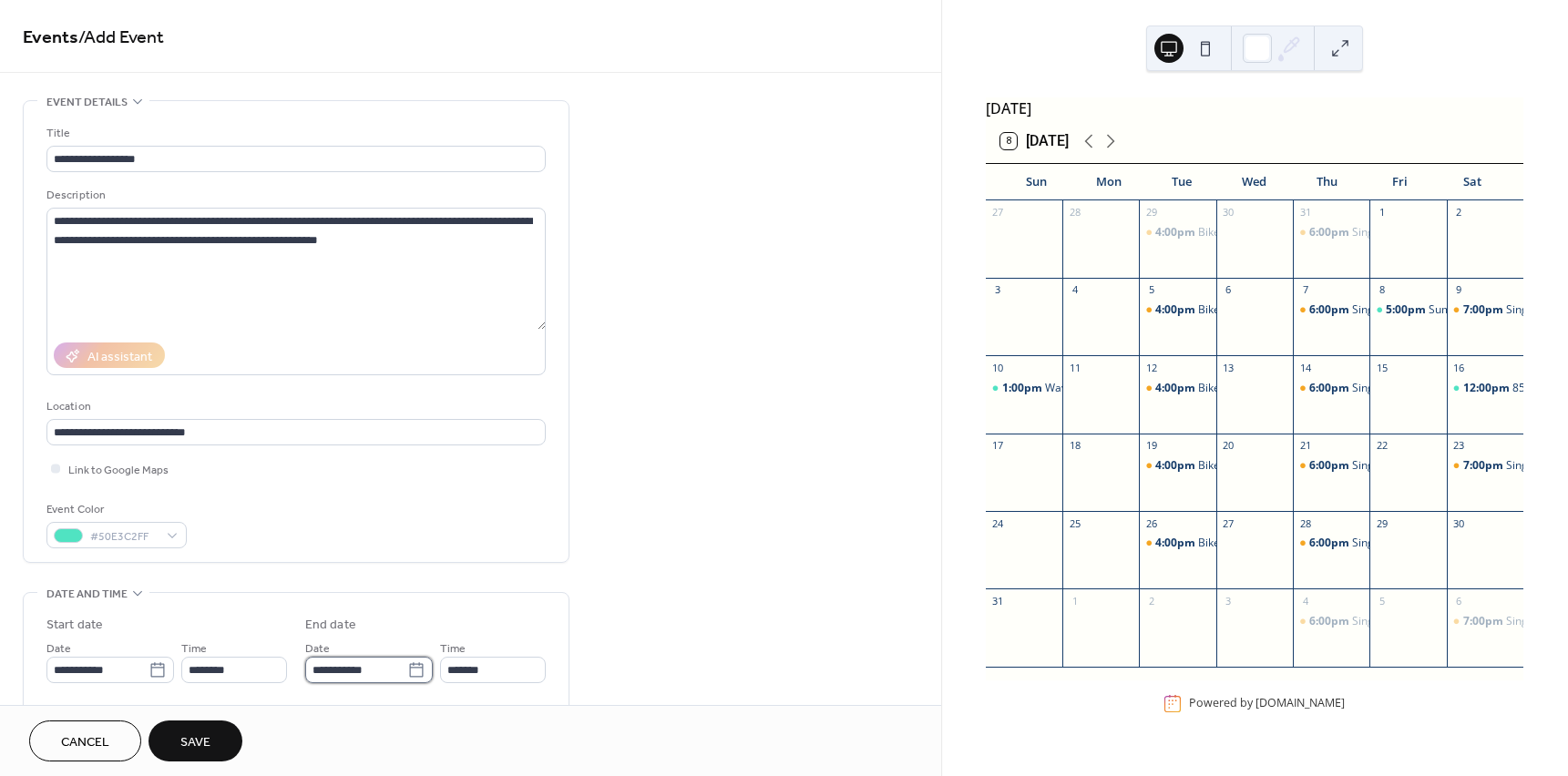 click on "**********" at bounding box center (356, 669) 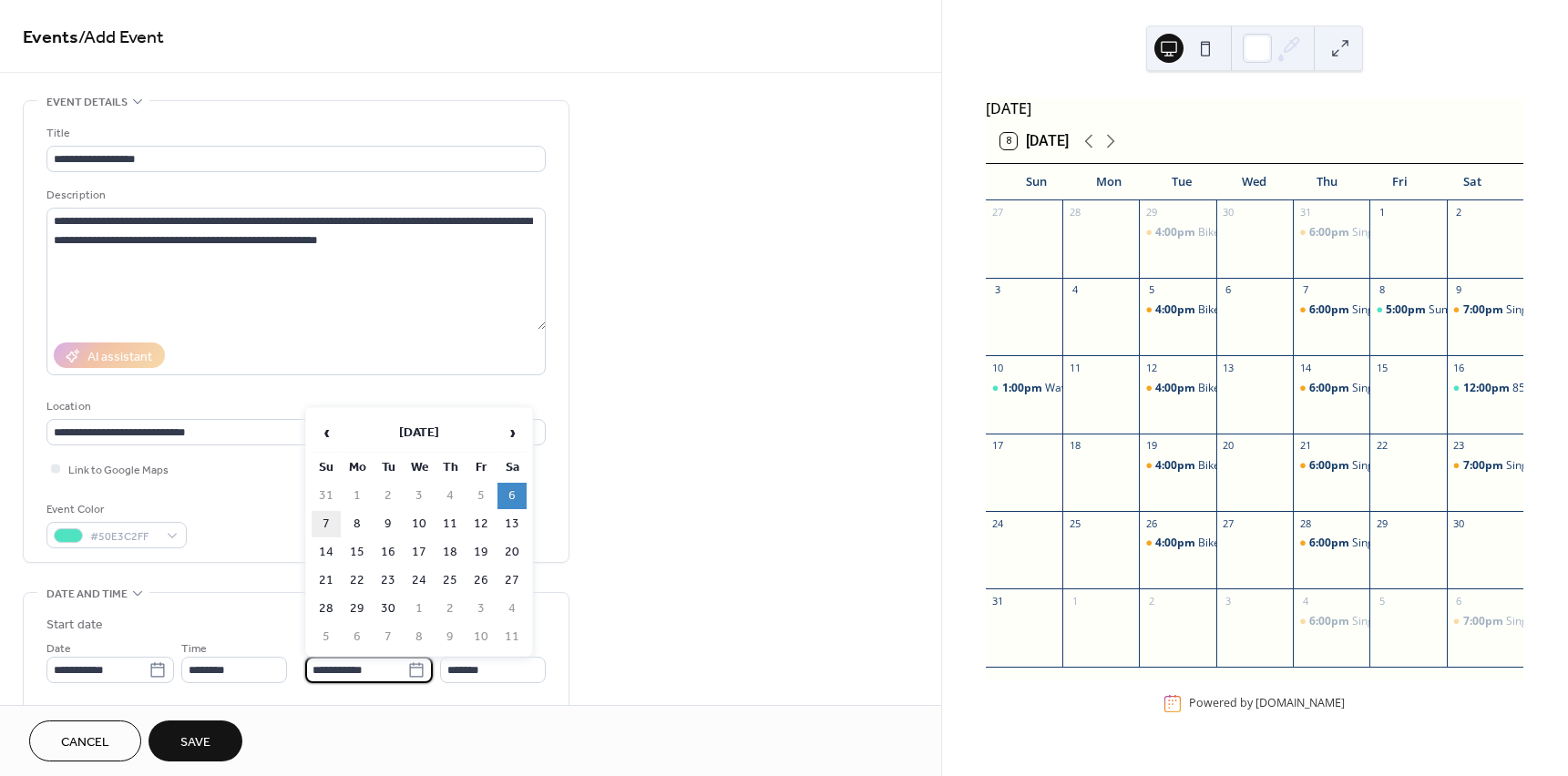 click on "7" at bounding box center (326, 524) 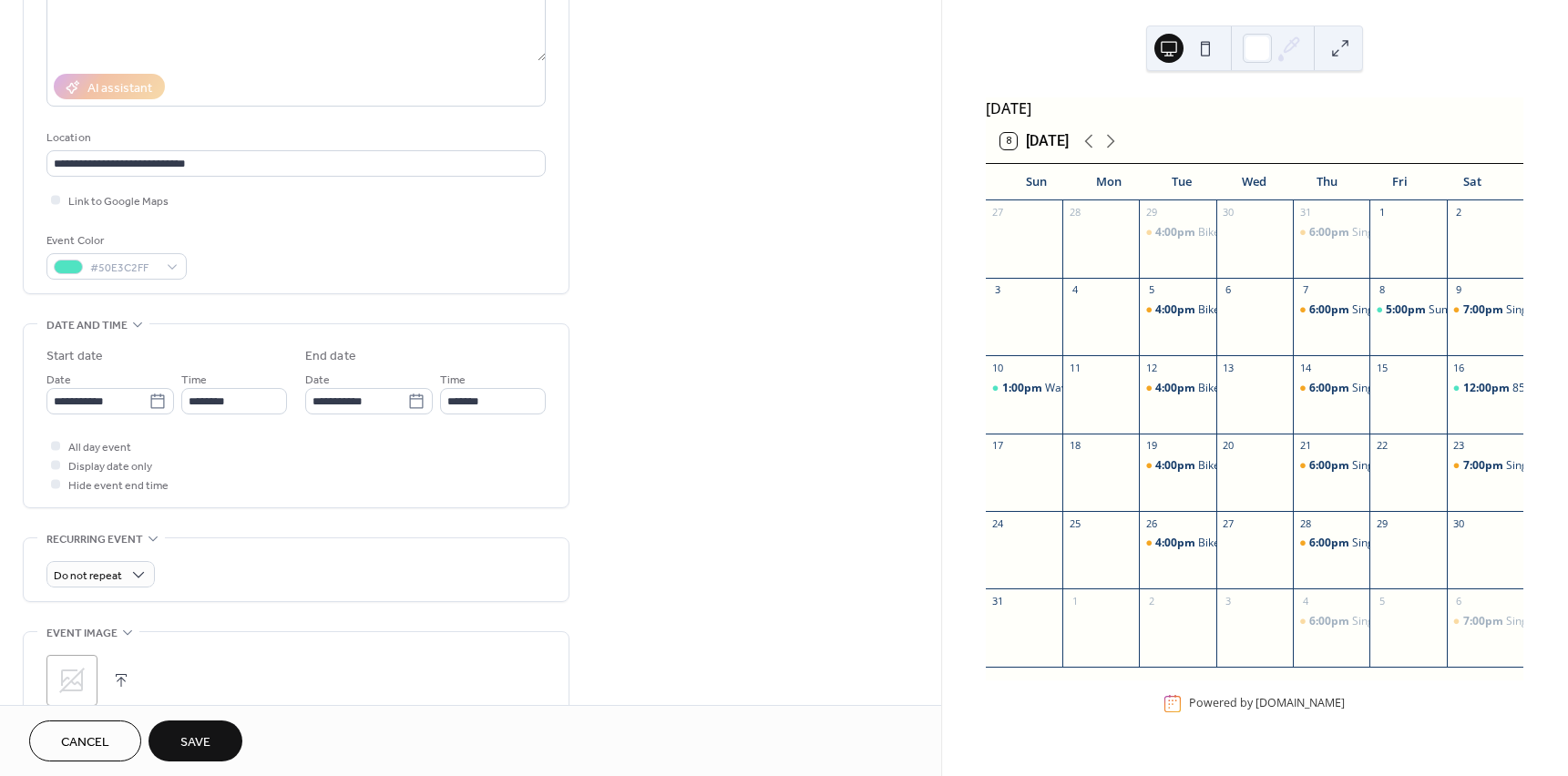scroll, scrollTop: 231, scrollLeft: 0, axis: vertical 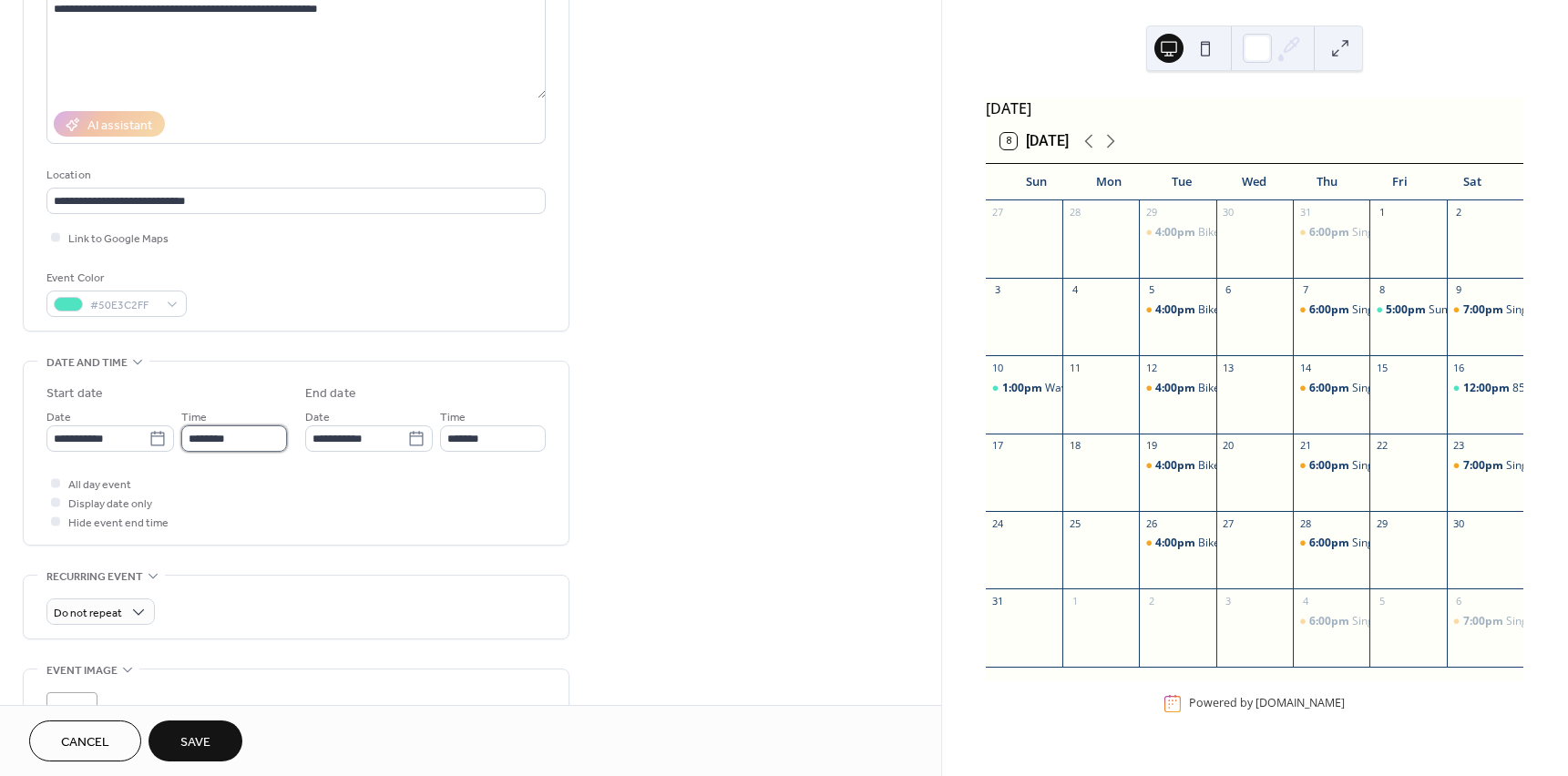 click on "********" at bounding box center (234, 438) 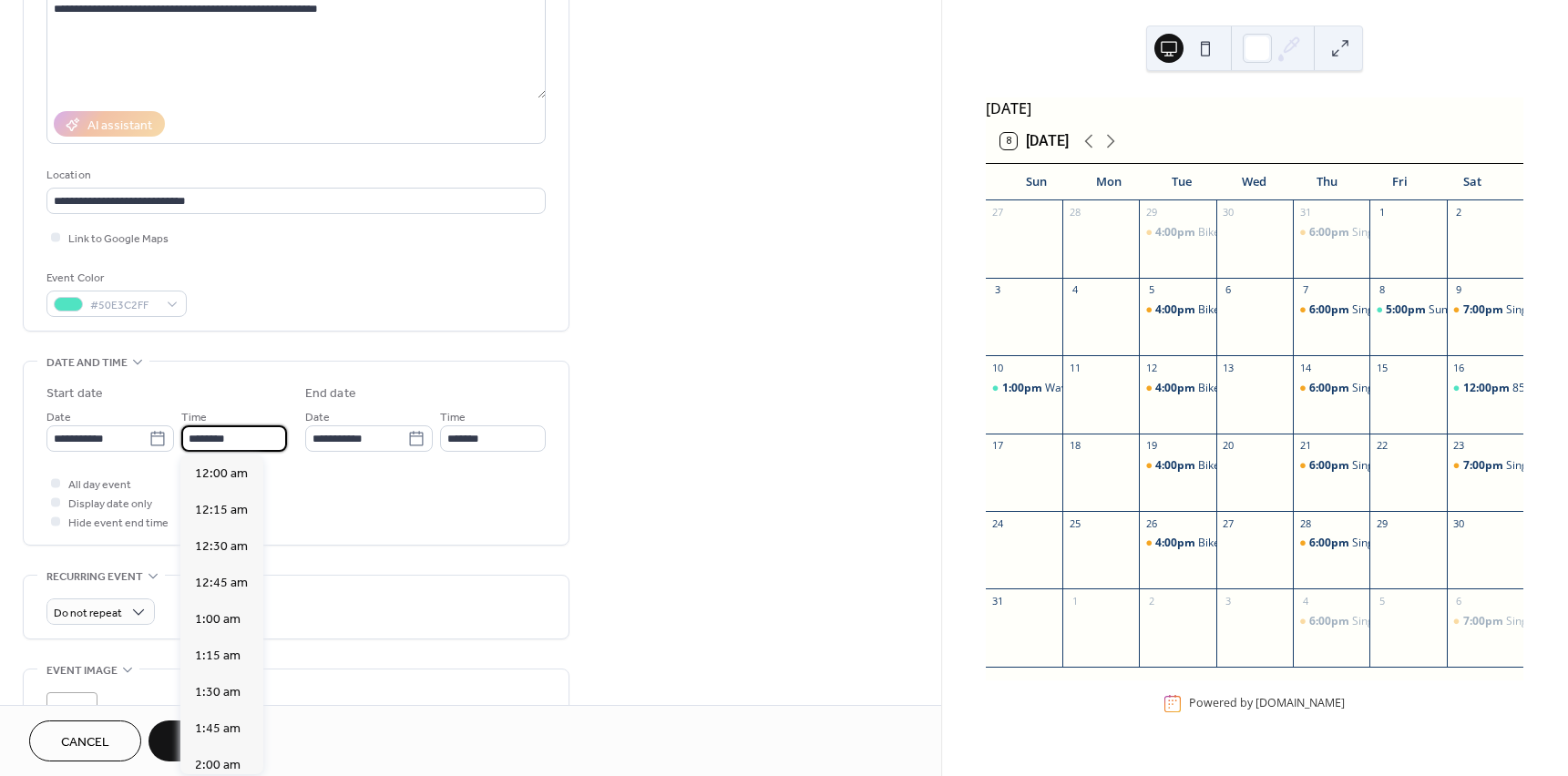 scroll, scrollTop: 1792, scrollLeft: 0, axis: vertical 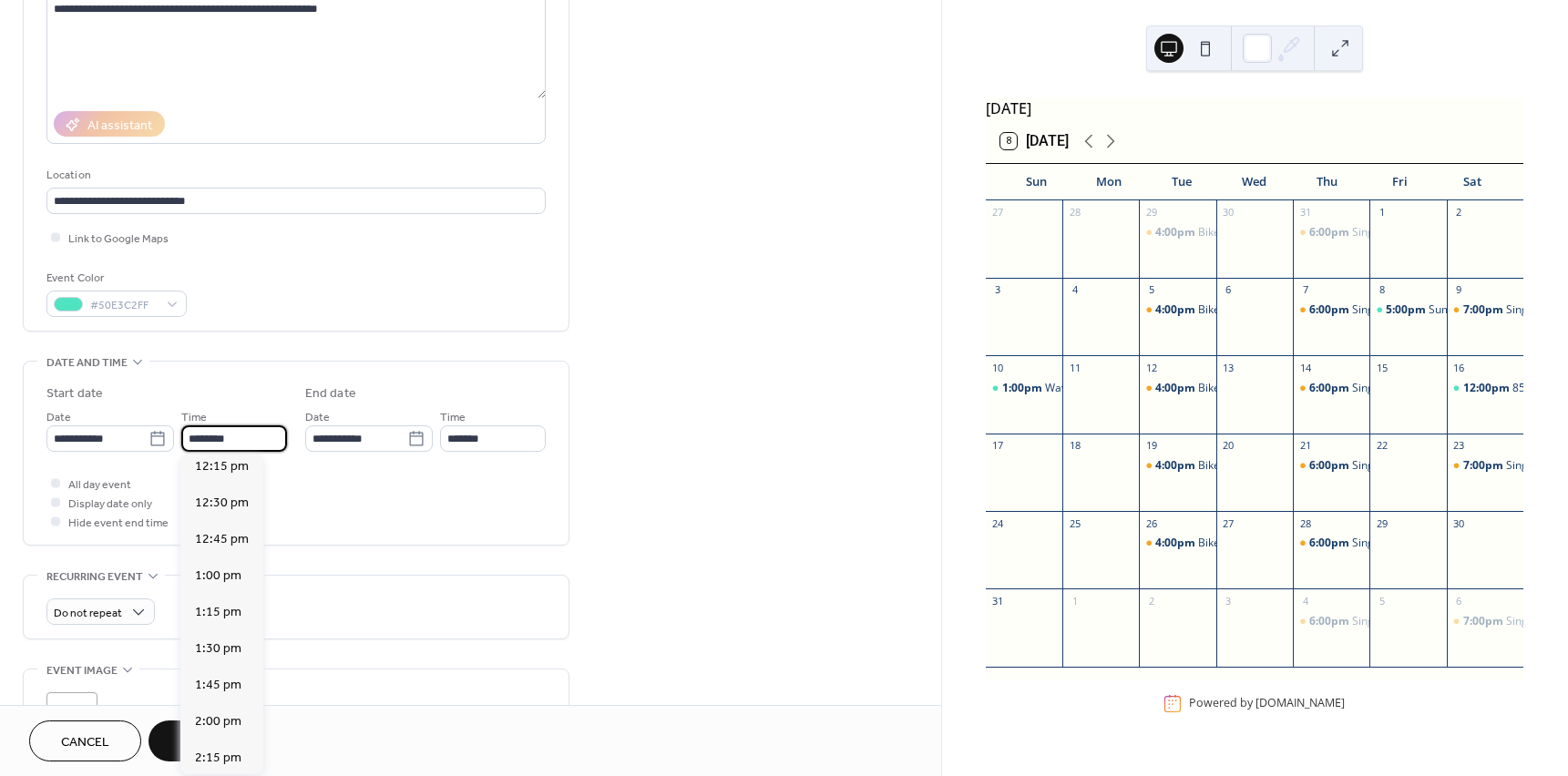 click on "All day event Display date only Hide event end time" at bounding box center (296, 502) 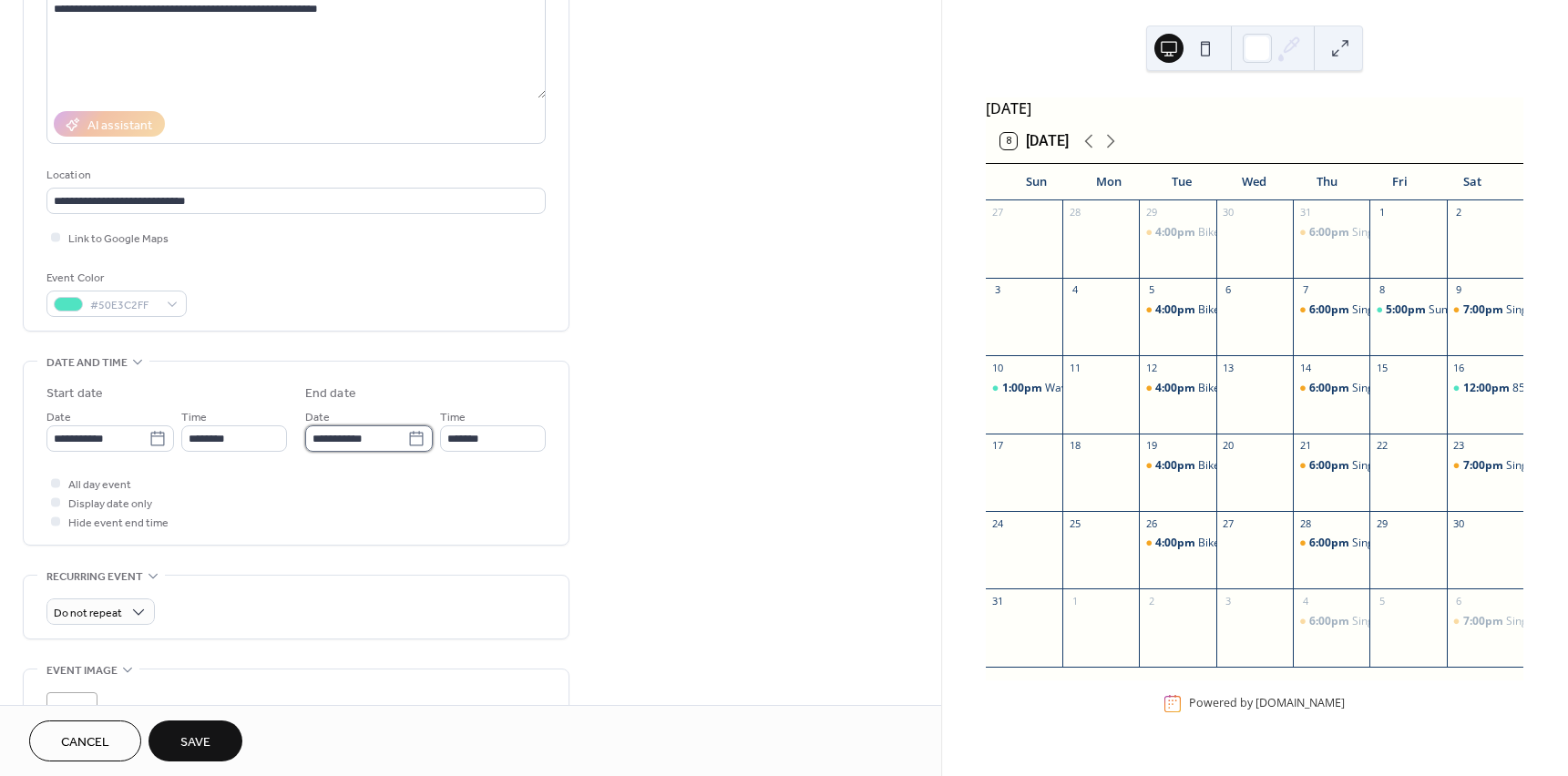 click on "**********" at bounding box center (356, 438) 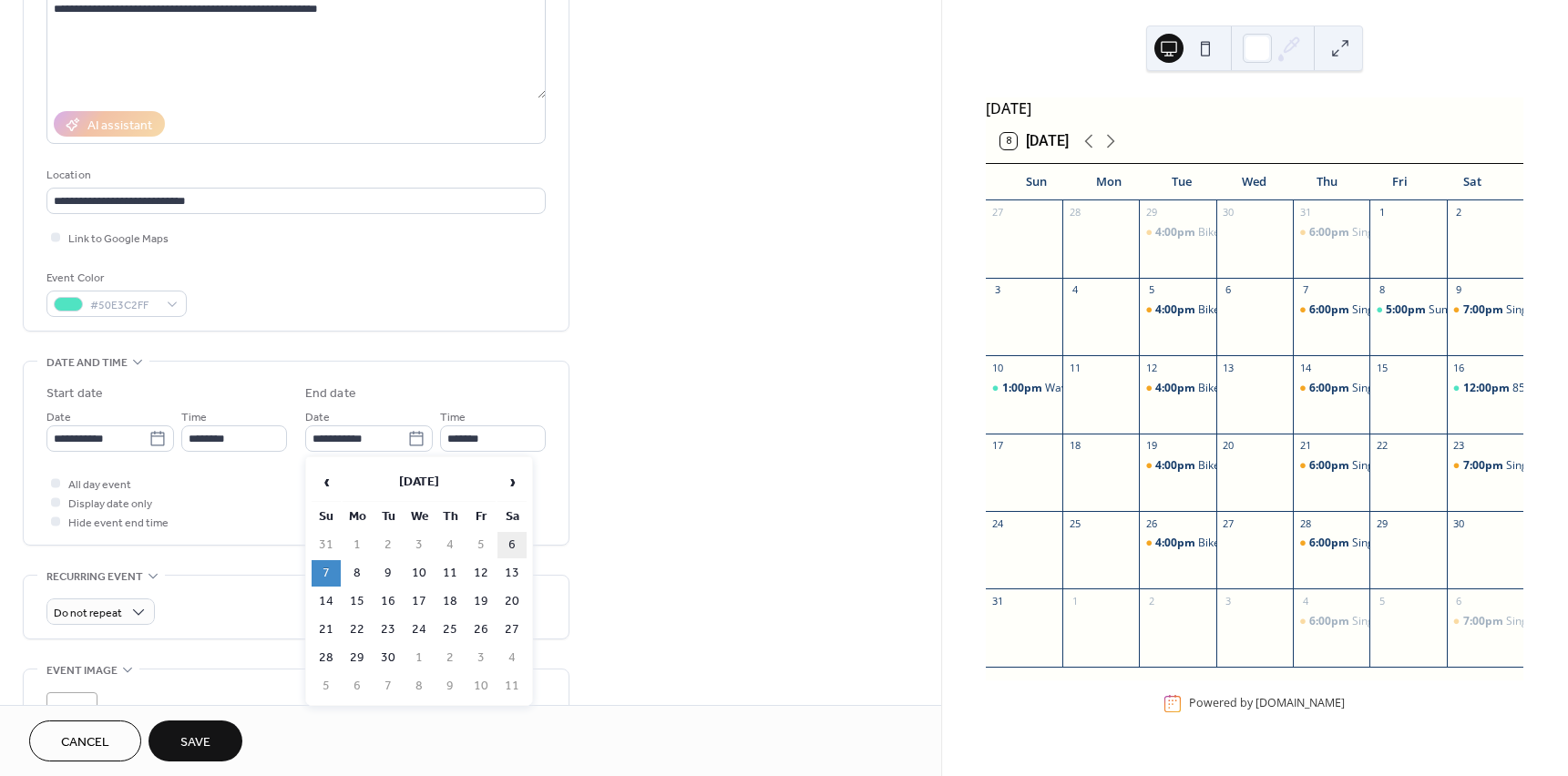 click on "6" at bounding box center (512, 545) 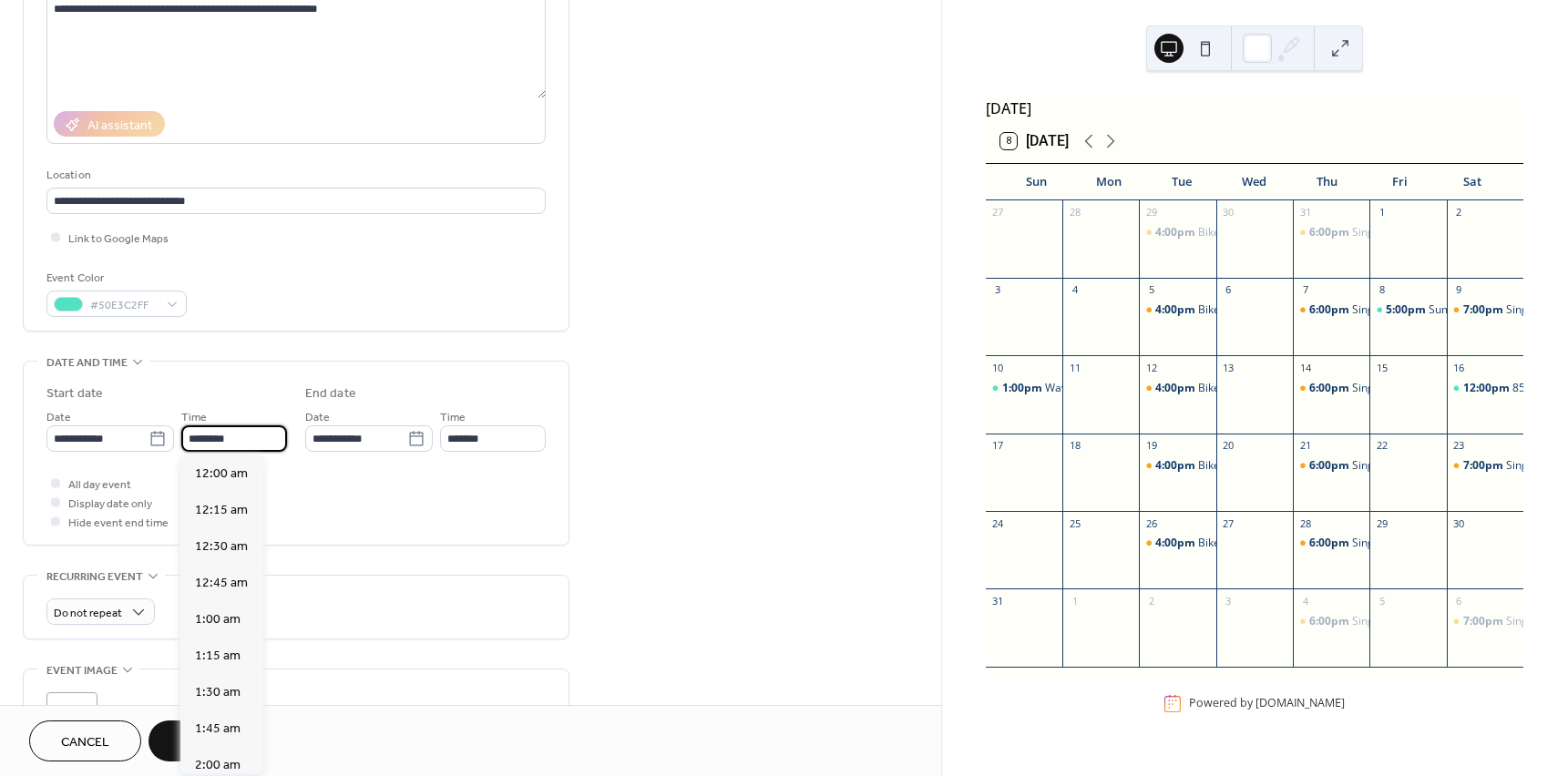 click on "********" at bounding box center (234, 438) 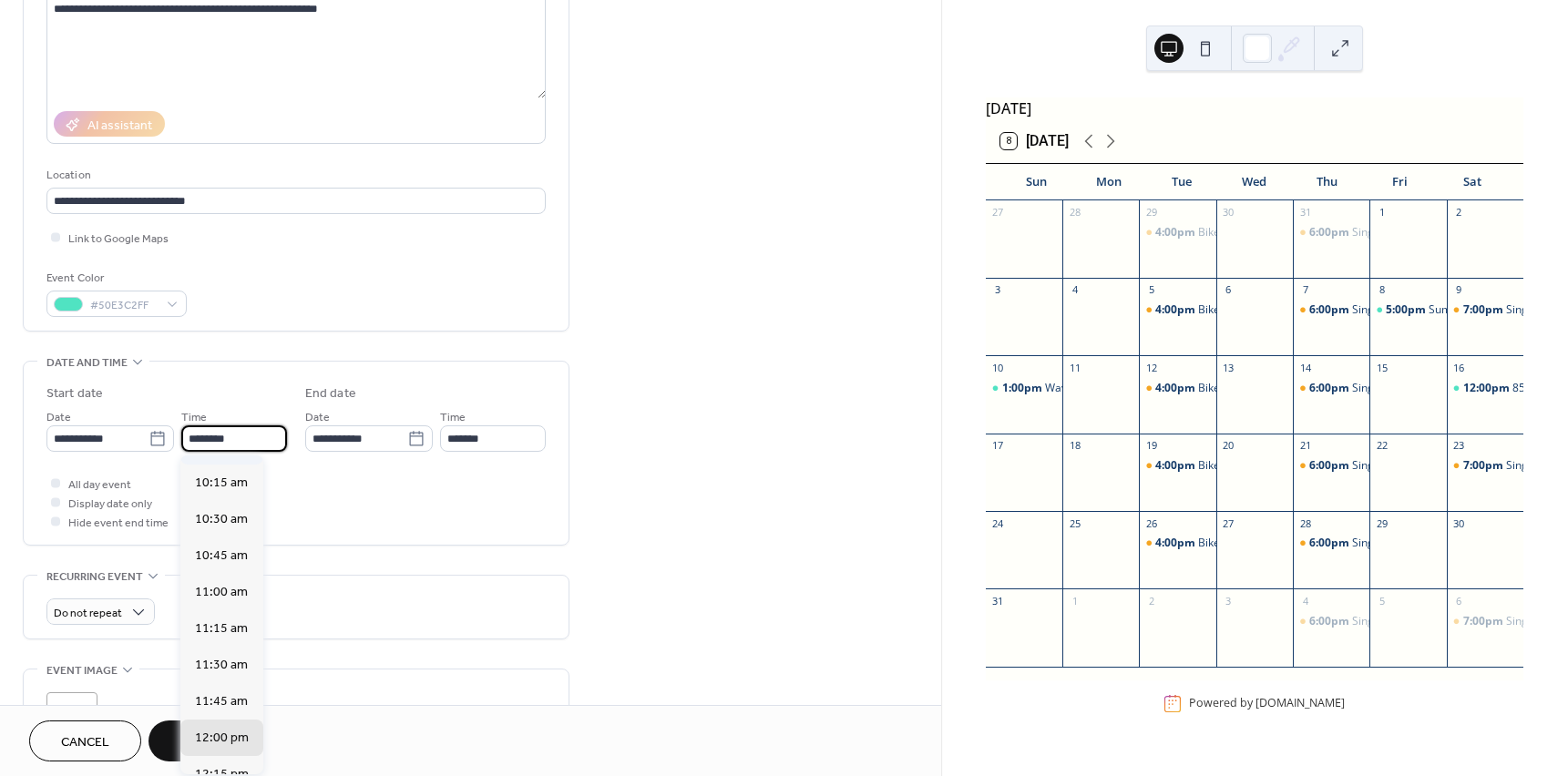 scroll, scrollTop: 1428, scrollLeft: 0, axis: vertical 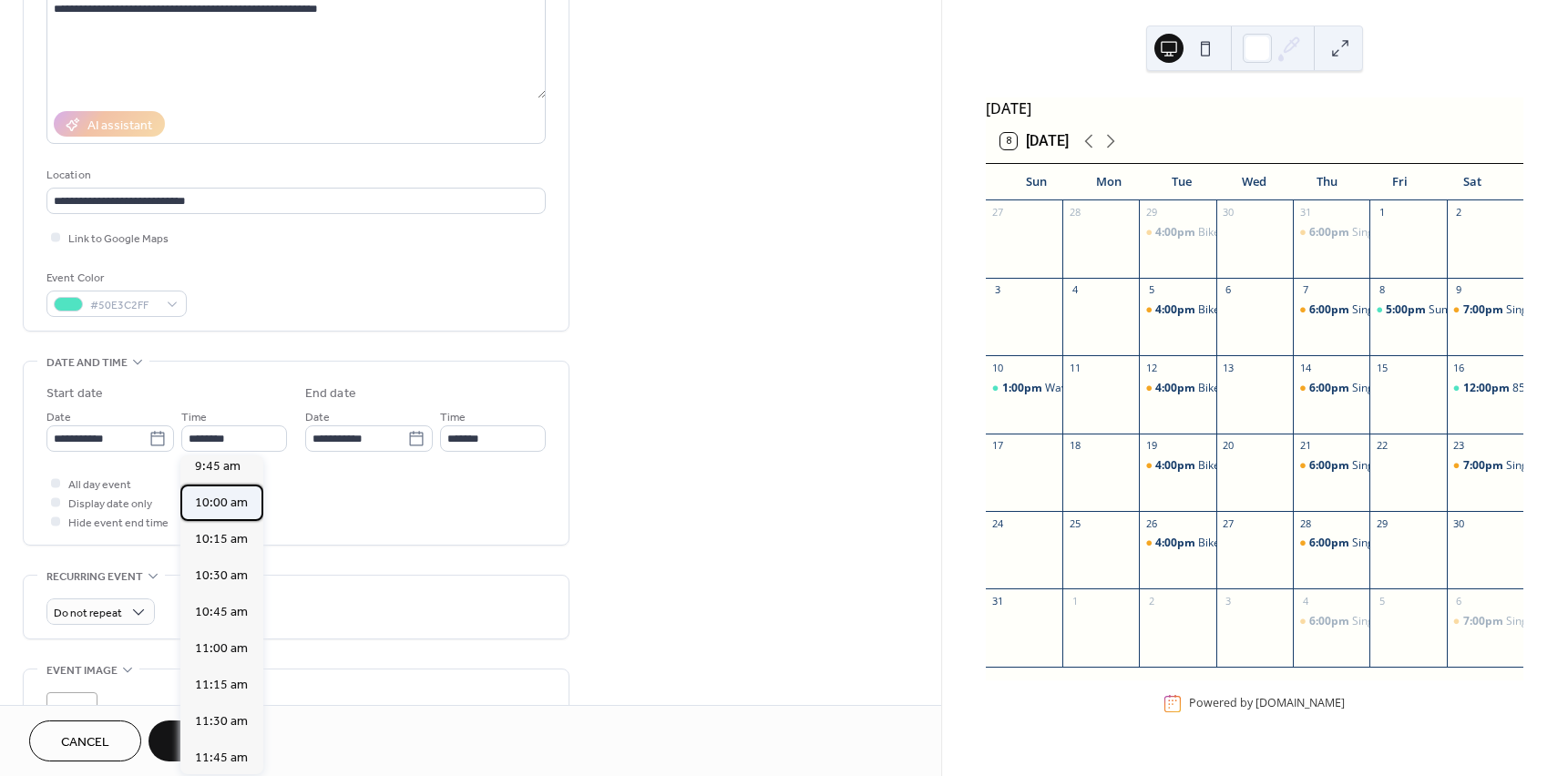 click on "10:00 am" at bounding box center (221, 503) 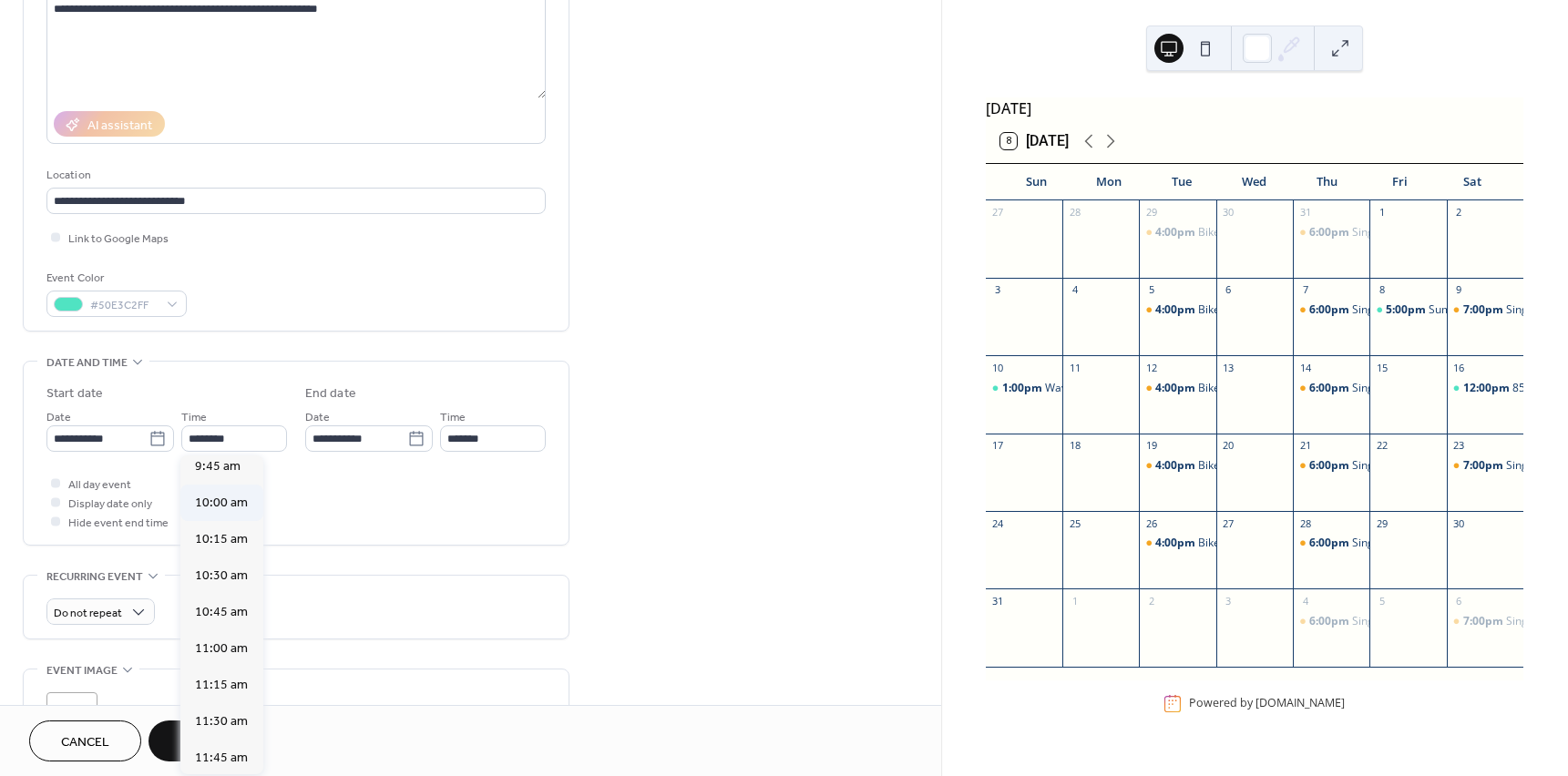 type on "********" 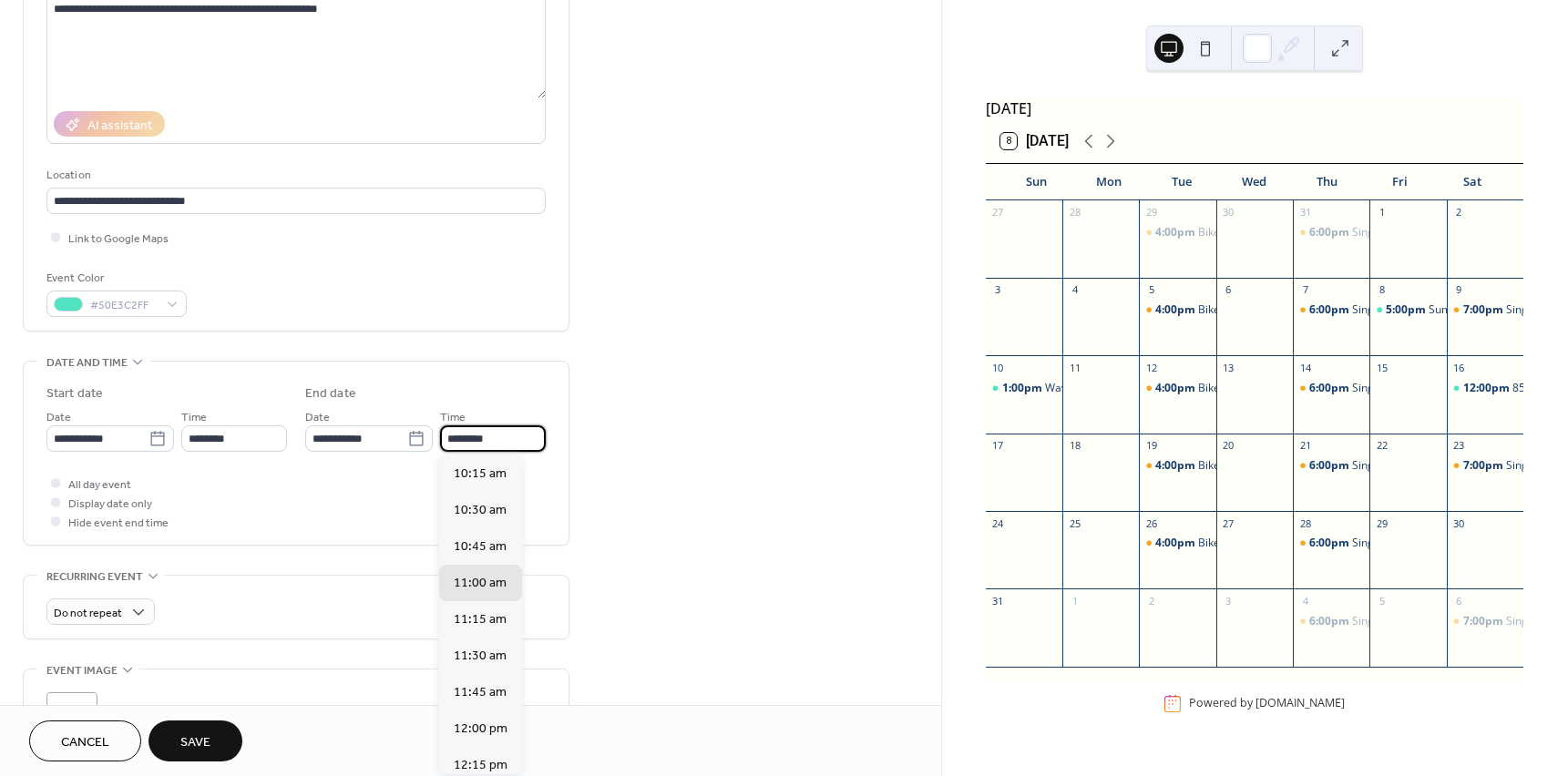 click on "********" at bounding box center (493, 438) 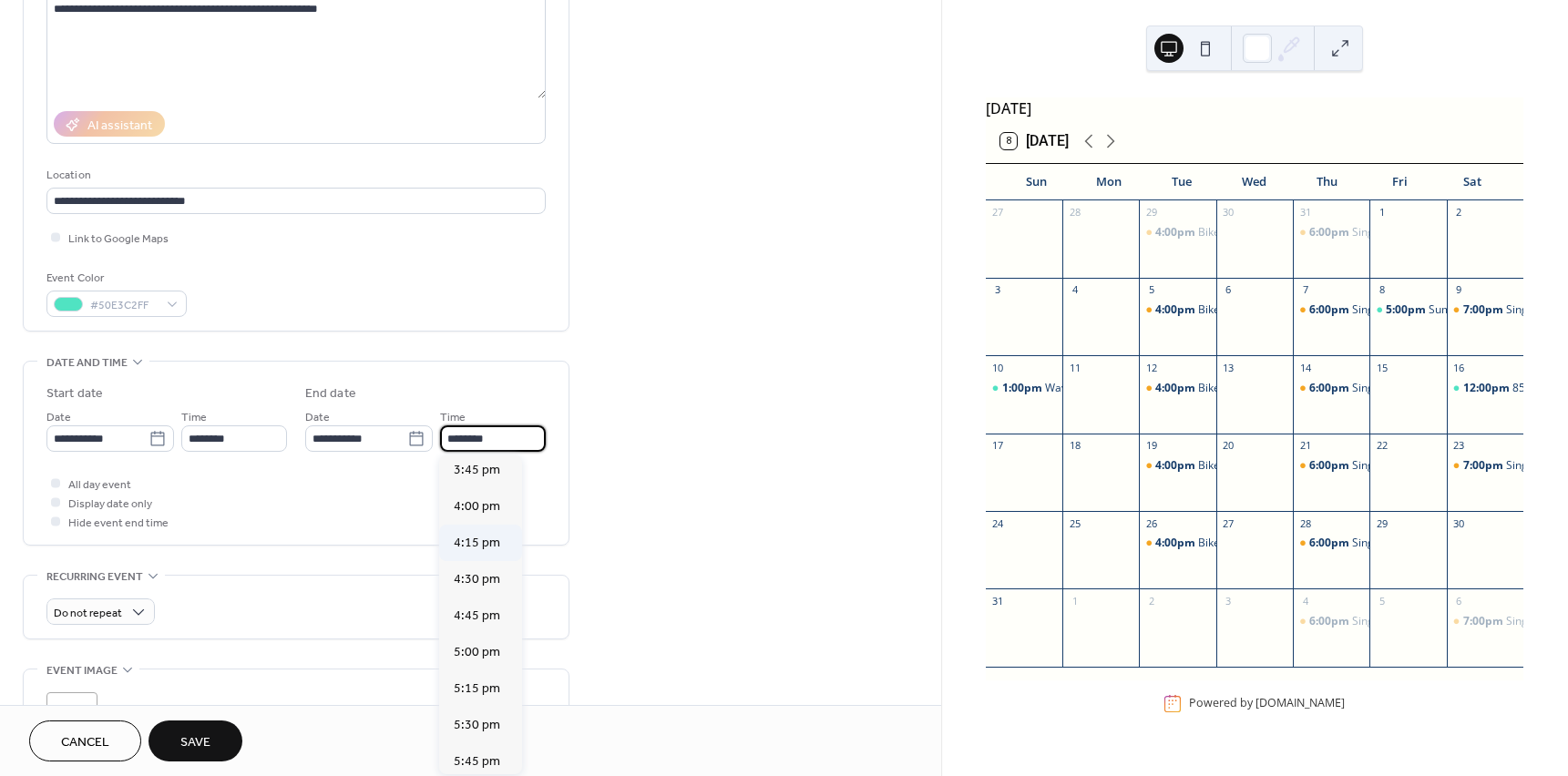 scroll, scrollTop: 820, scrollLeft: 0, axis: vertical 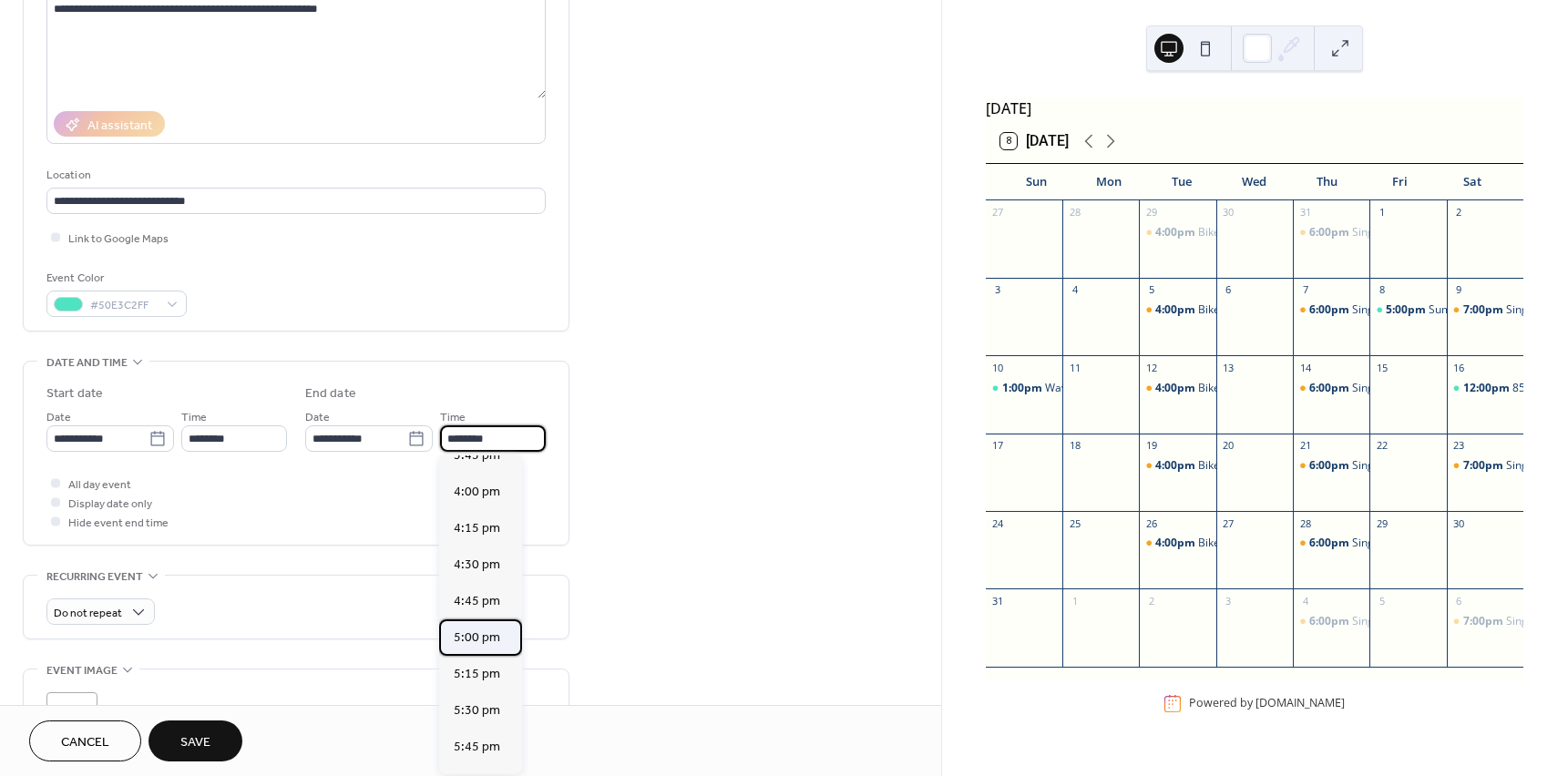 click on "5:00 pm" at bounding box center (477, 638) 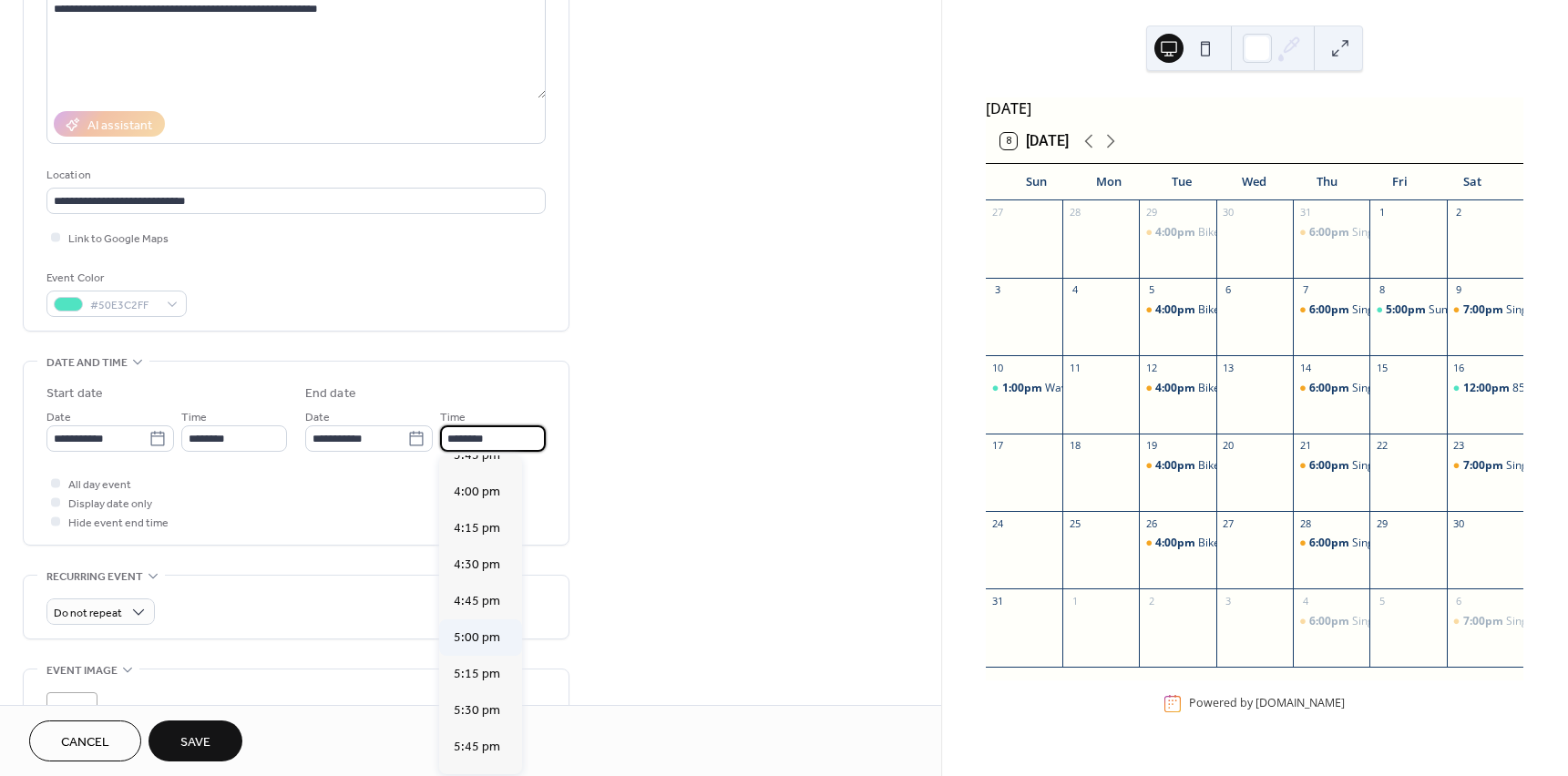 type on "*******" 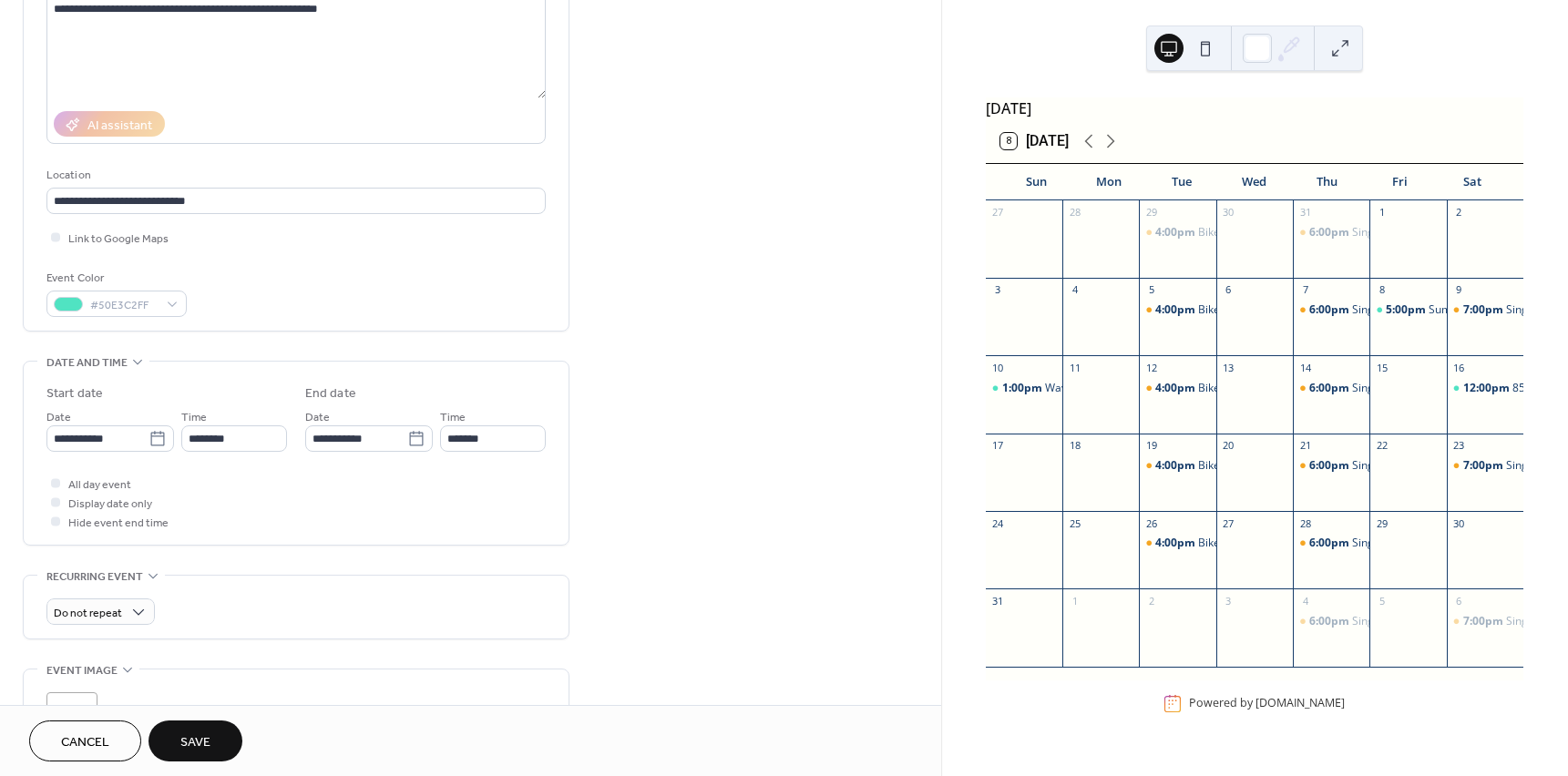 click on "All day event Display date only Hide event end time" at bounding box center [296, 502] 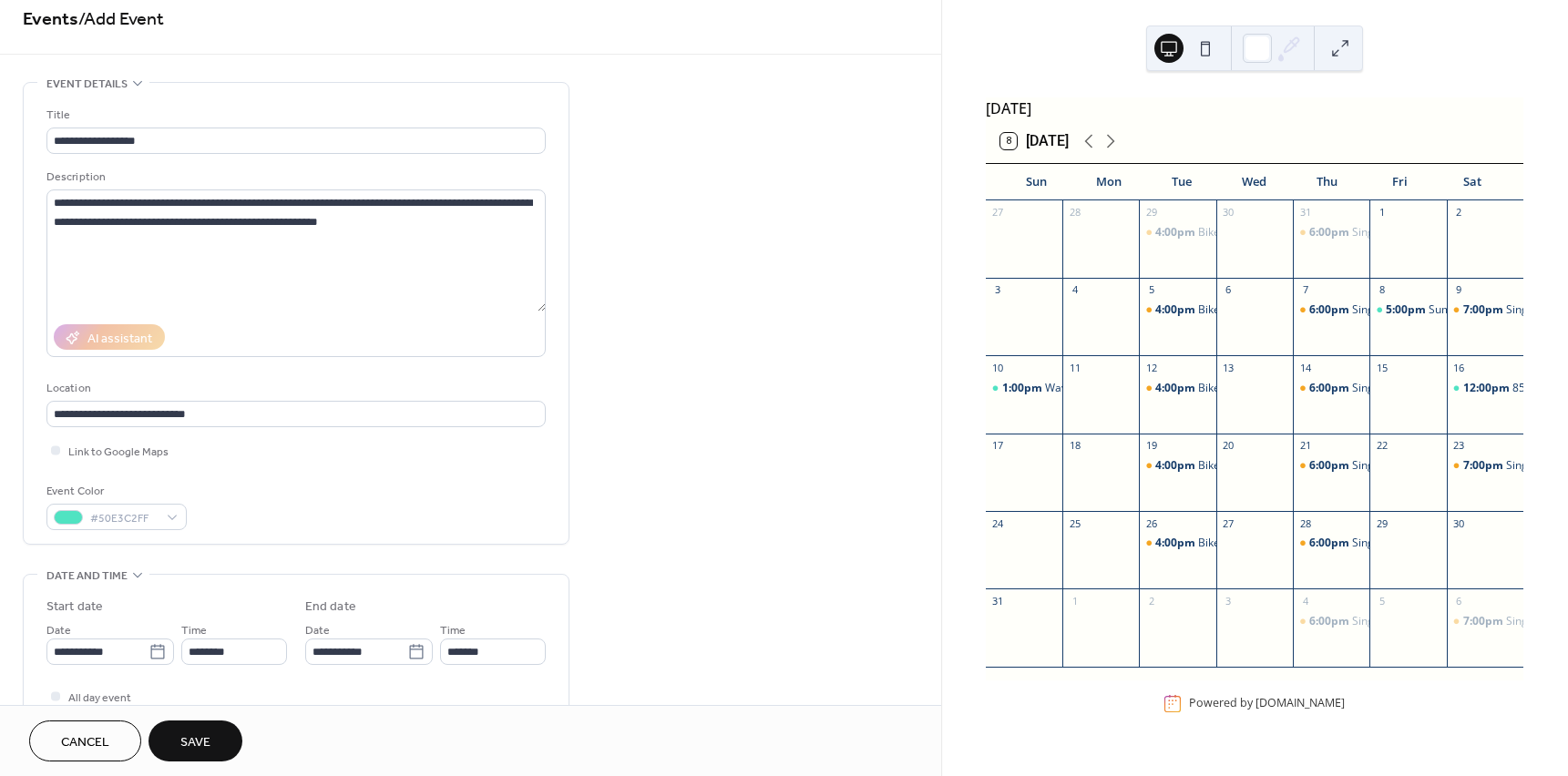 scroll, scrollTop: 0, scrollLeft: 0, axis: both 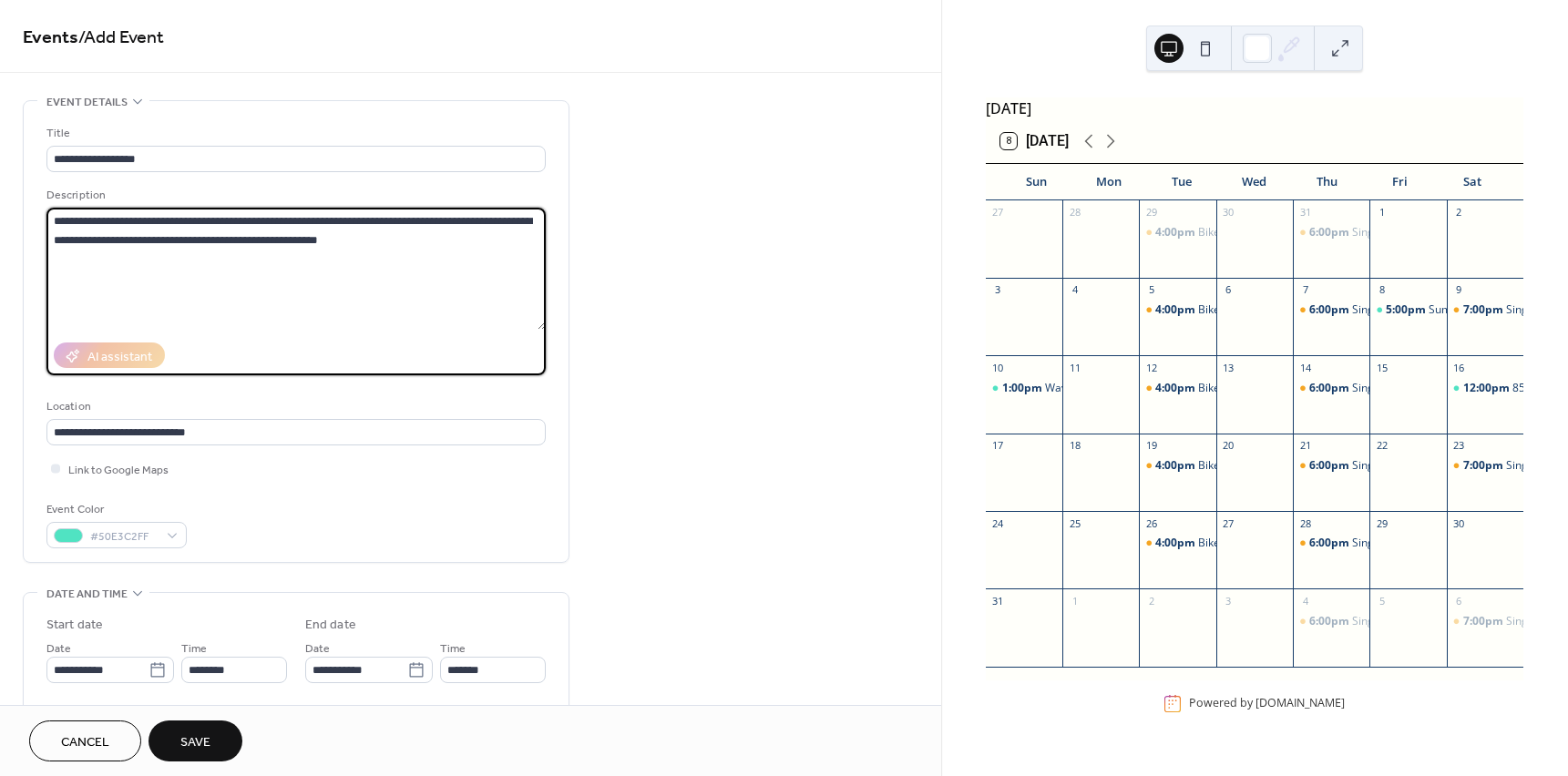 drag, startPoint x: 302, startPoint y: 240, endPoint x: 41, endPoint y: 216, distance: 262.1011 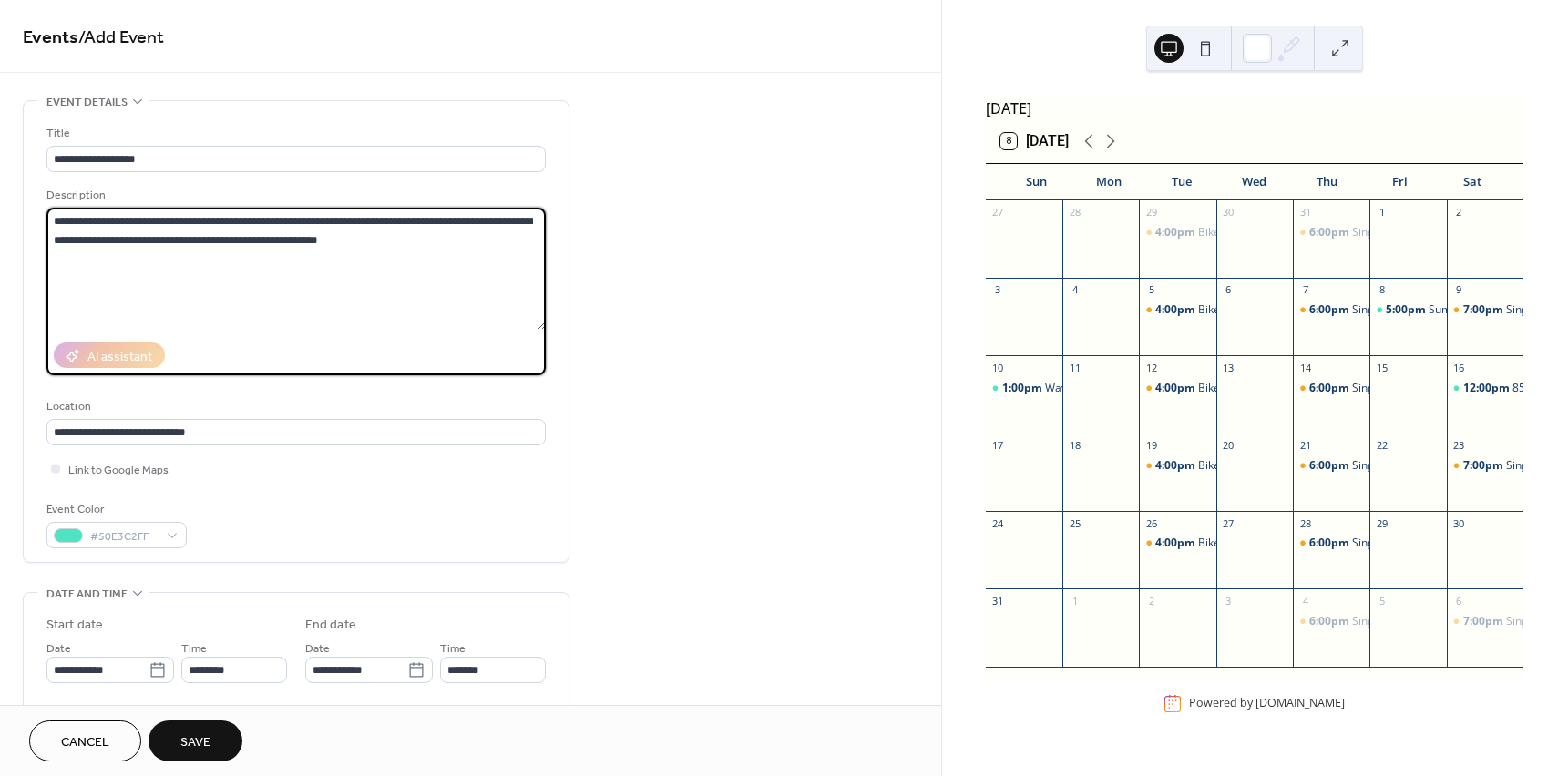 click on "**********" at bounding box center [296, 332] 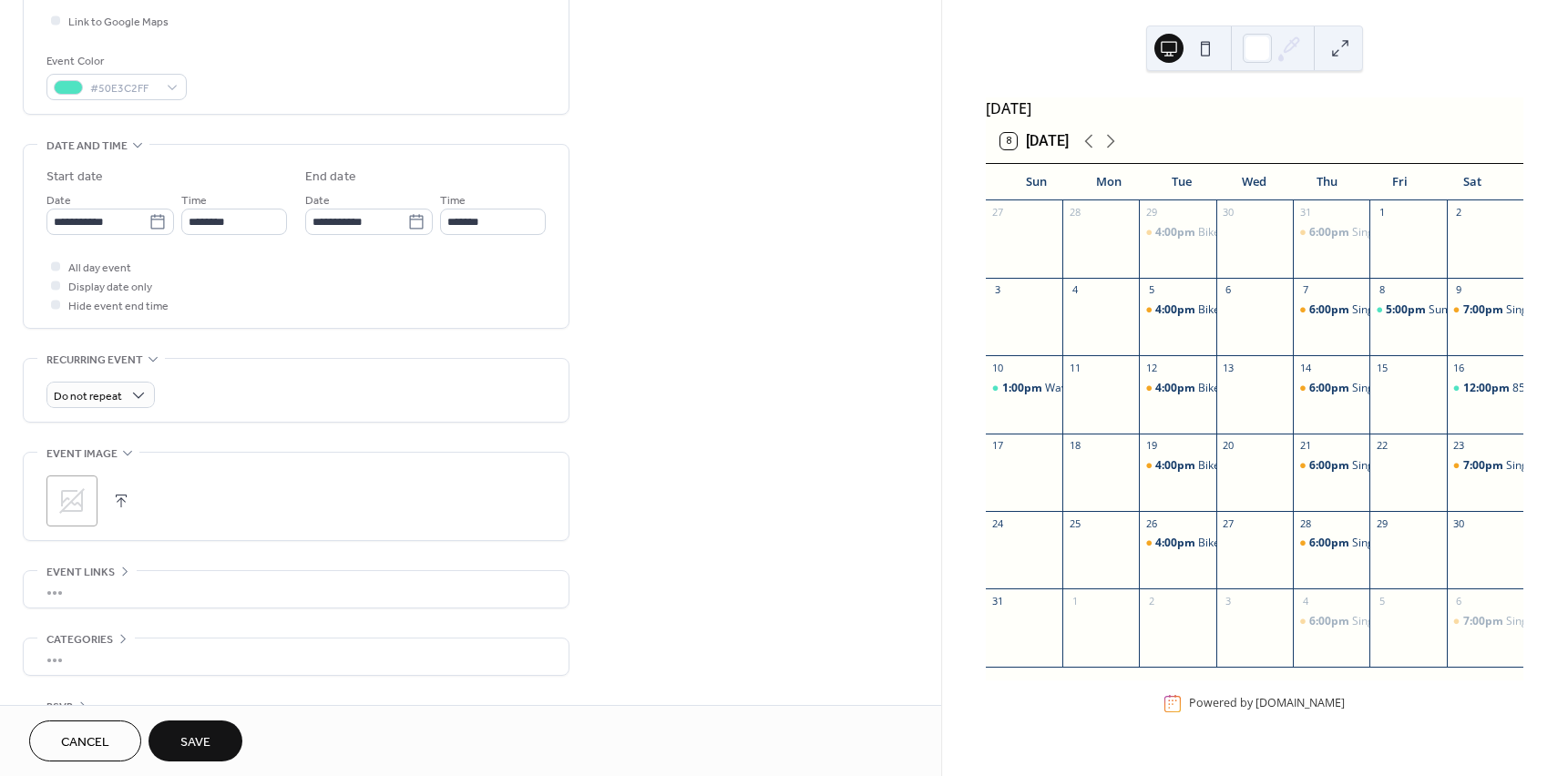 scroll, scrollTop: 505, scrollLeft: 0, axis: vertical 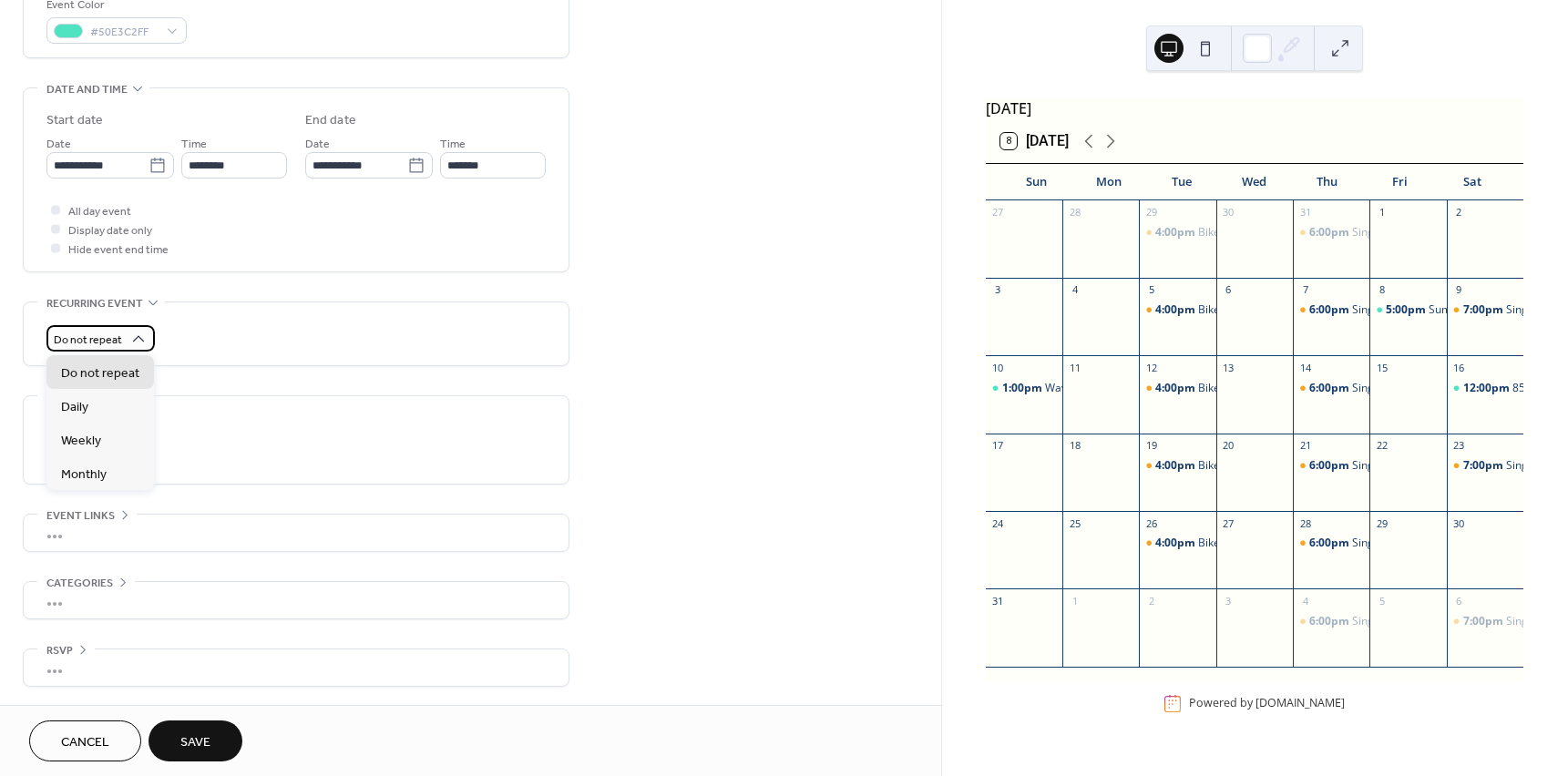 click on "Do not repeat" at bounding box center [87, 340] 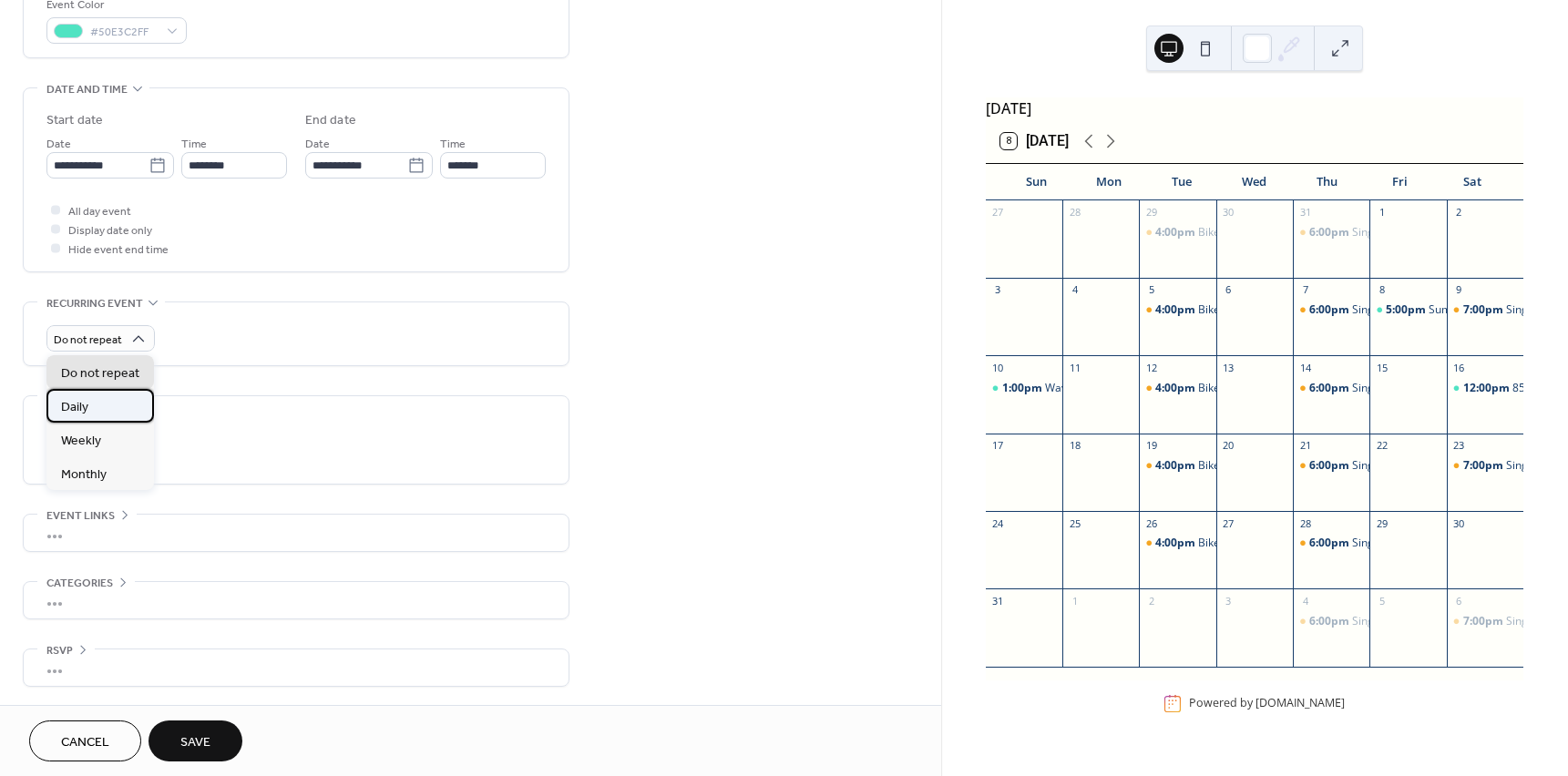 click on "Daily" at bounding box center [100, 405] 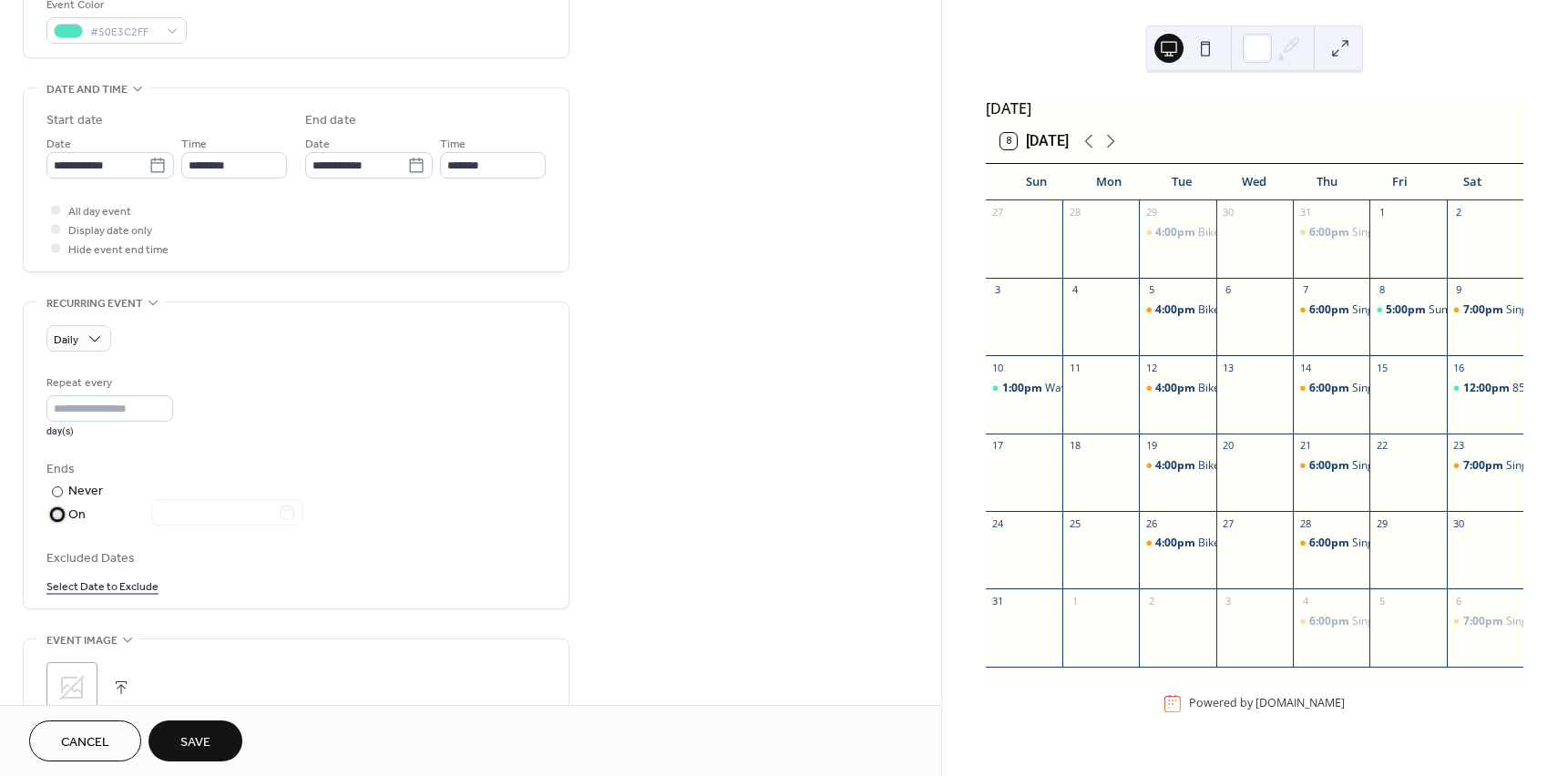 click on "On" at bounding box center [186, 515] 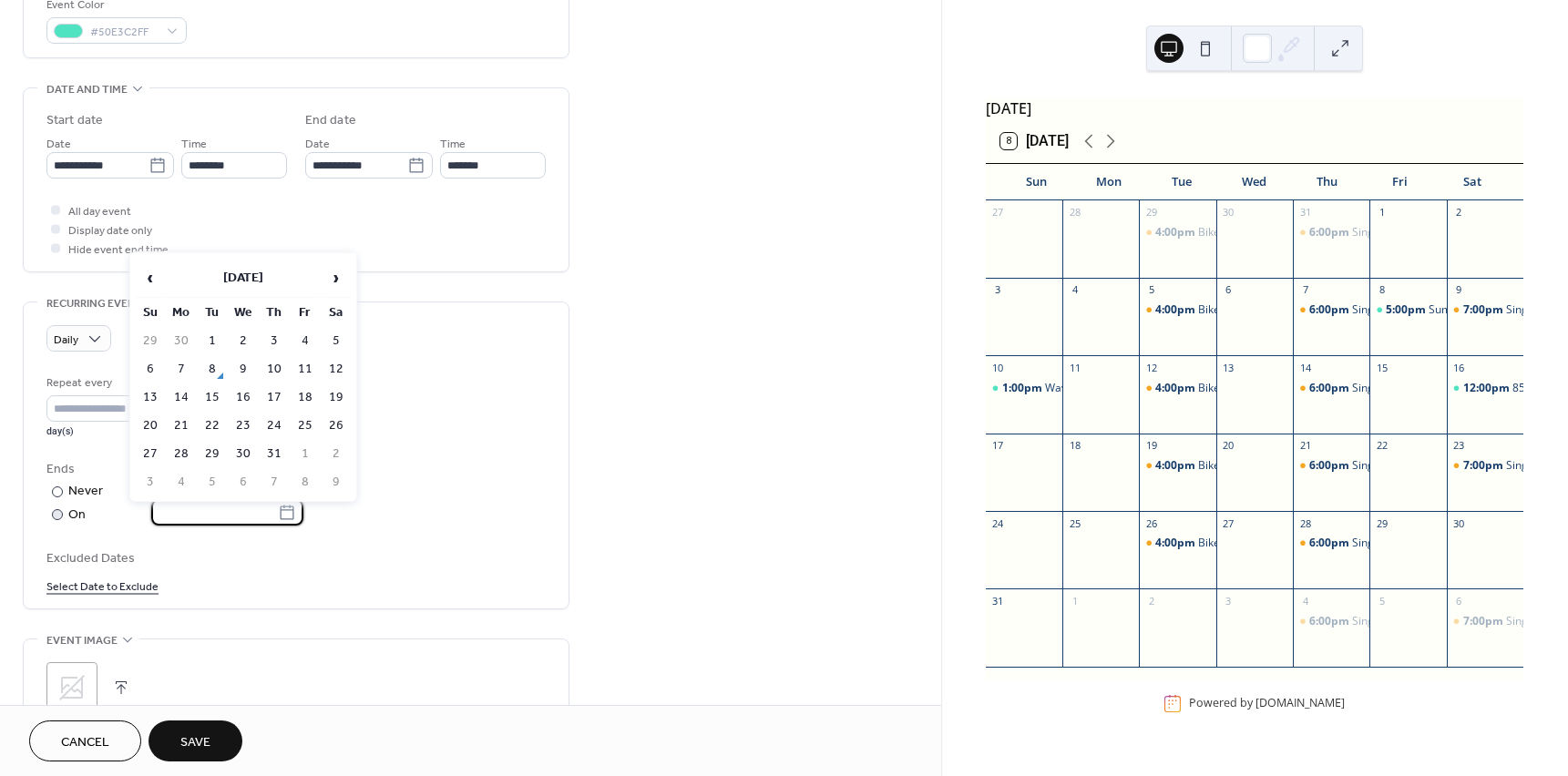 click at bounding box center (214, 512) 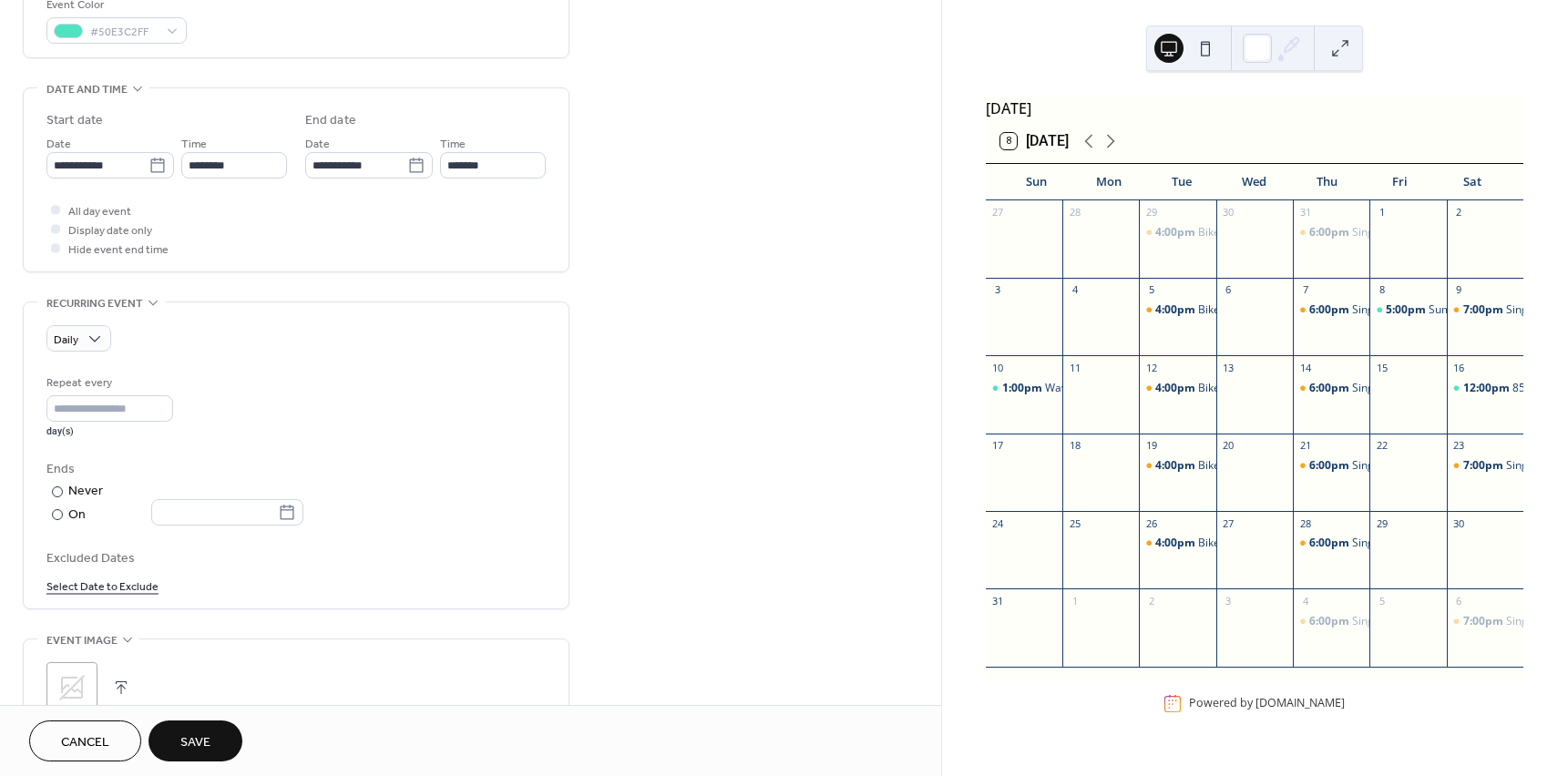 click on "Daily" at bounding box center [296, 338] 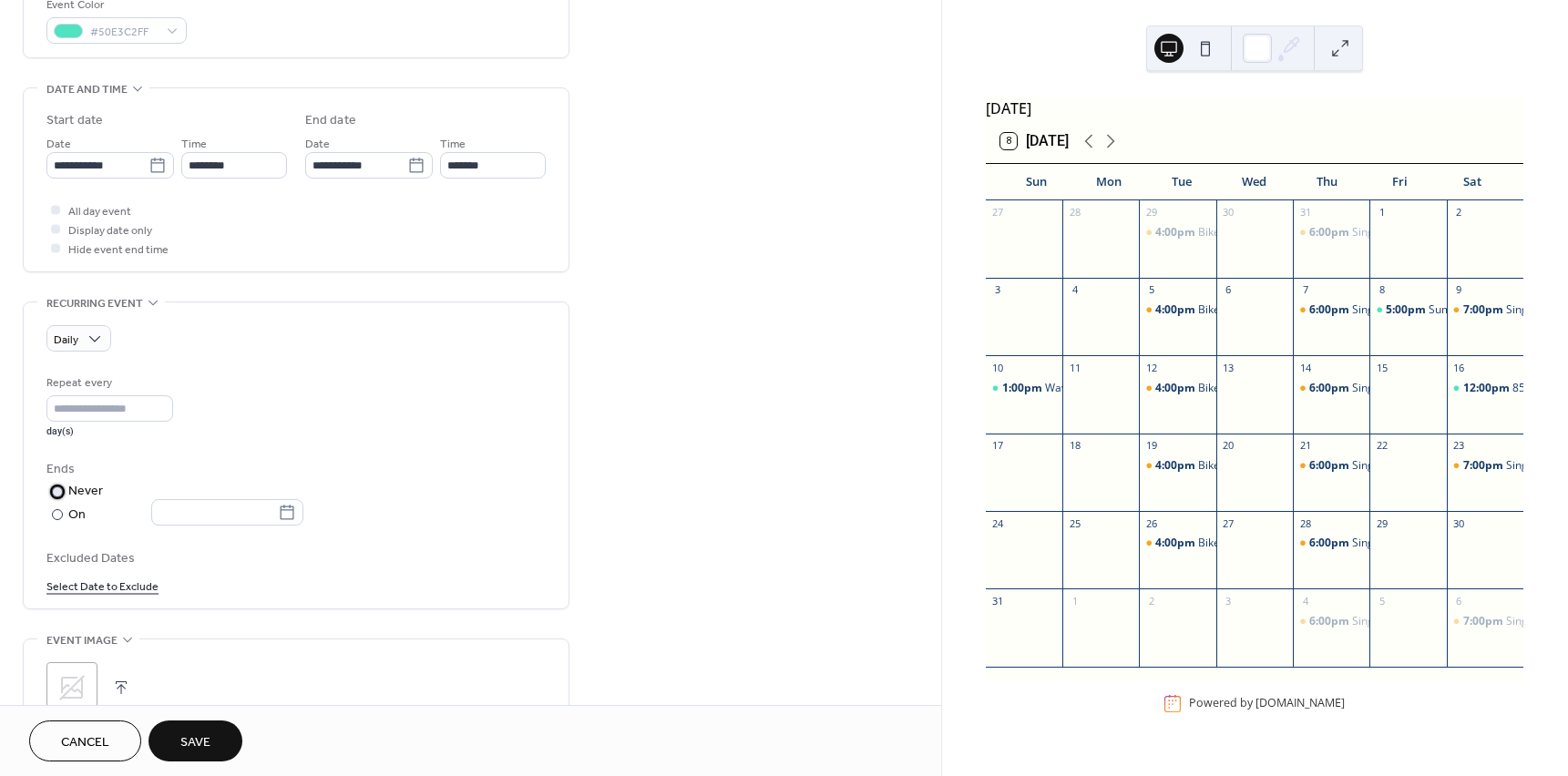 click on "Never" at bounding box center [86, 491] 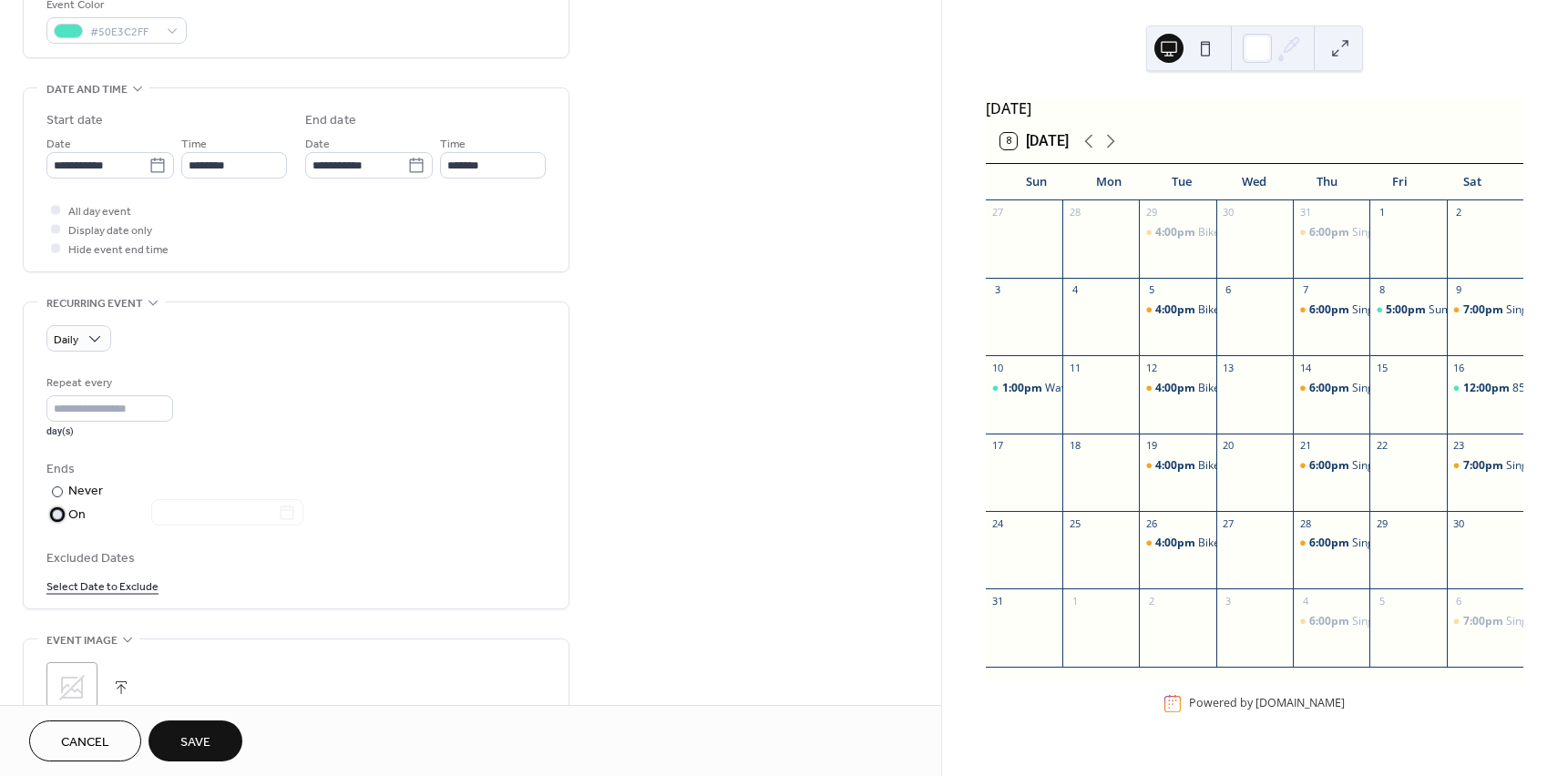 click on "On" at bounding box center [186, 515] 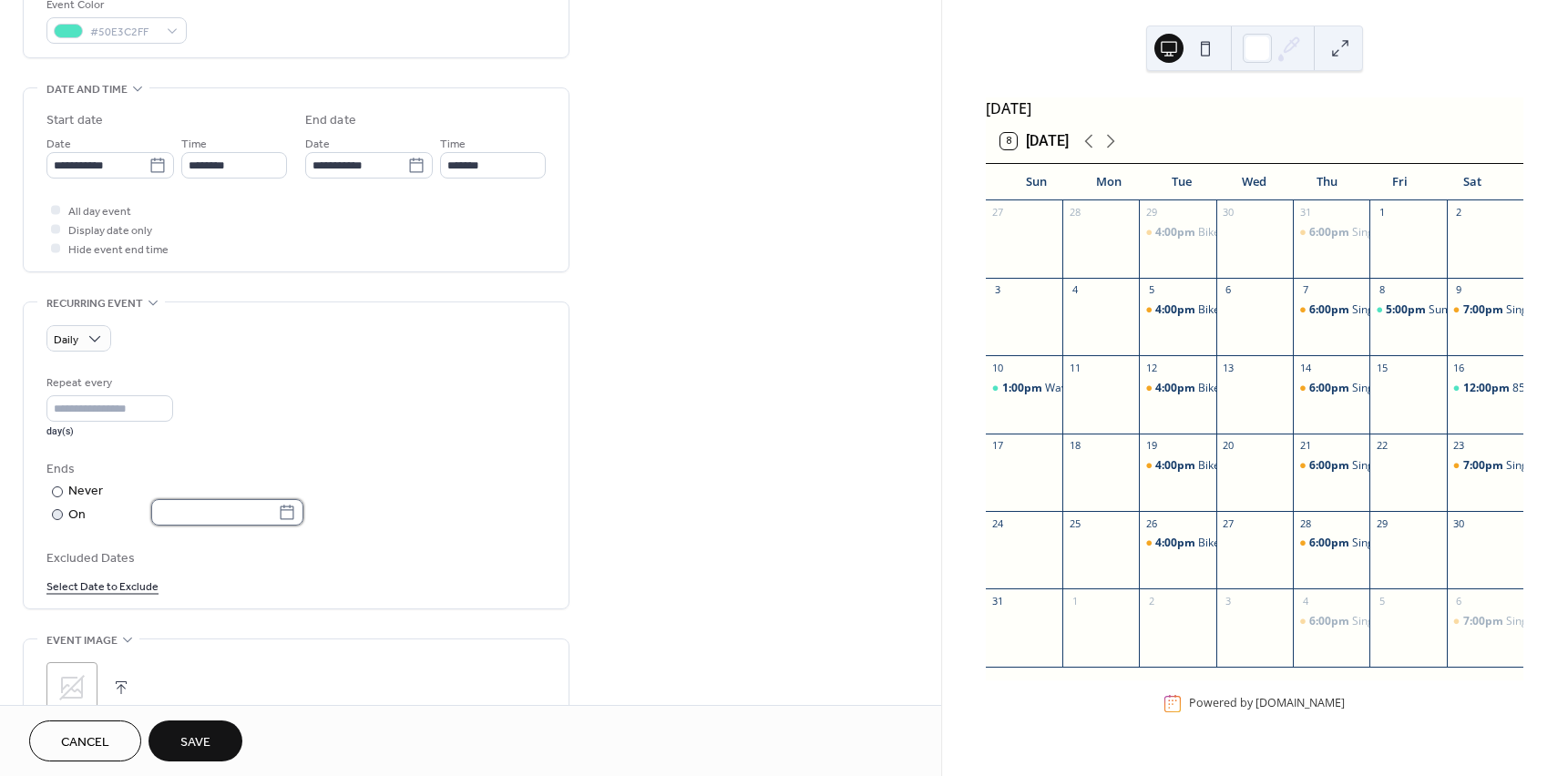 click on "**********" at bounding box center [784, 388] 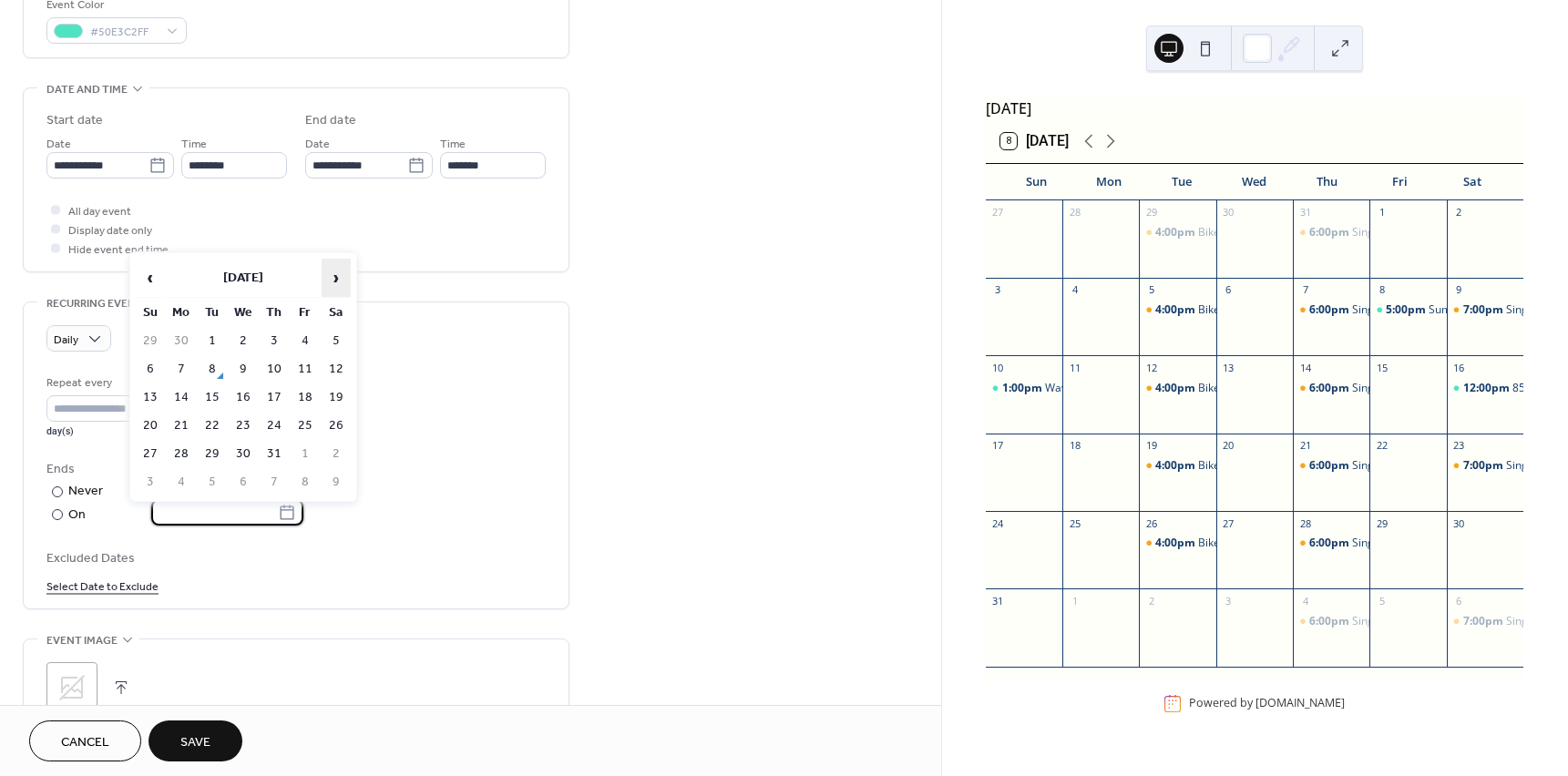 click on "›" at bounding box center [336, 278] 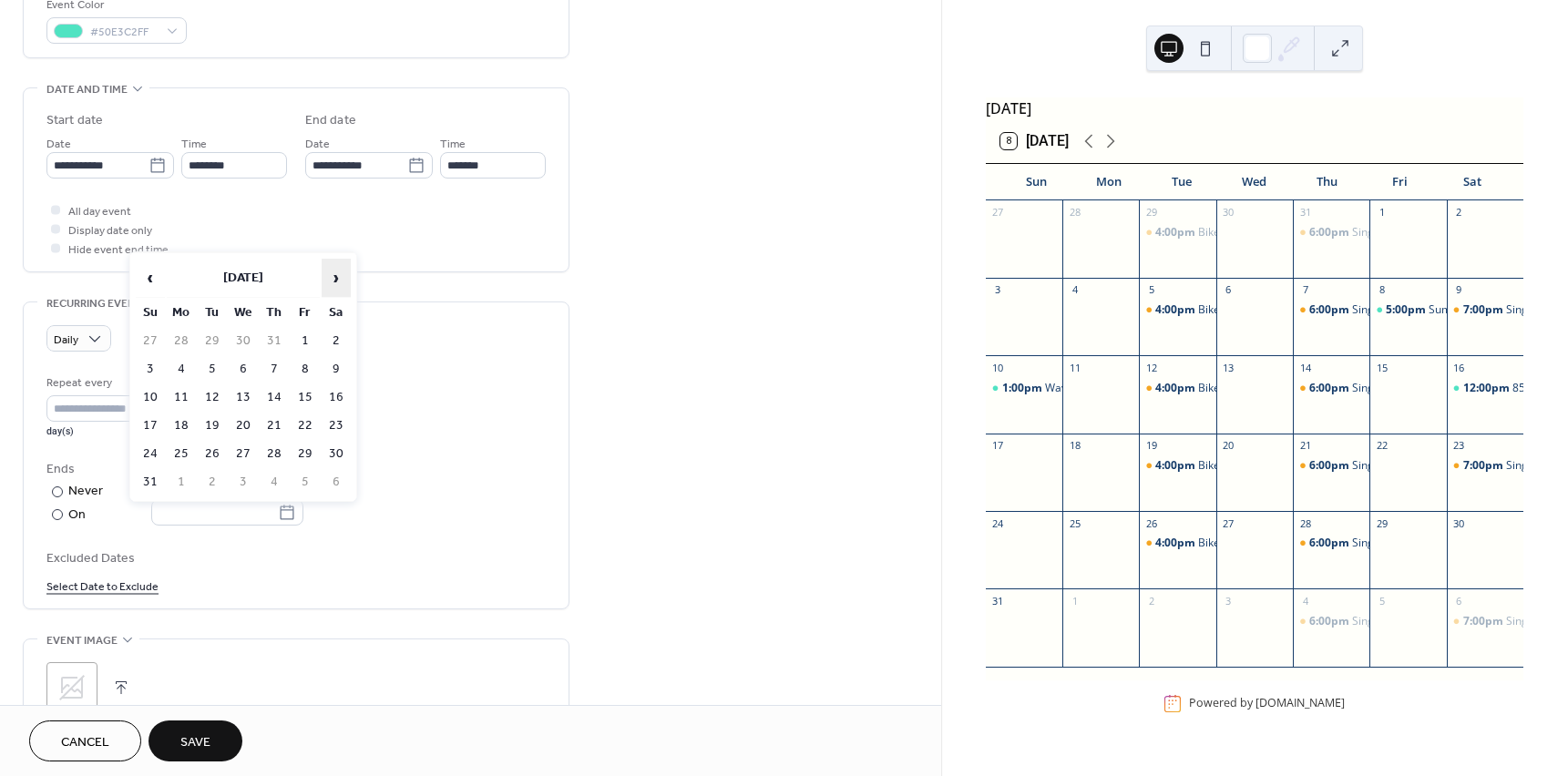 click on "›" at bounding box center (336, 278) 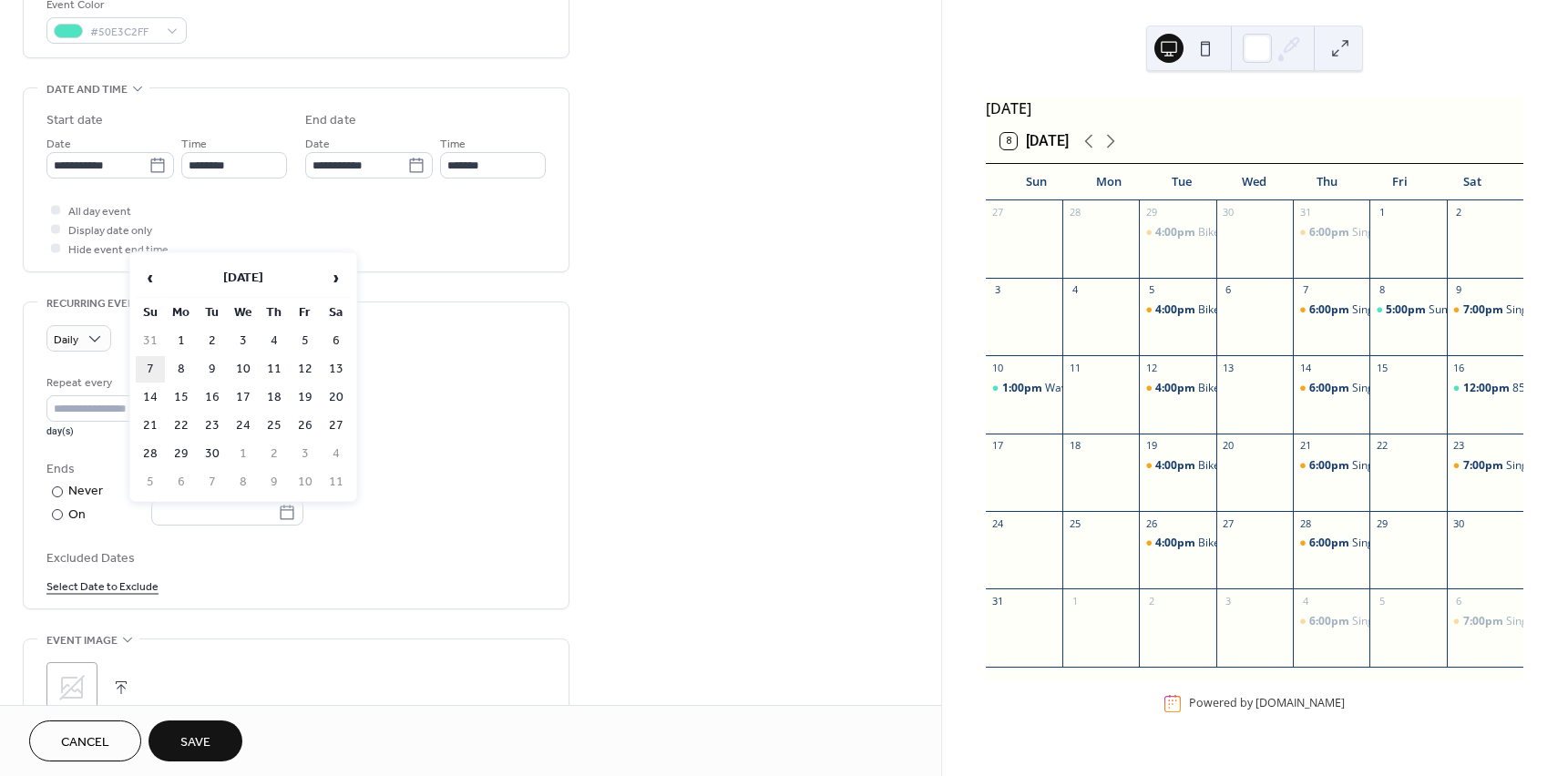 click on "7" at bounding box center (150, 369) 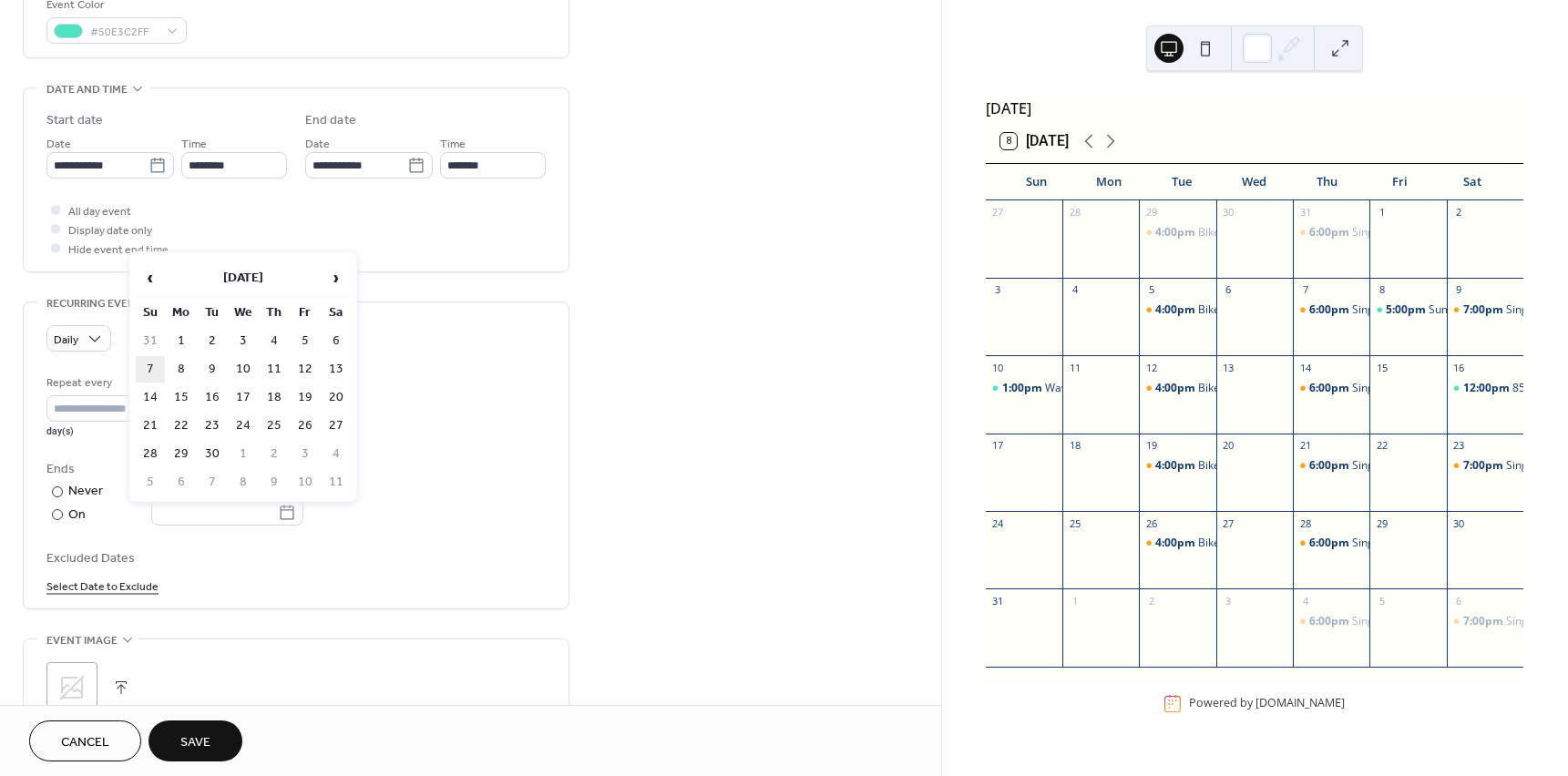 type on "**********" 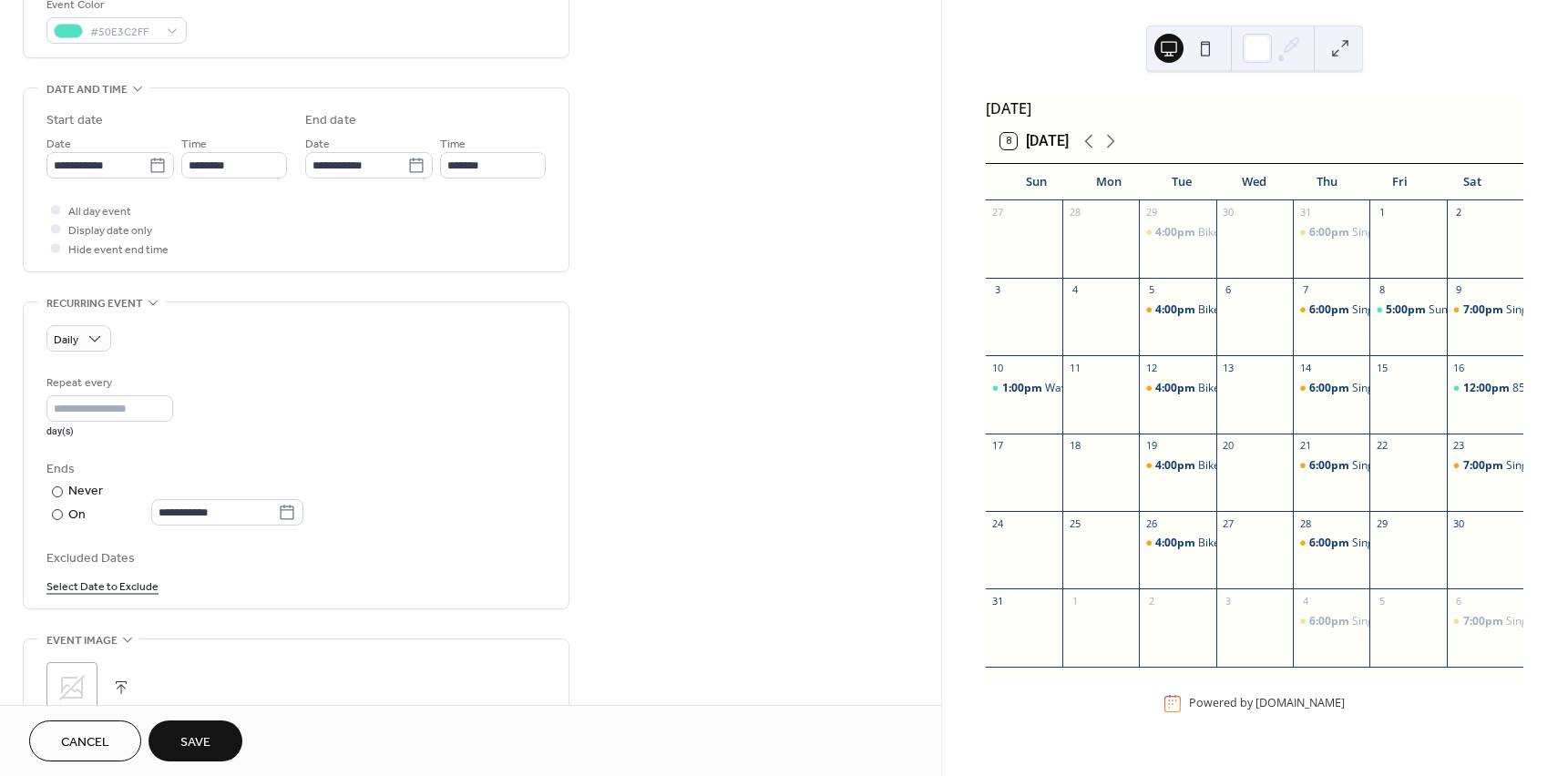 click on "Save" at bounding box center [195, 740] 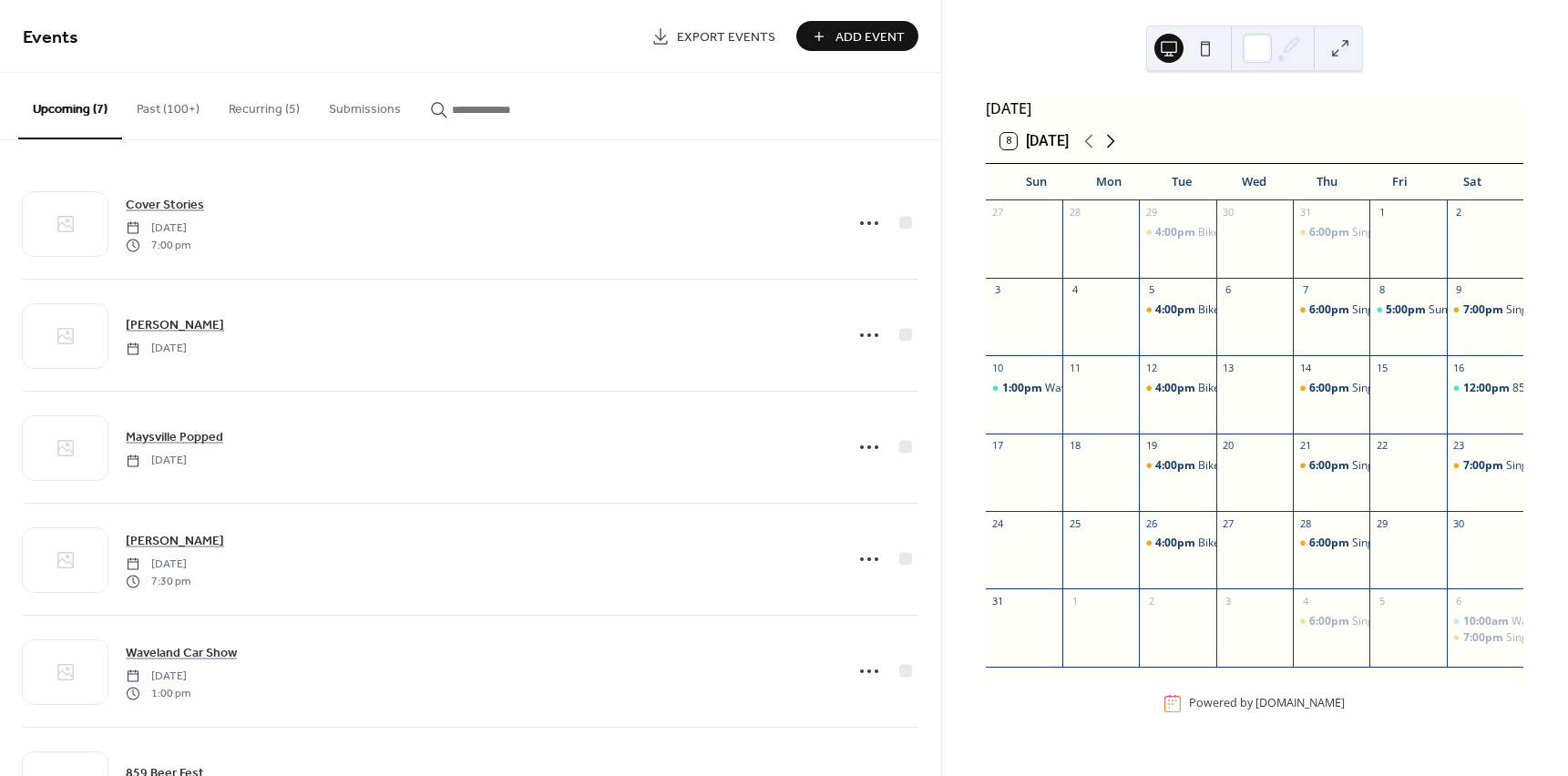 click 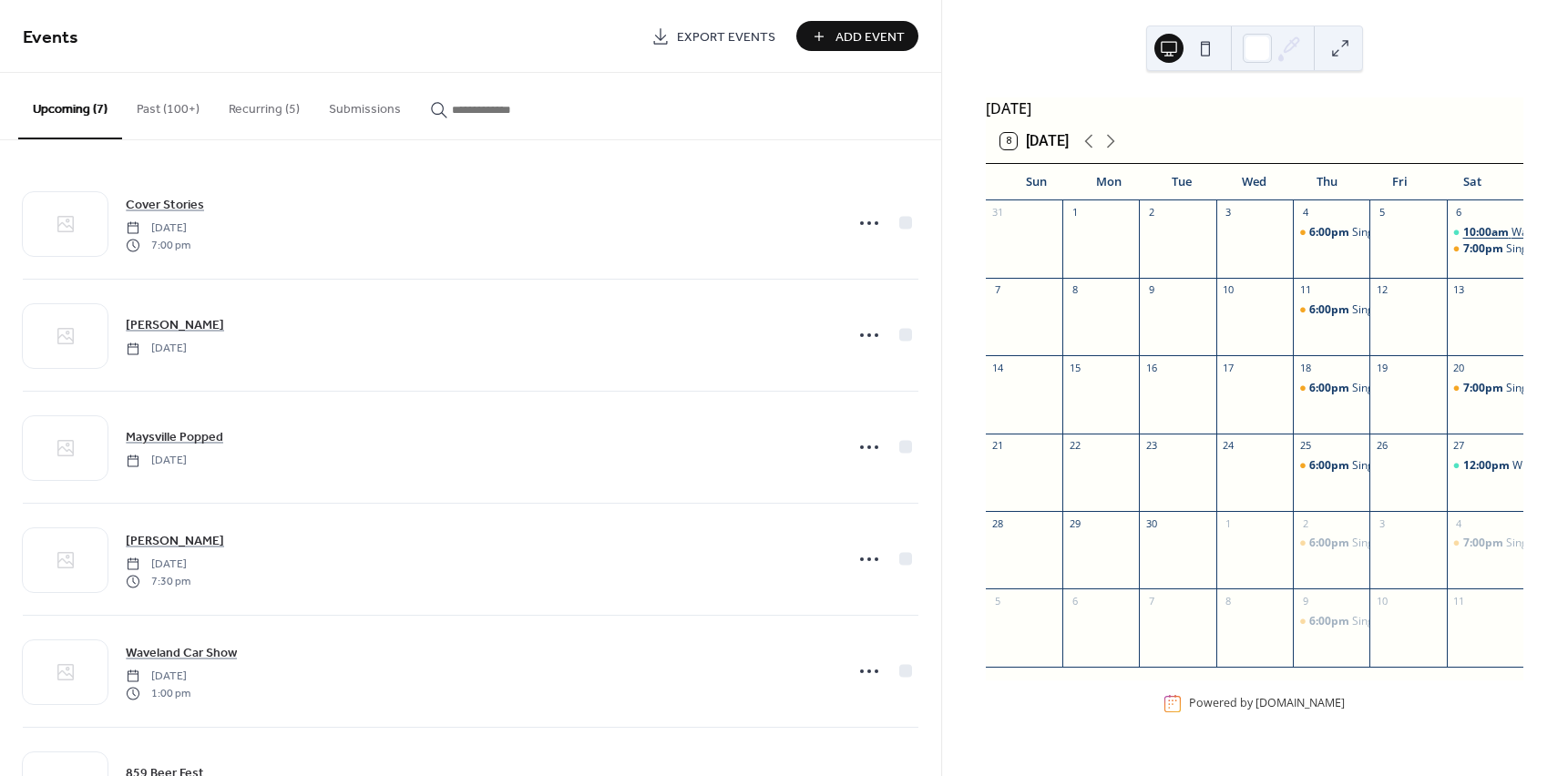click on "10:00am" at bounding box center (1487, 232) 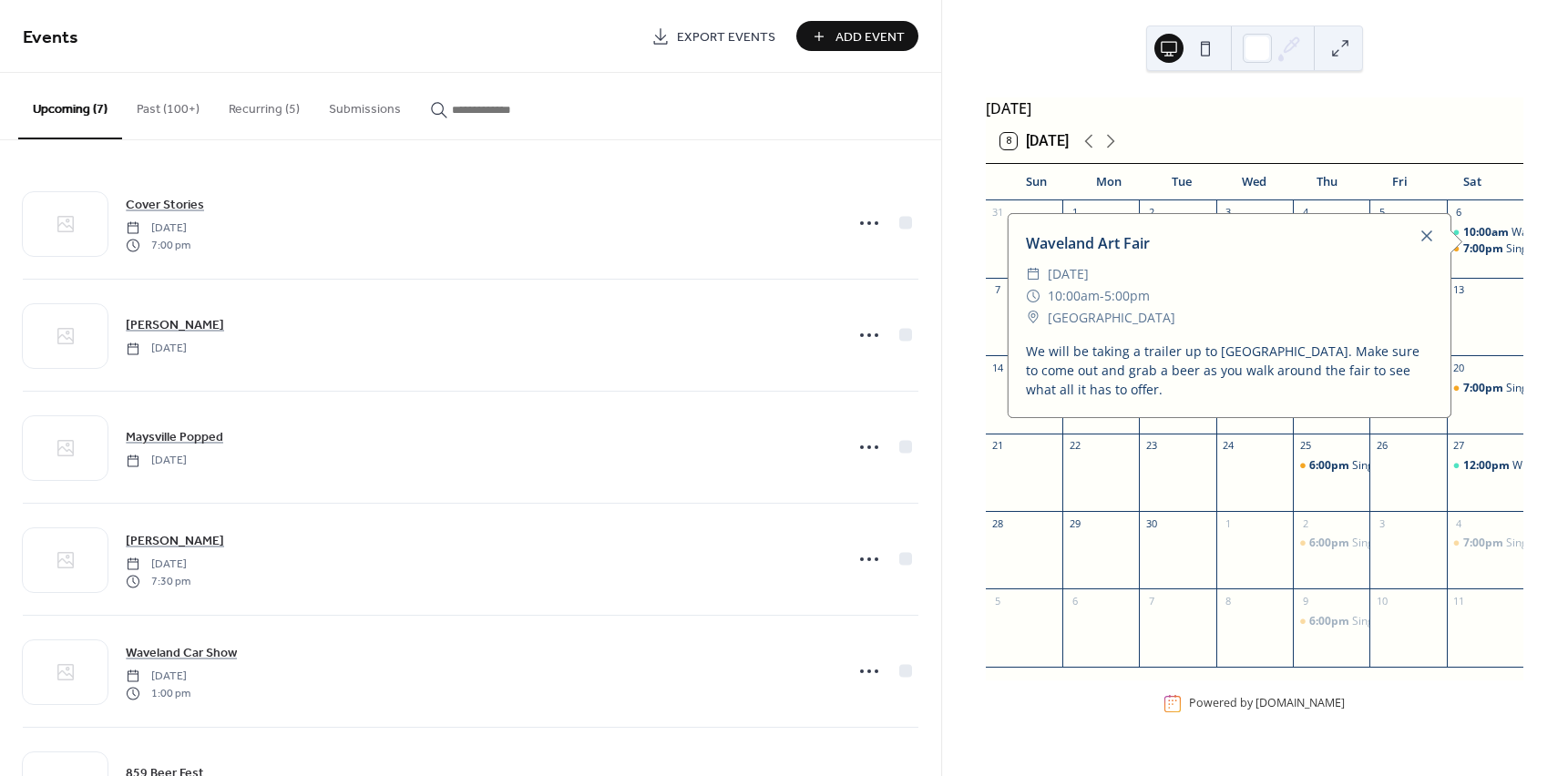 click on "September 2025" at bounding box center [1255, 108] 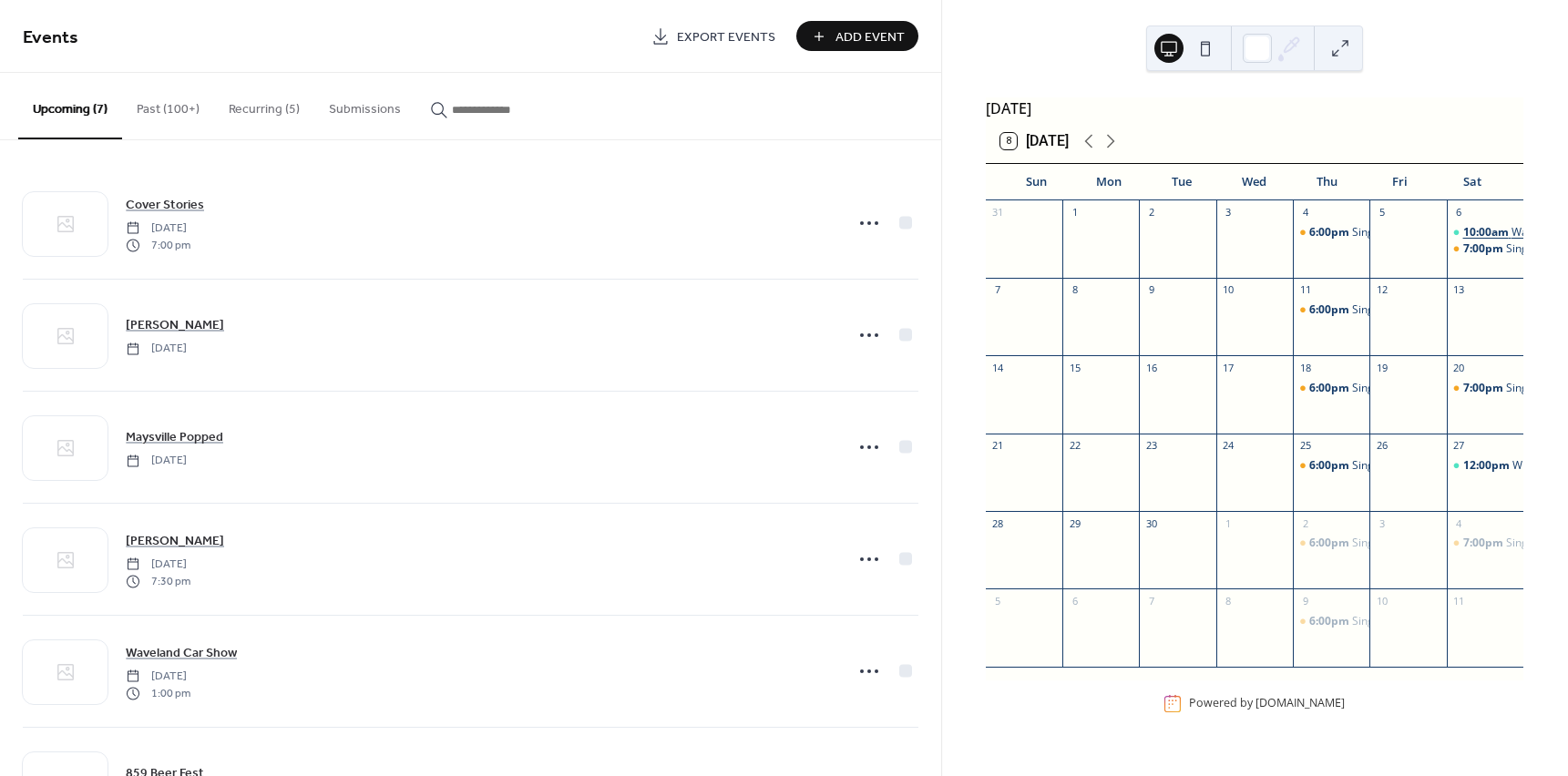 click on "10:00am" at bounding box center (1487, 232) 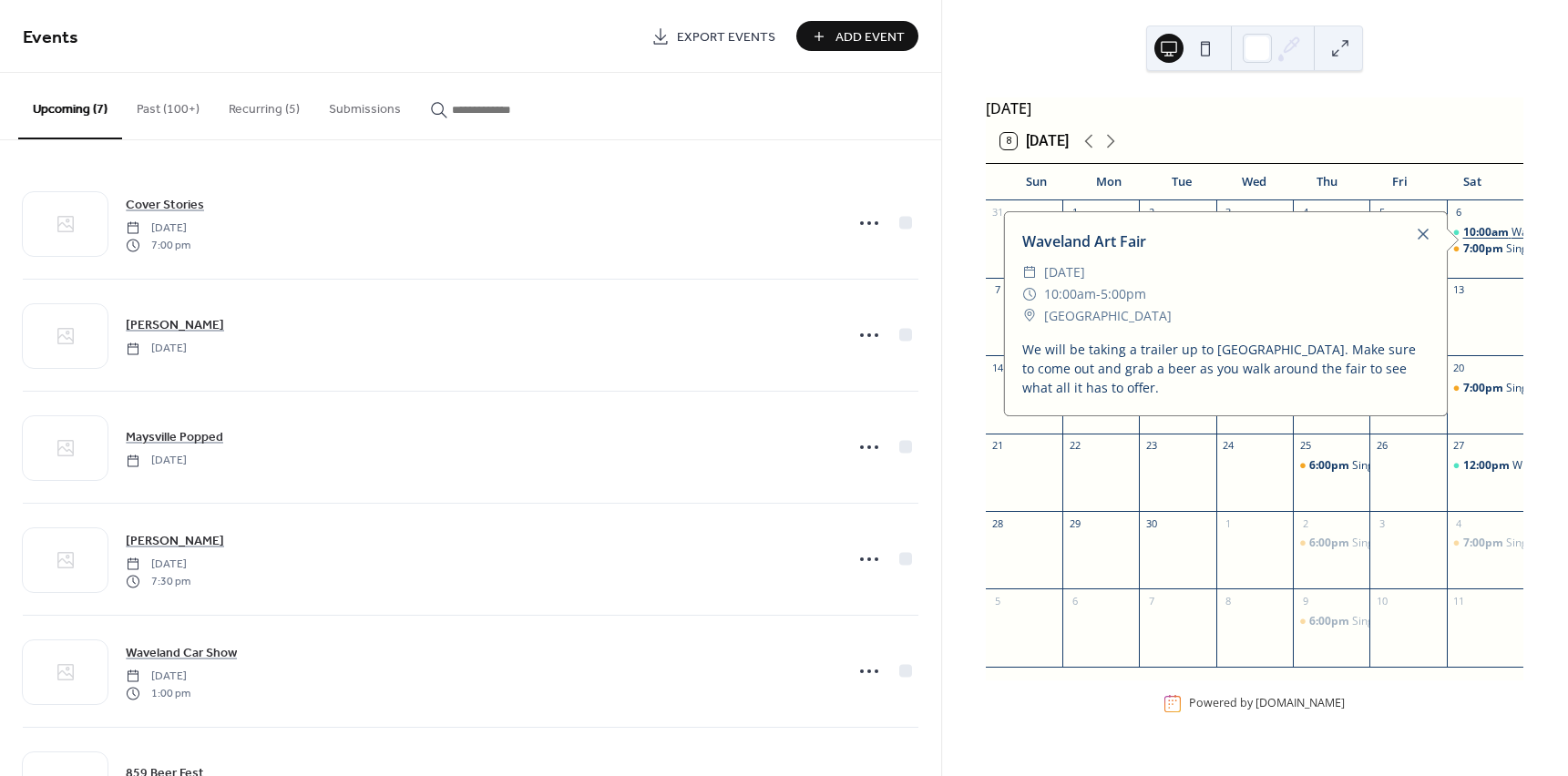 click on "10:00am" at bounding box center (1487, 232) 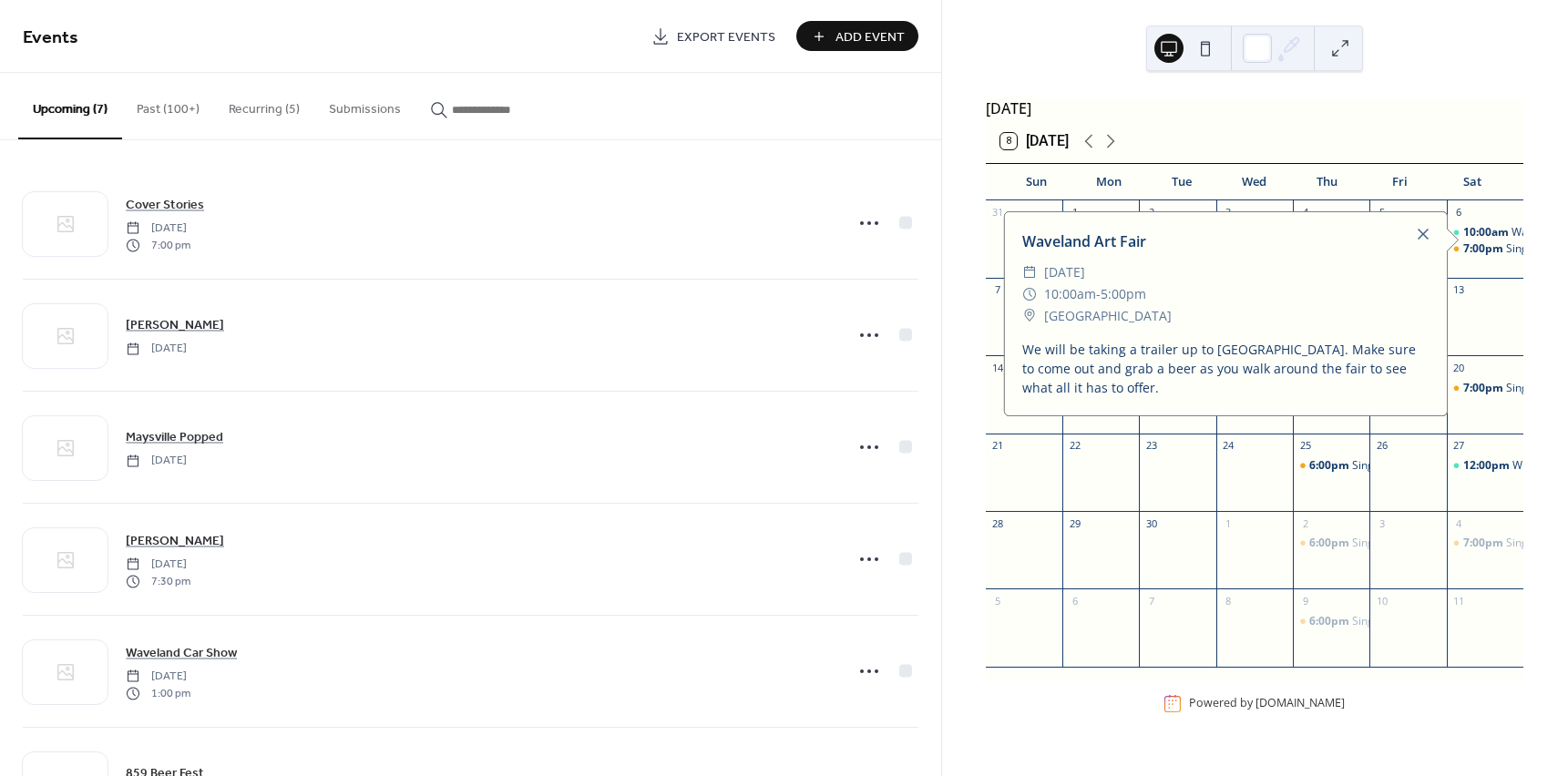 click on "Recurring  (5)" at bounding box center (264, 105) 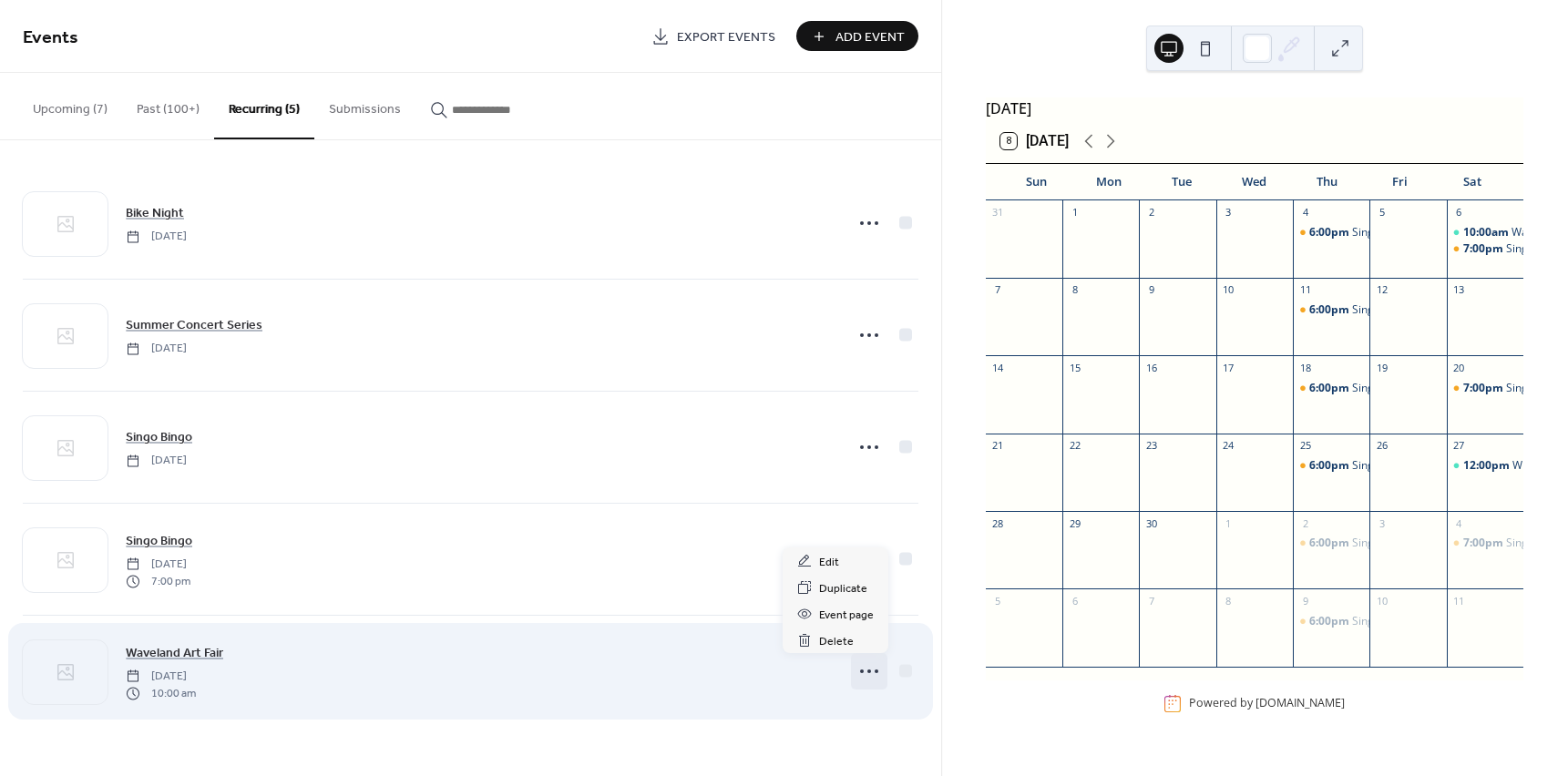 click 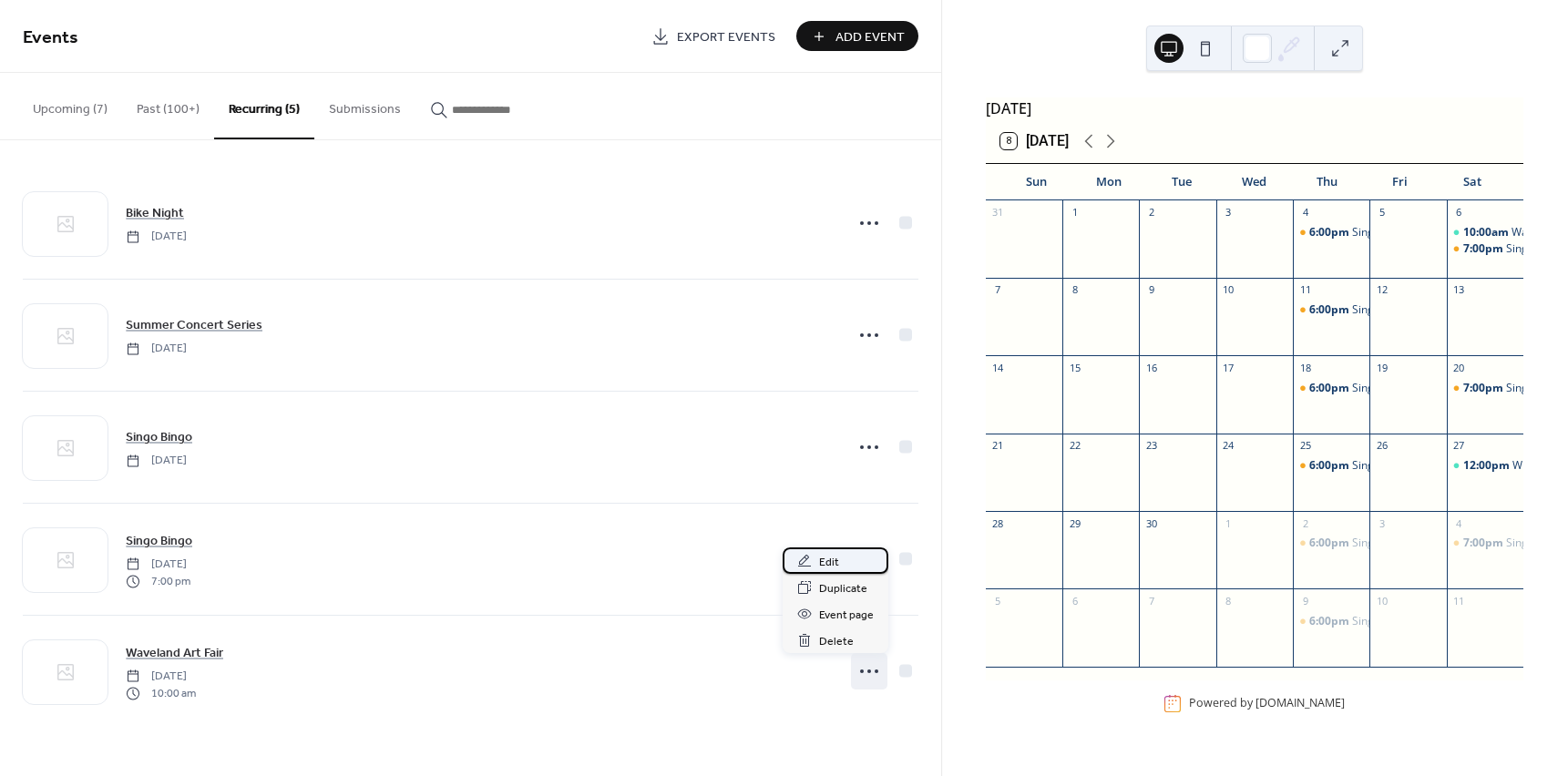 click on "Edit" at bounding box center [835, 560] 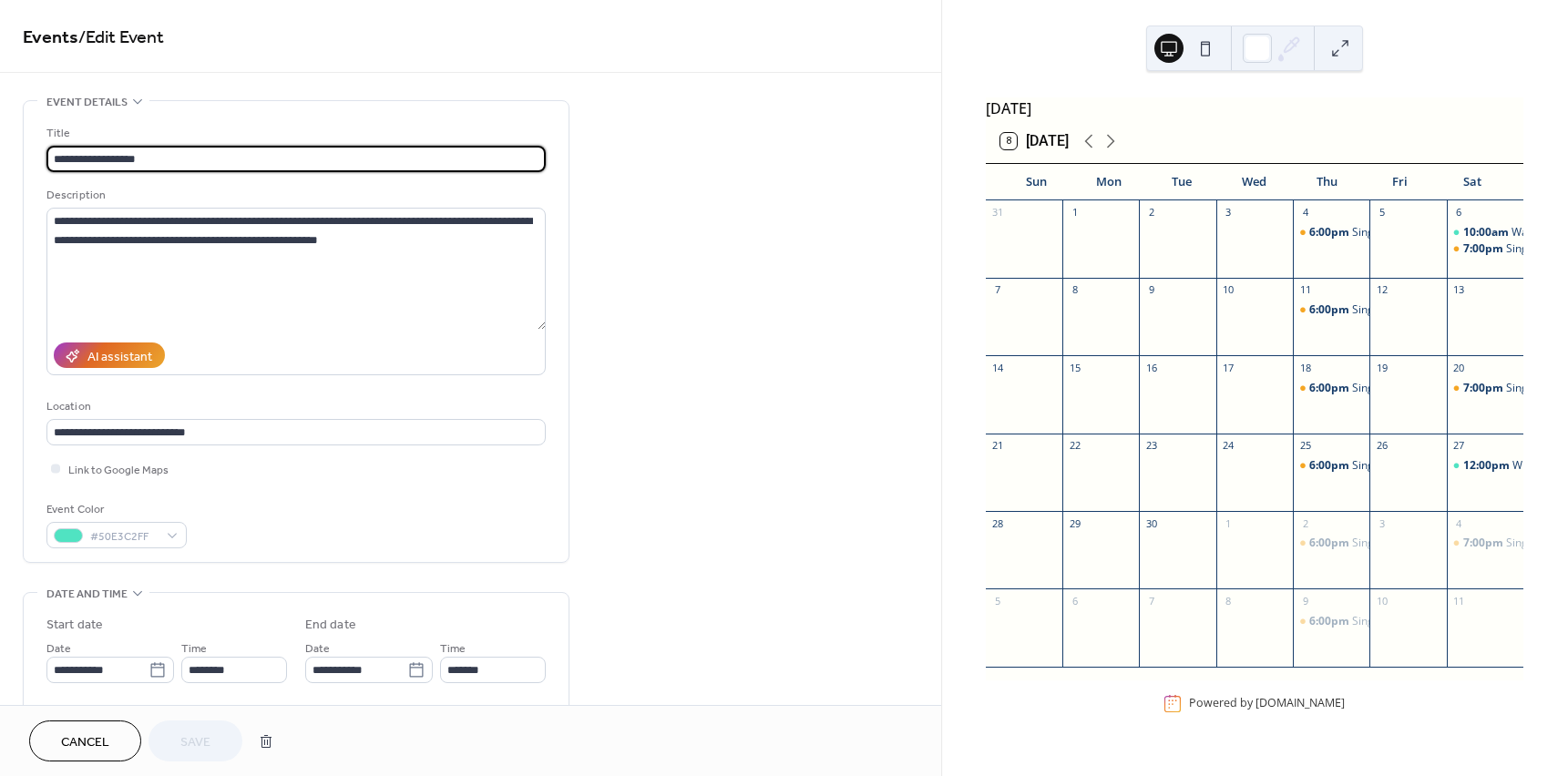 type on "**********" 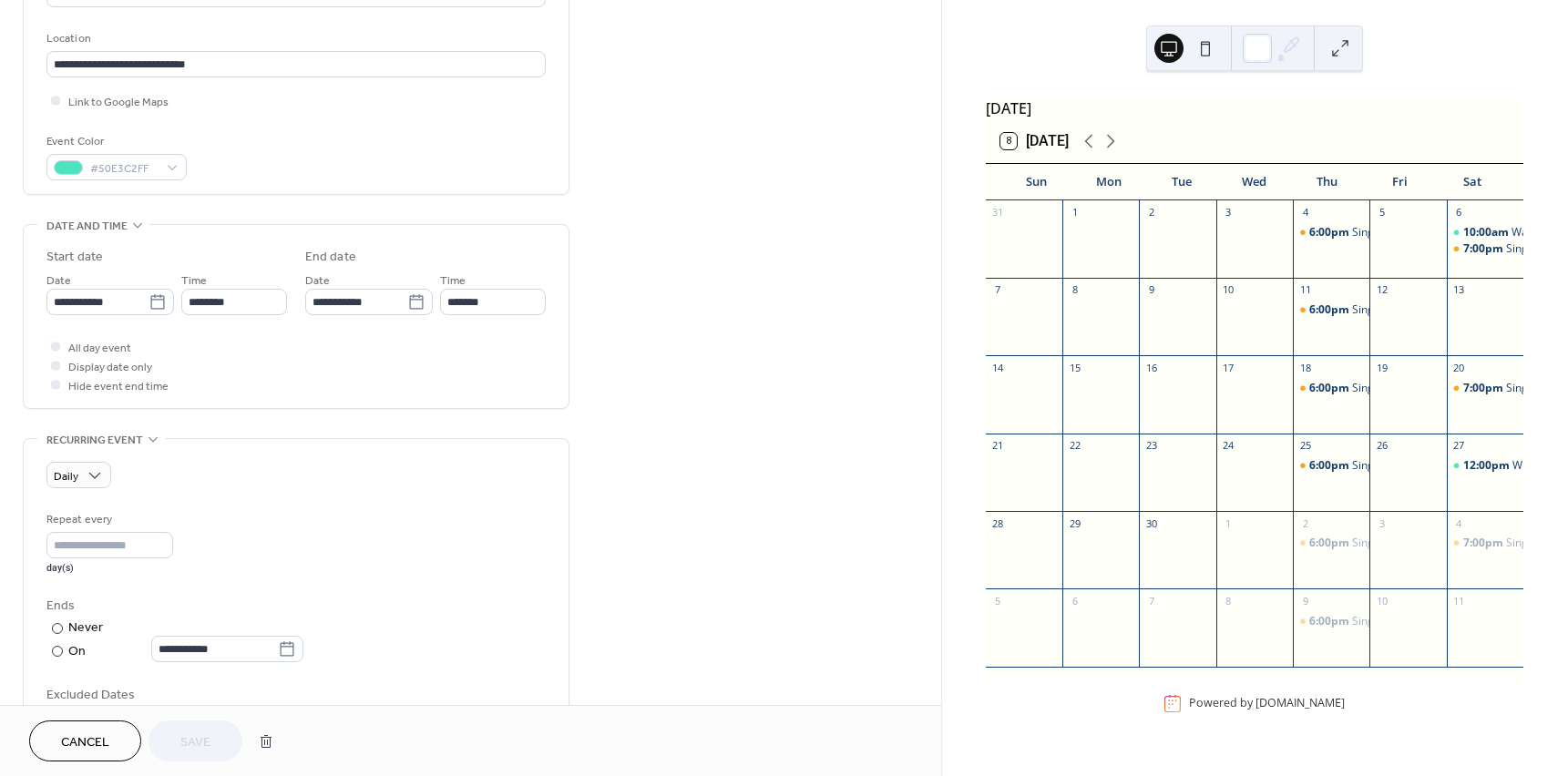 scroll, scrollTop: 455, scrollLeft: 0, axis: vertical 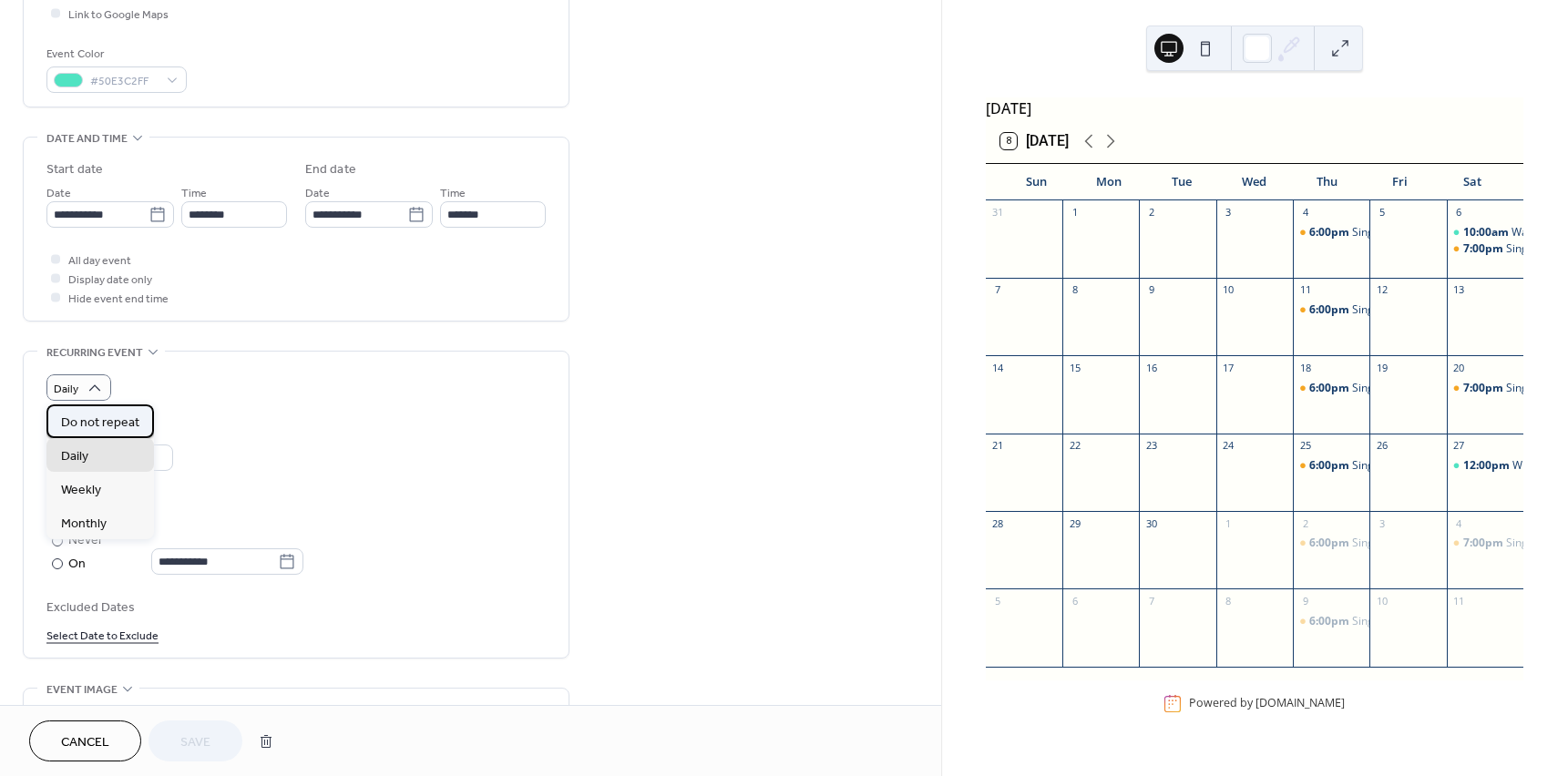 click on "Do not repeat" at bounding box center (100, 423) 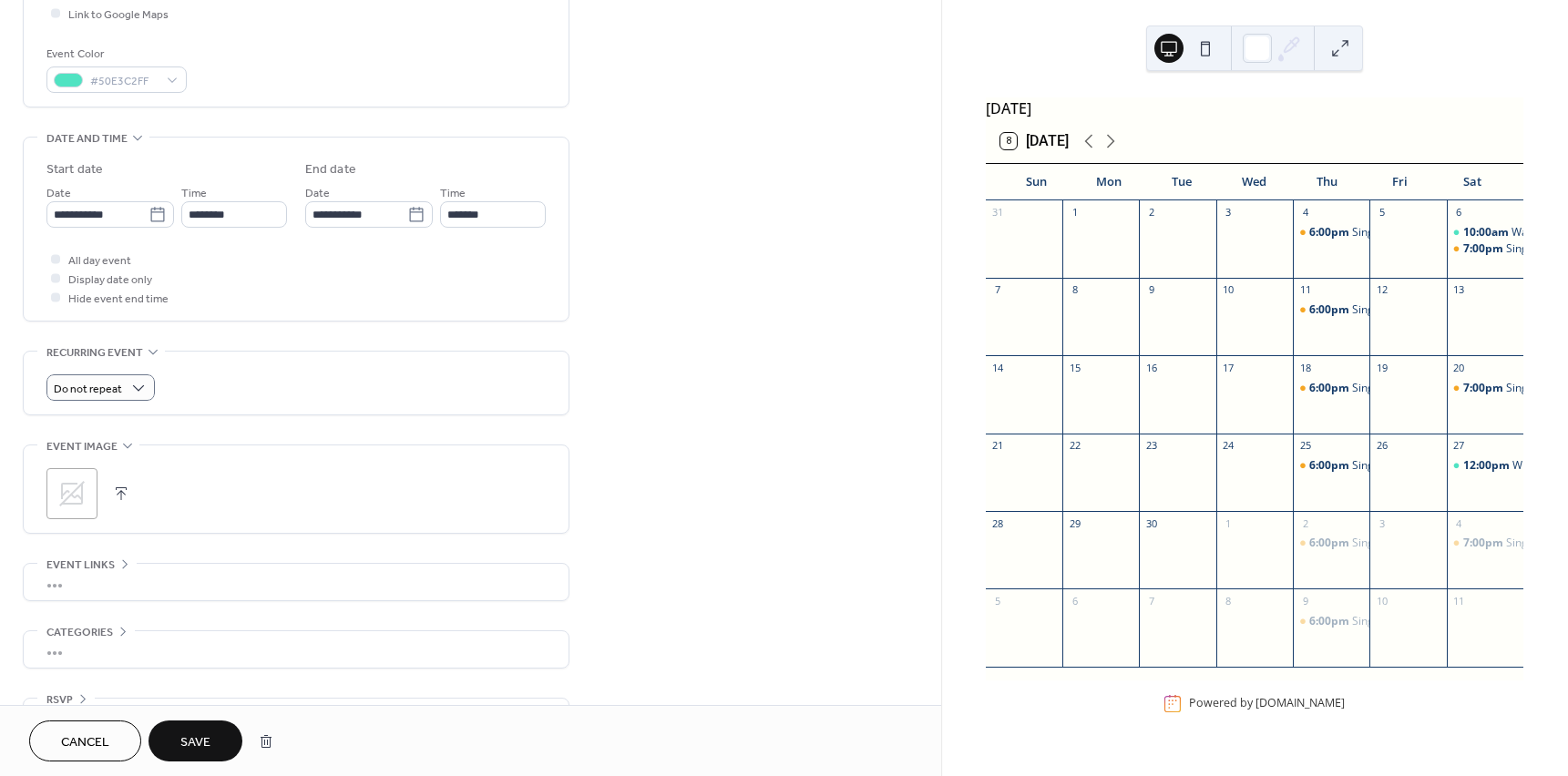 click on "Save" at bounding box center [195, 742] 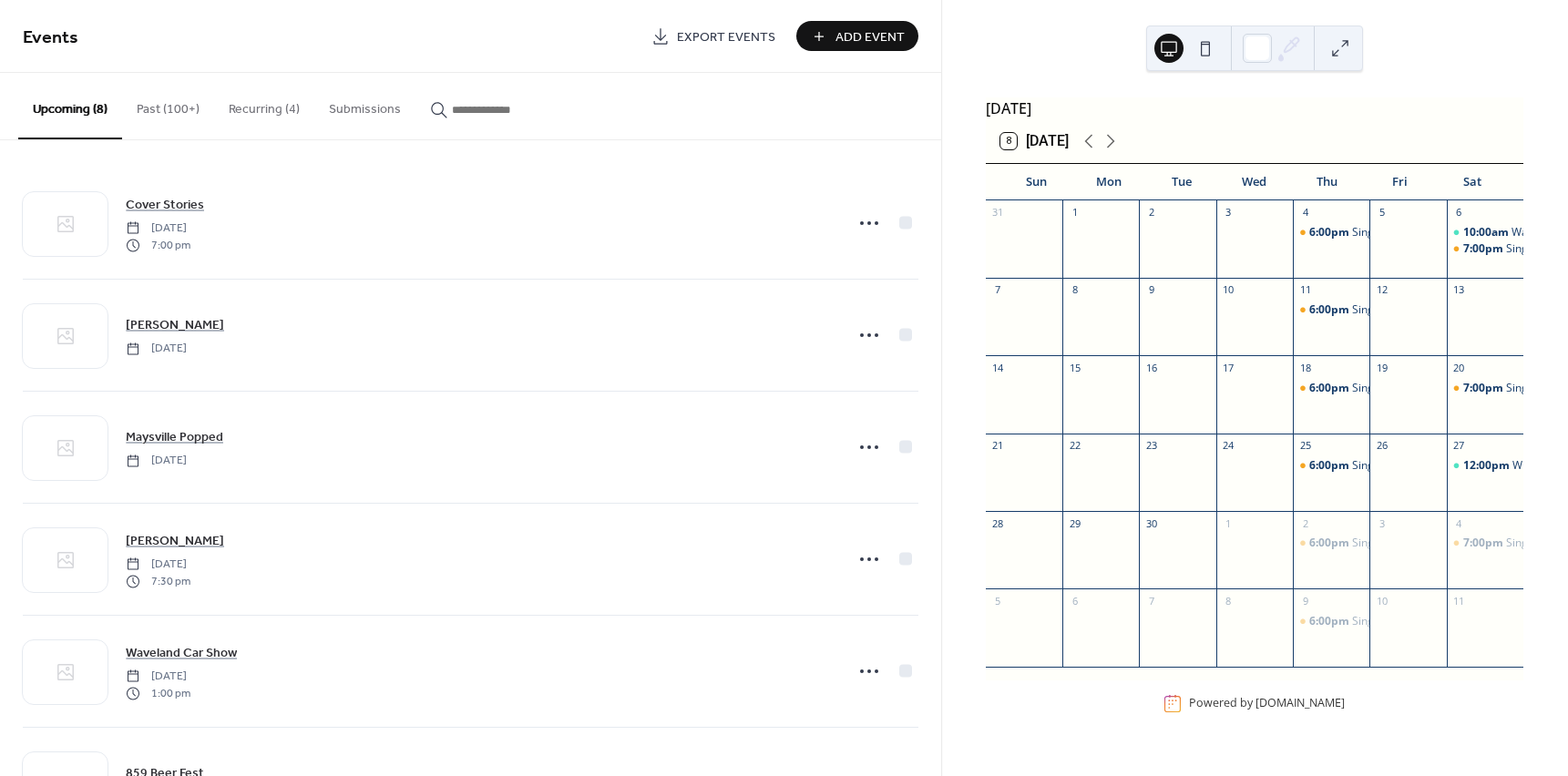 click on "Add Event" at bounding box center [857, 36] 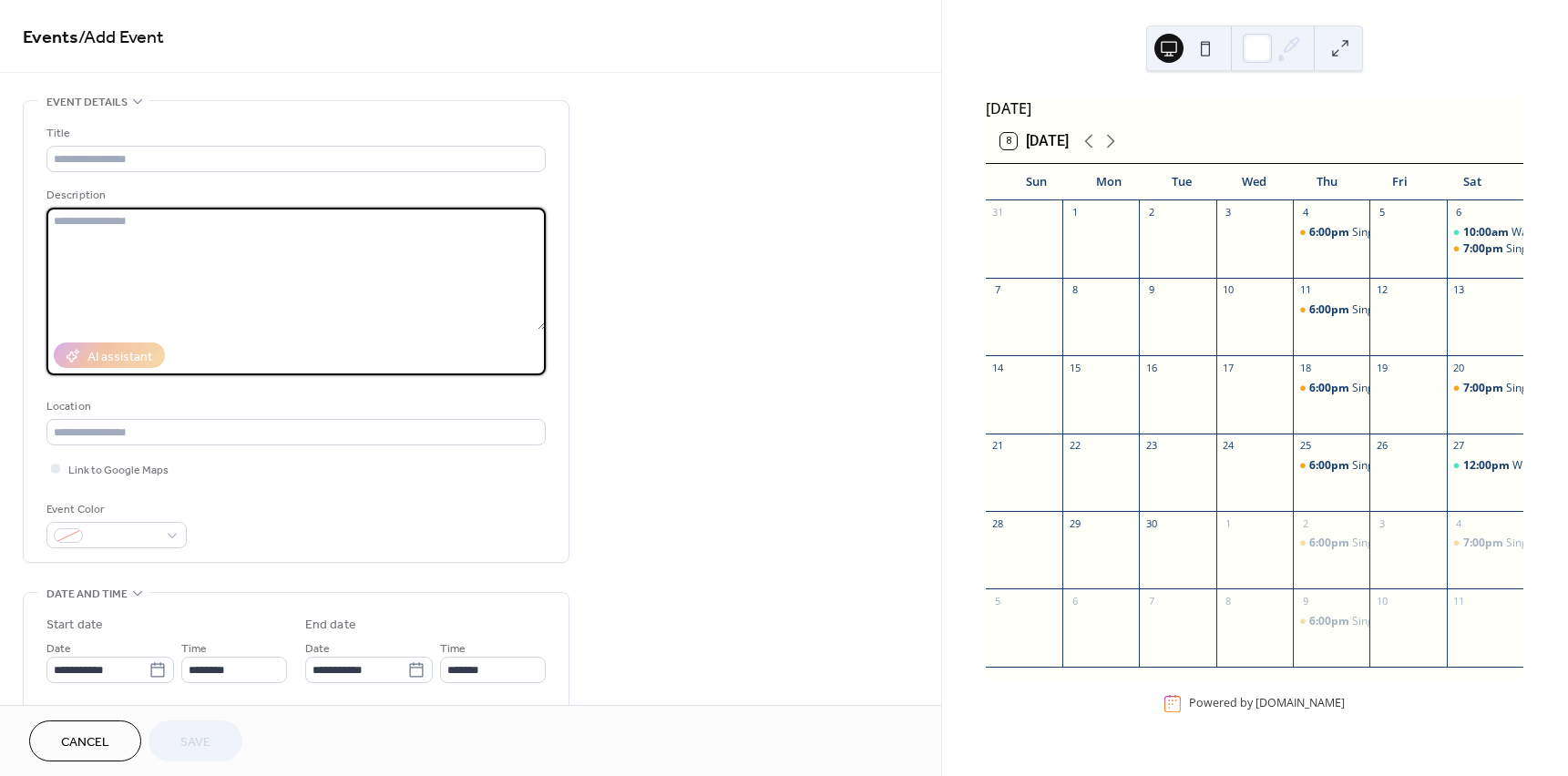 drag, startPoint x: 121, startPoint y: 156, endPoint x: 83, endPoint y: 226, distance: 79.64923 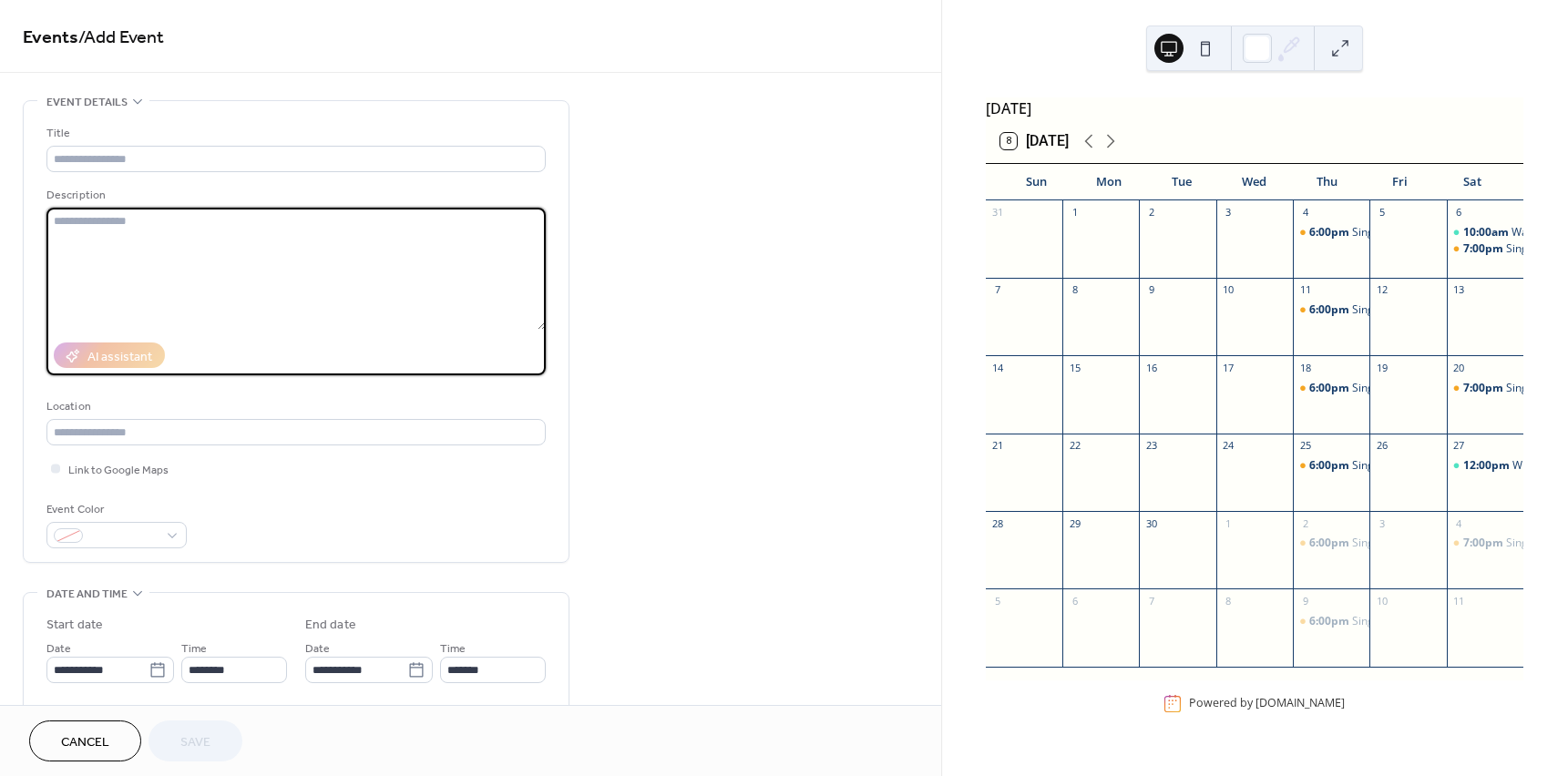 click at bounding box center [296, 269] 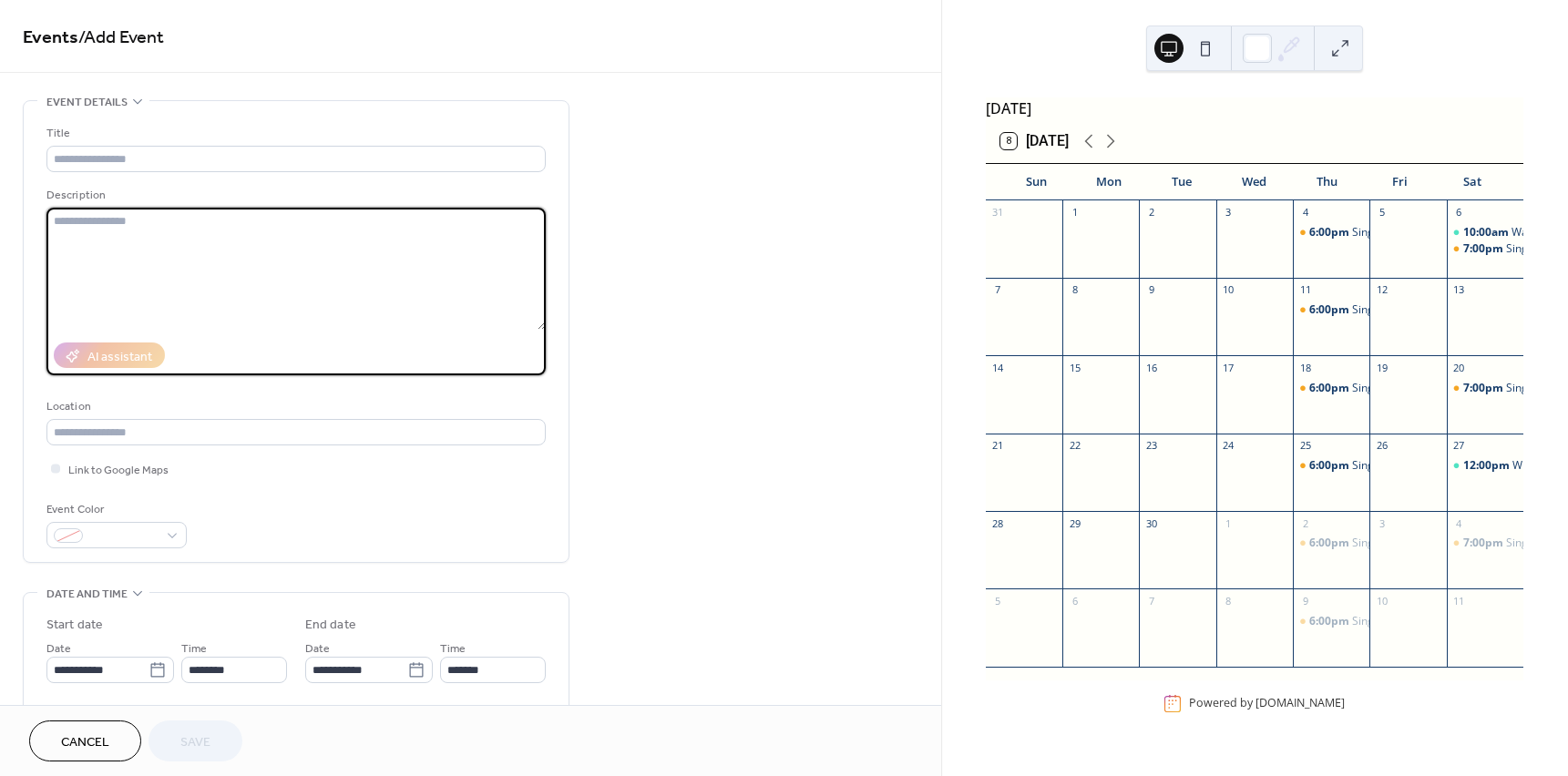 paste on "**********" 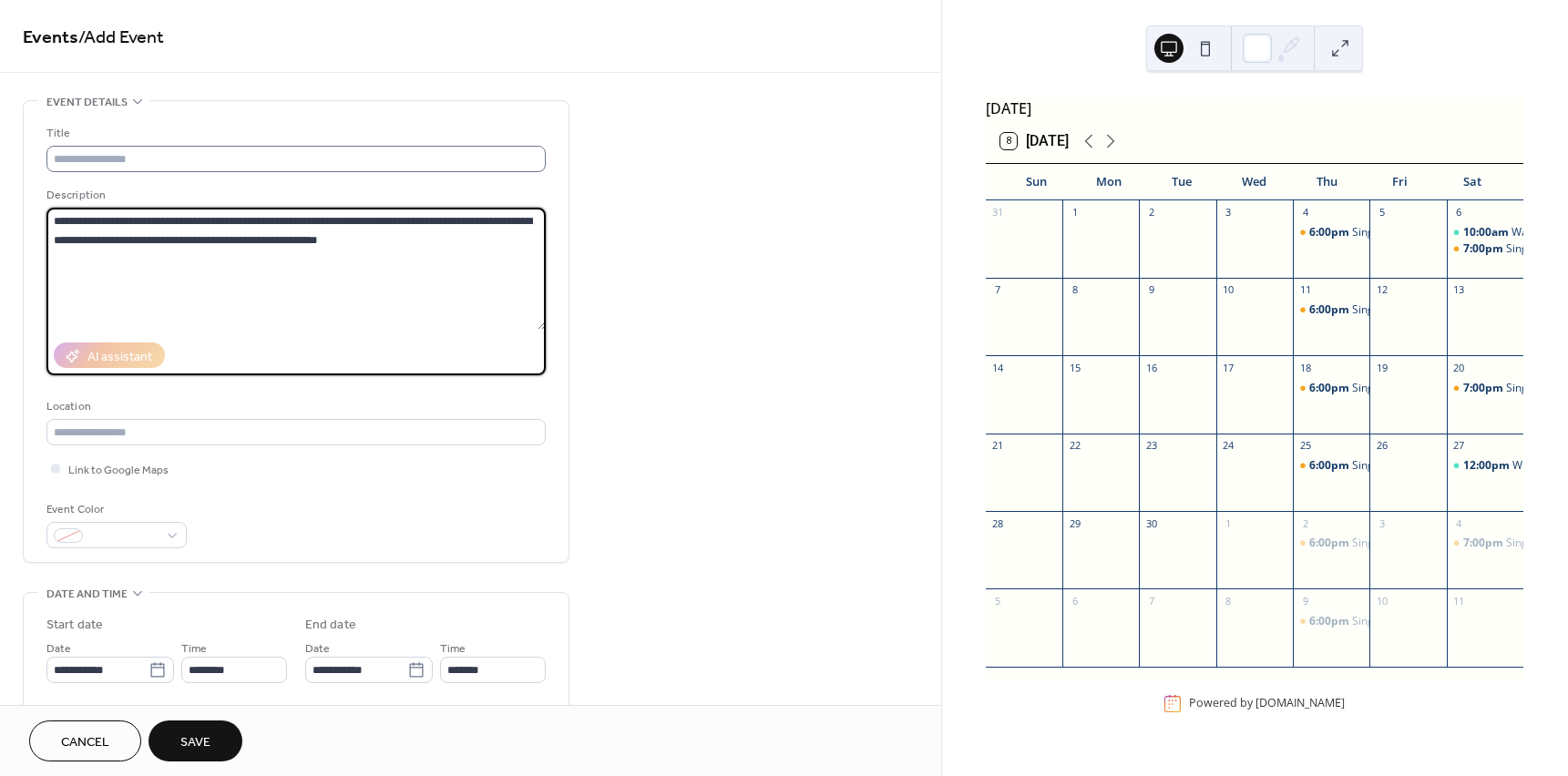 type on "**********" 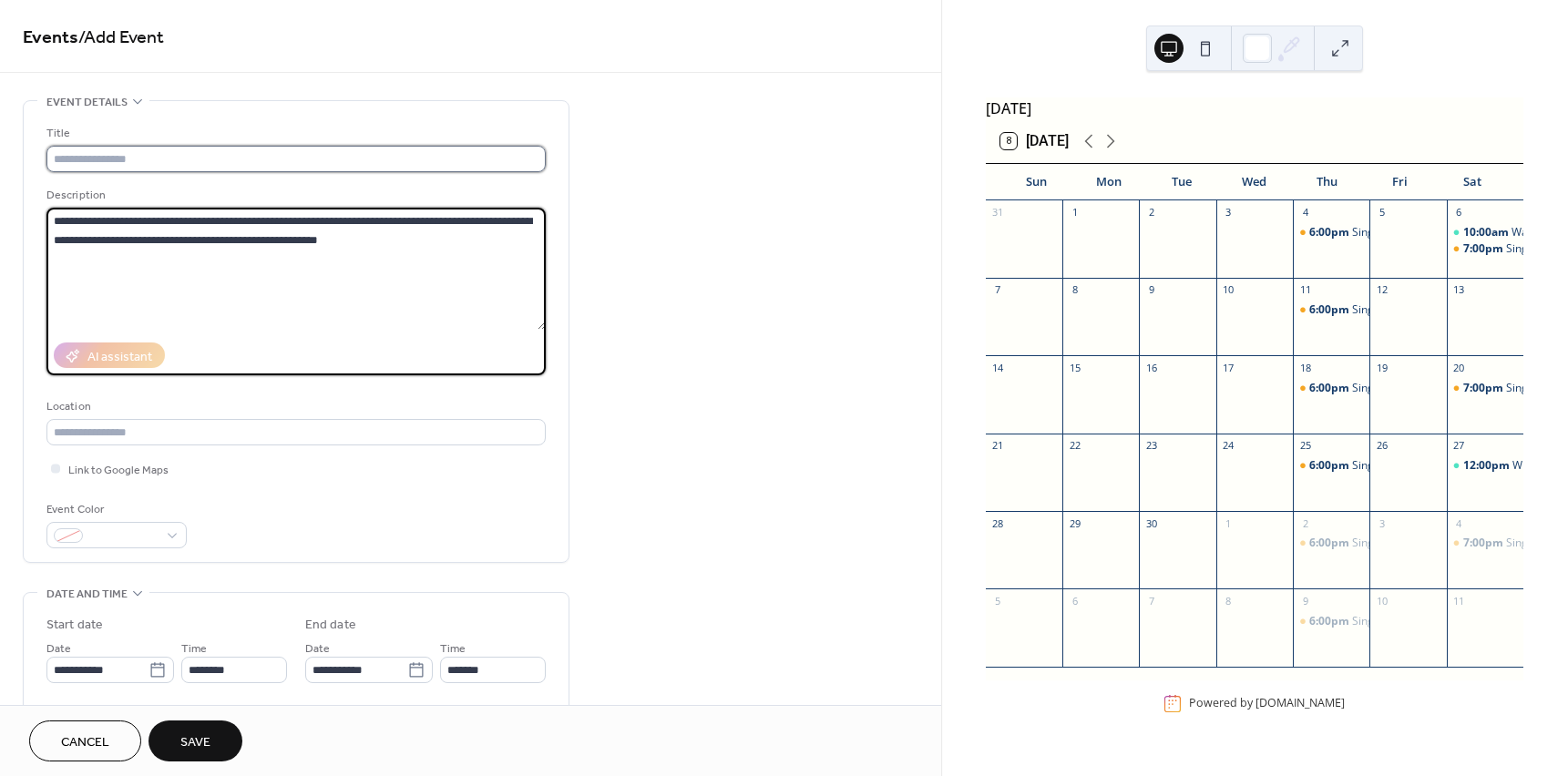 click at bounding box center [296, 158] 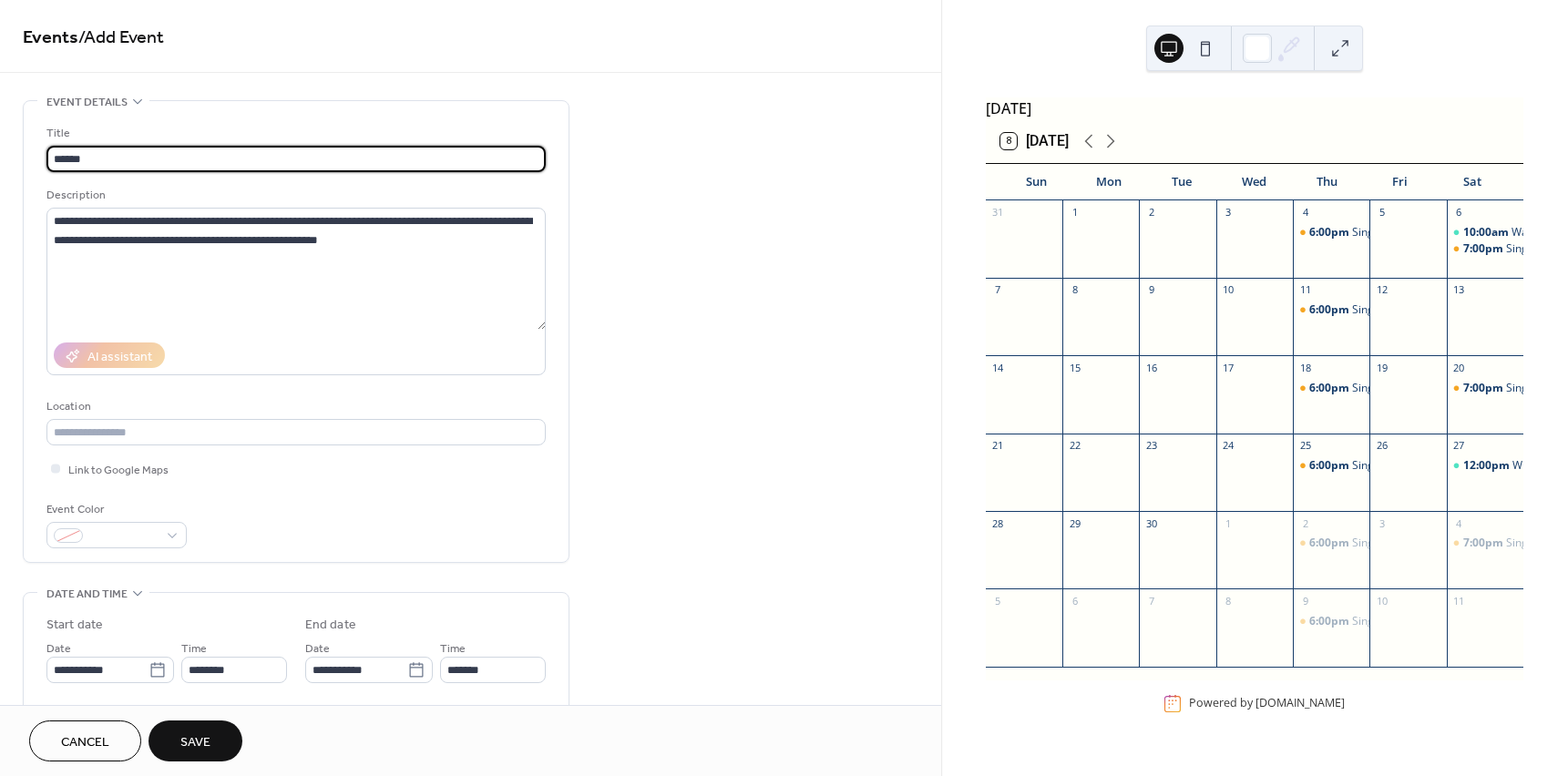 type on "**********" 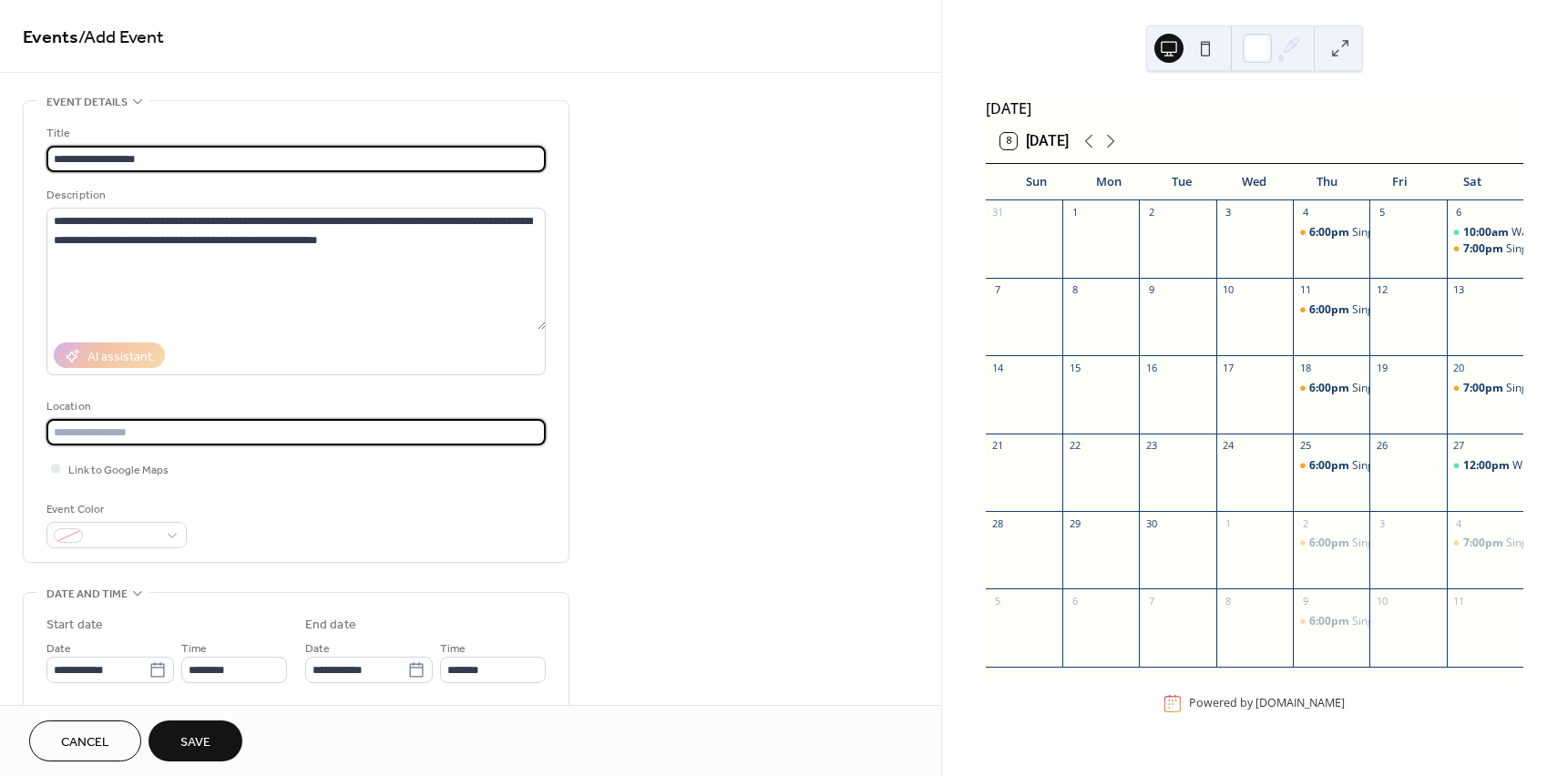 type on "**********" 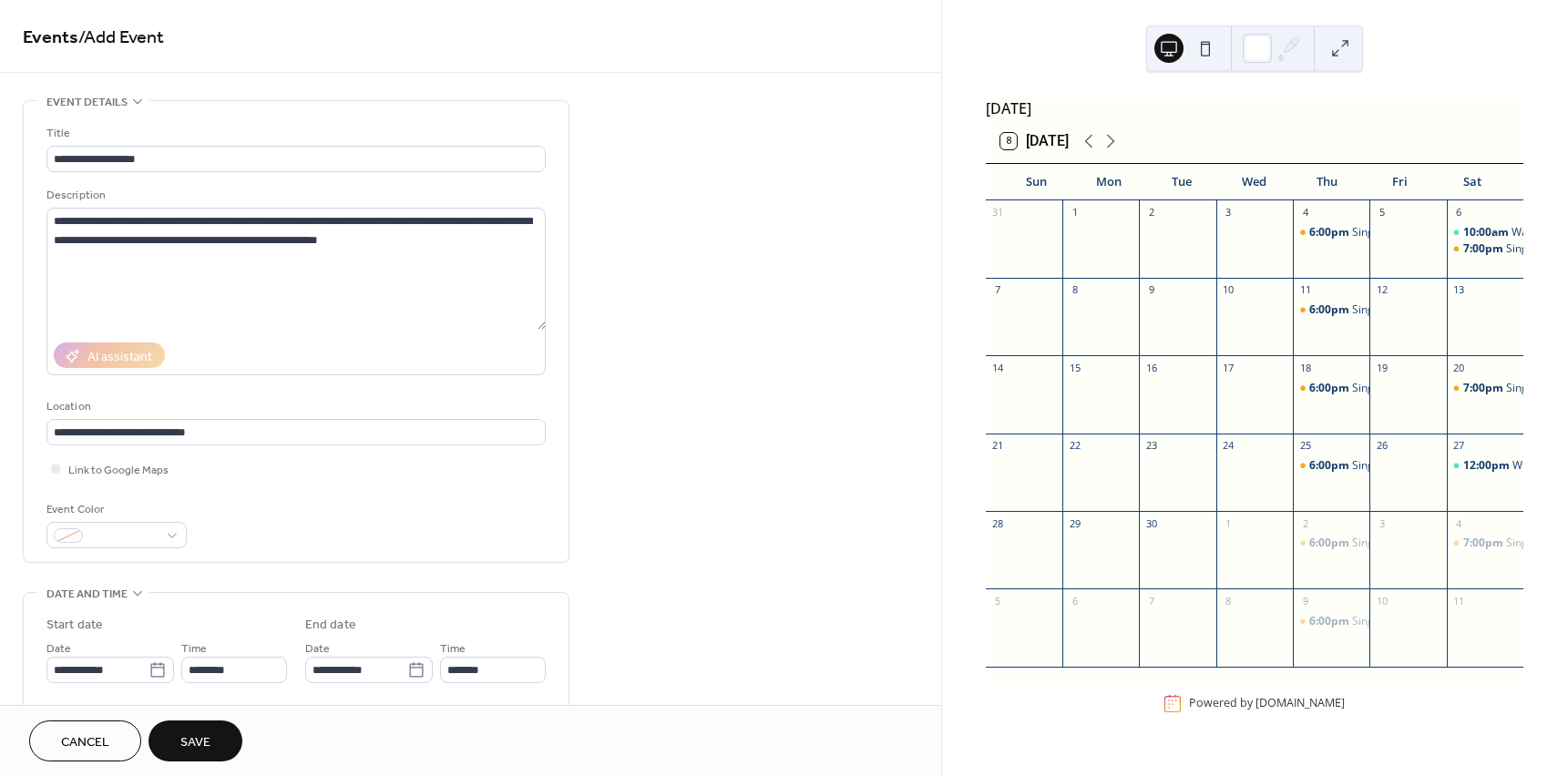 click on "Event Color" at bounding box center (296, 524) 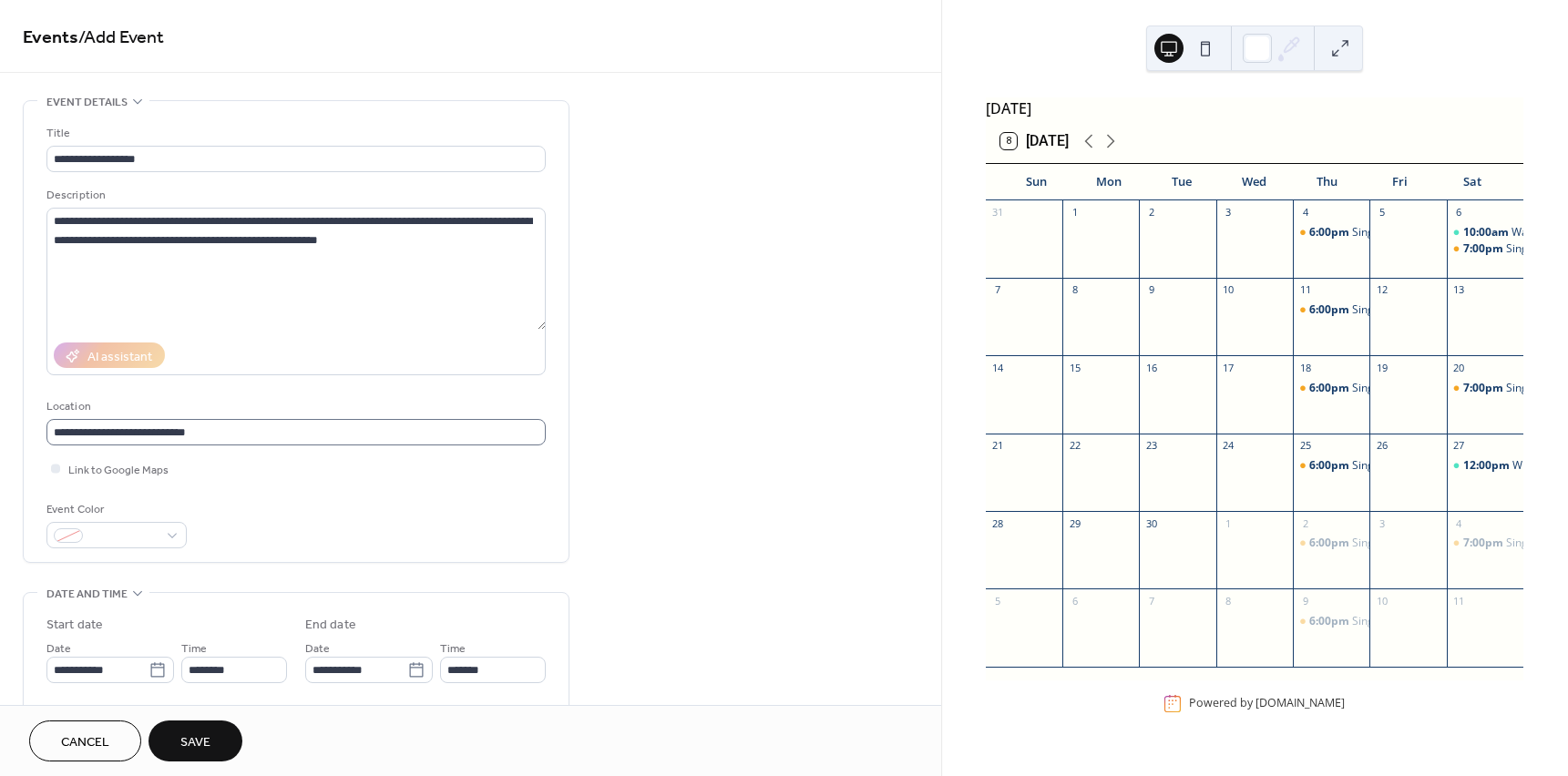scroll, scrollTop: 1, scrollLeft: 0, axis: vertical 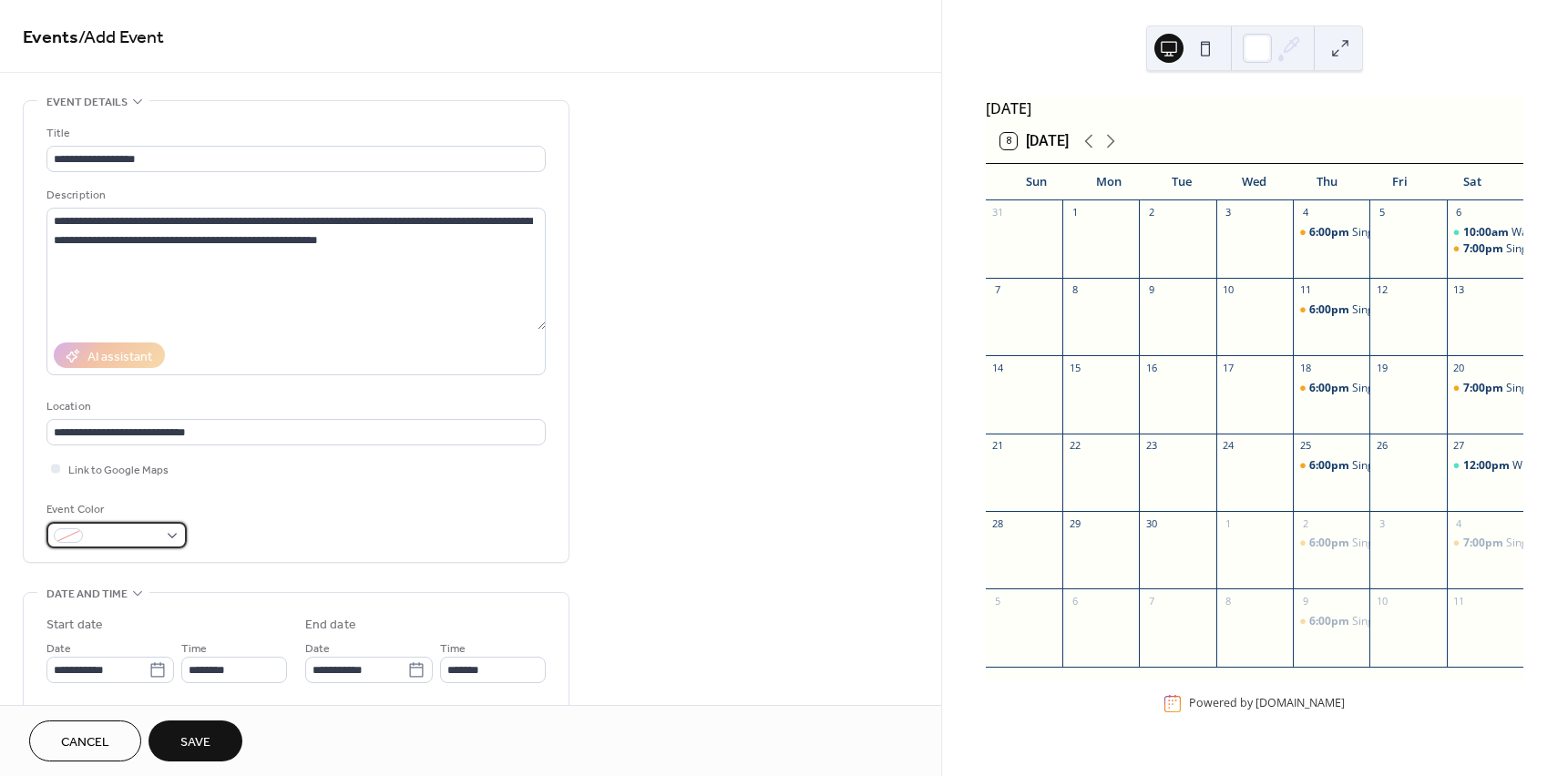 click at bounding box center (124, 536) 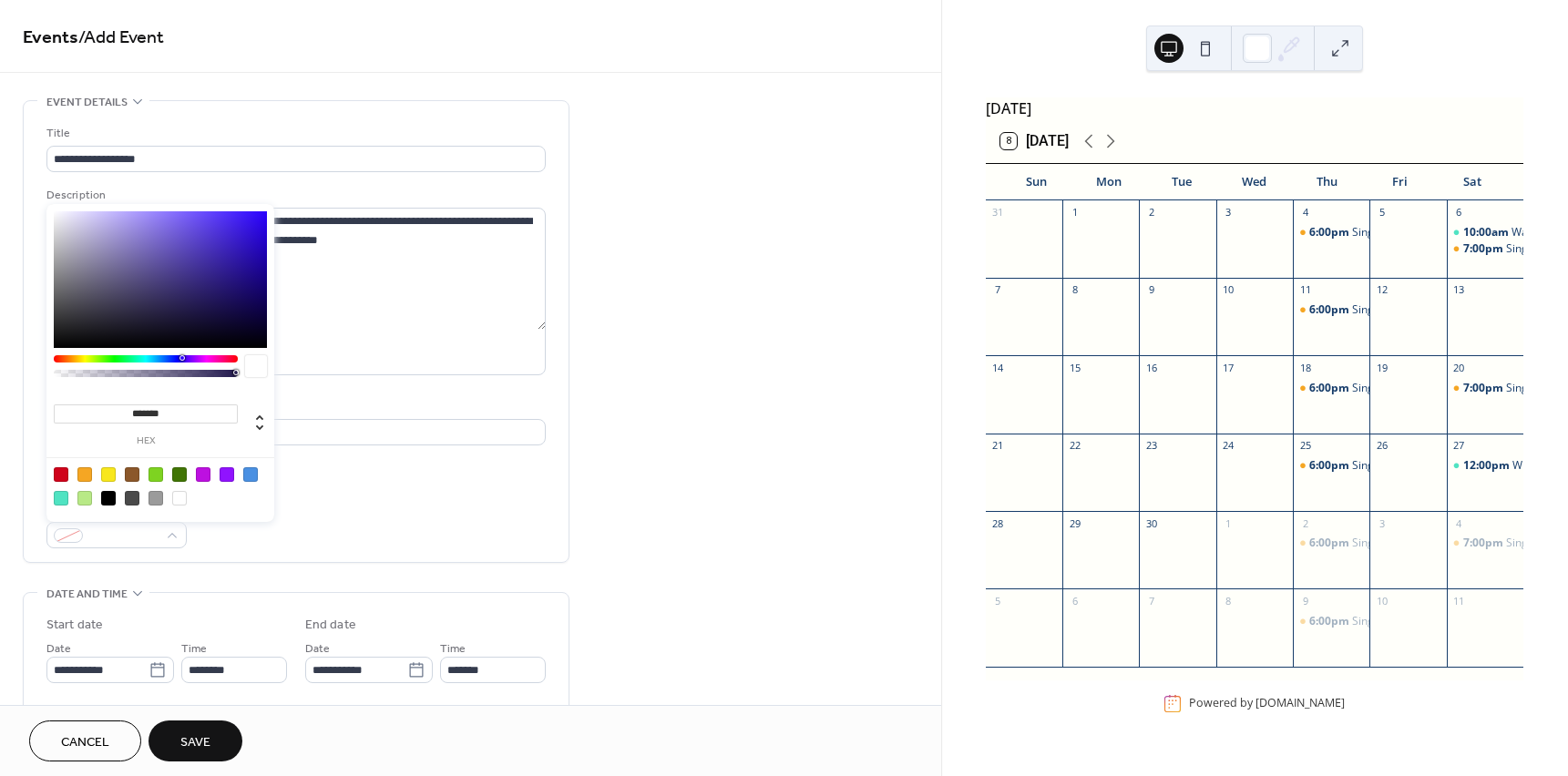 click at bounding box center (61, 498) 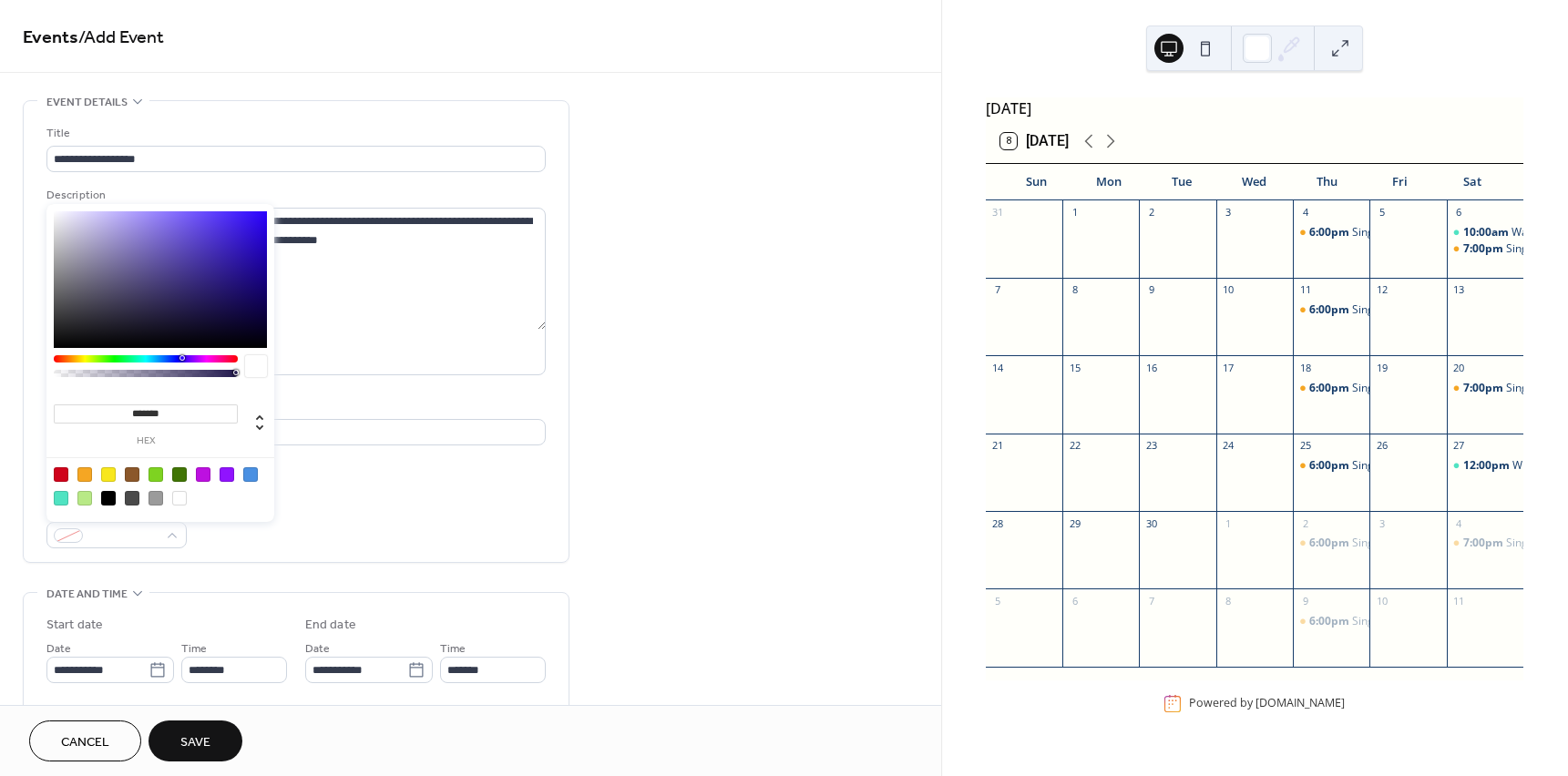 type on "*******" 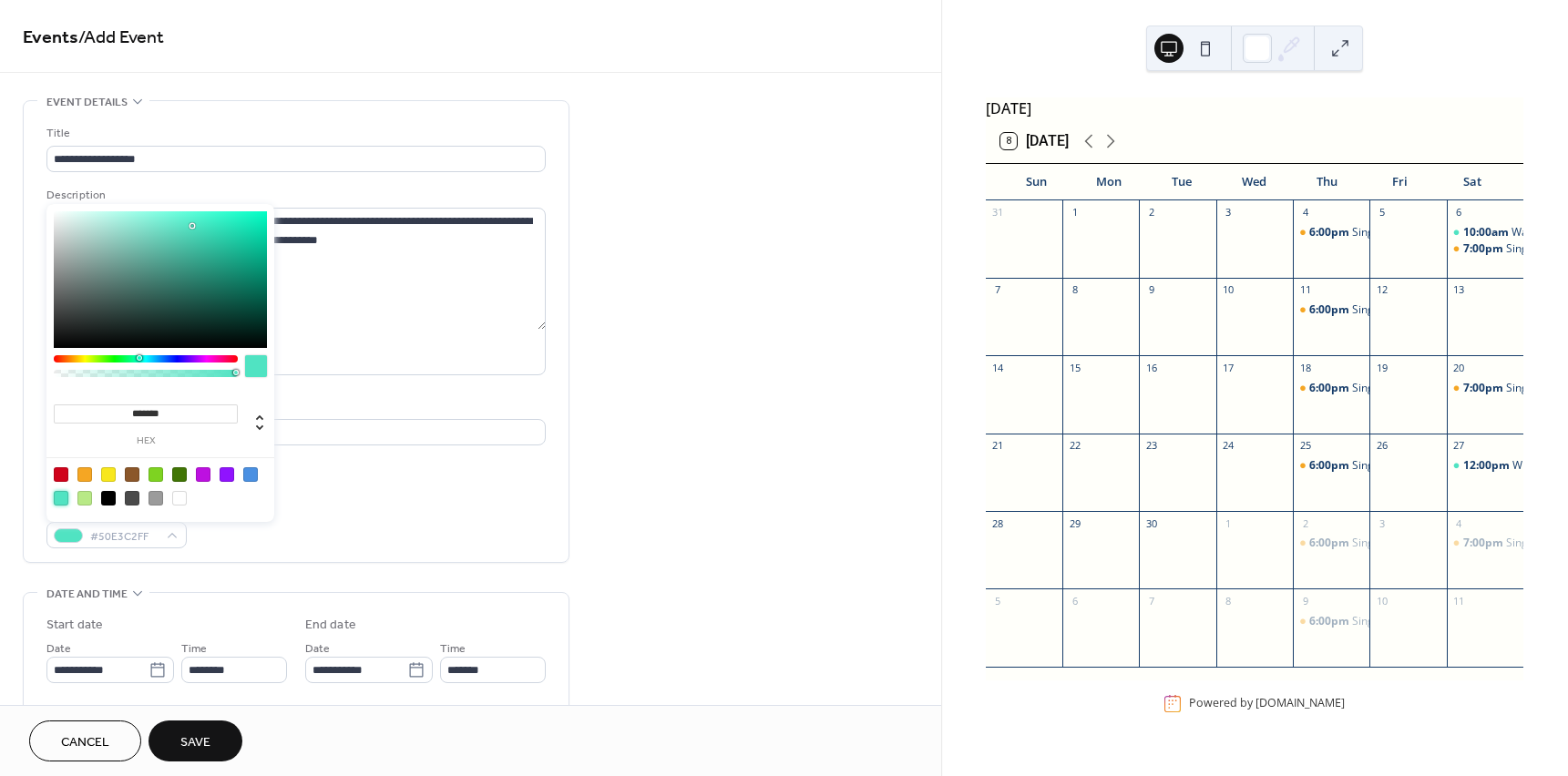 click on "**********" at bounding box center [296, 332] 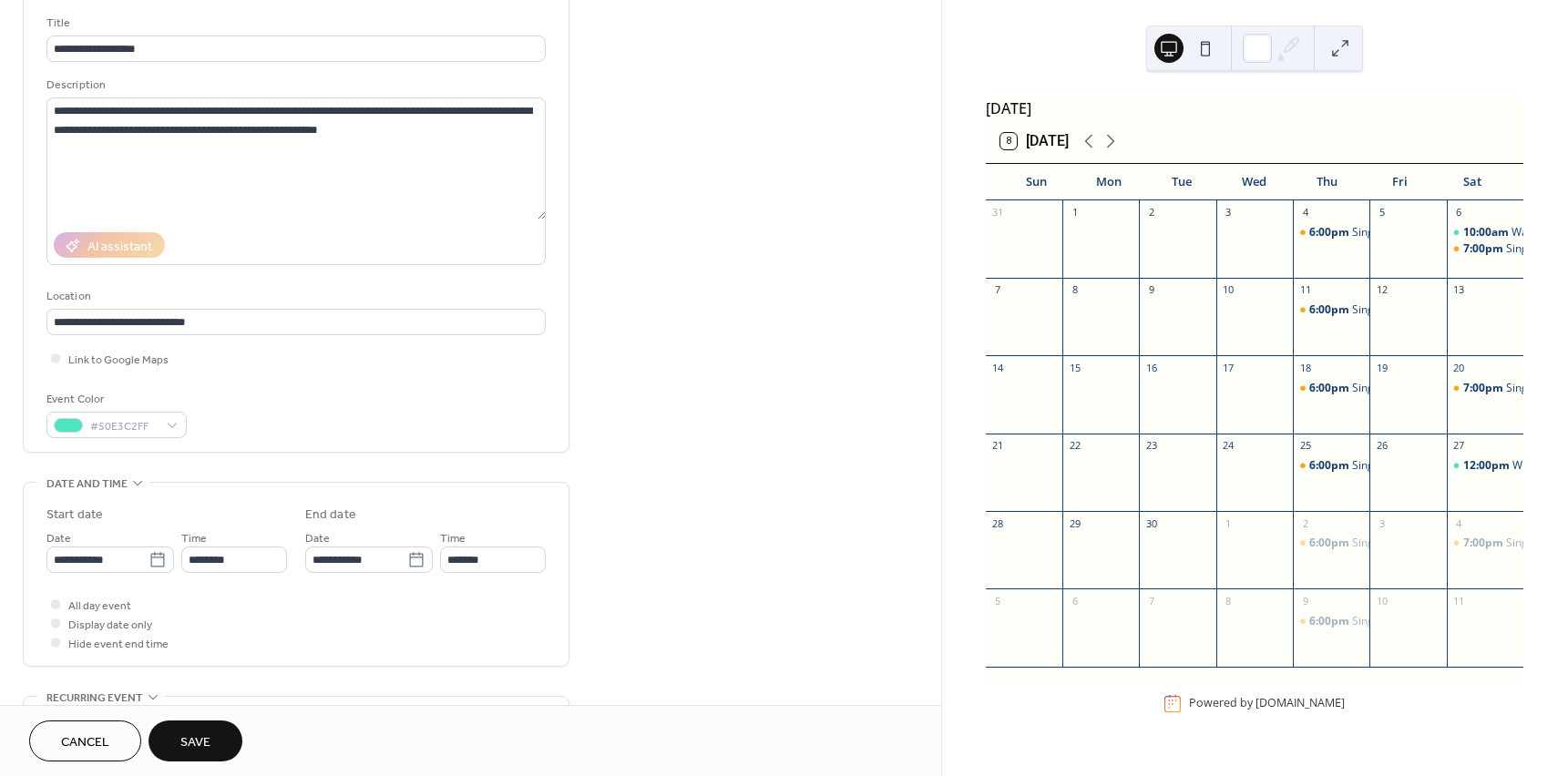 scroll, scrollTop: 182, scrollLeft: 0, axis: vertical 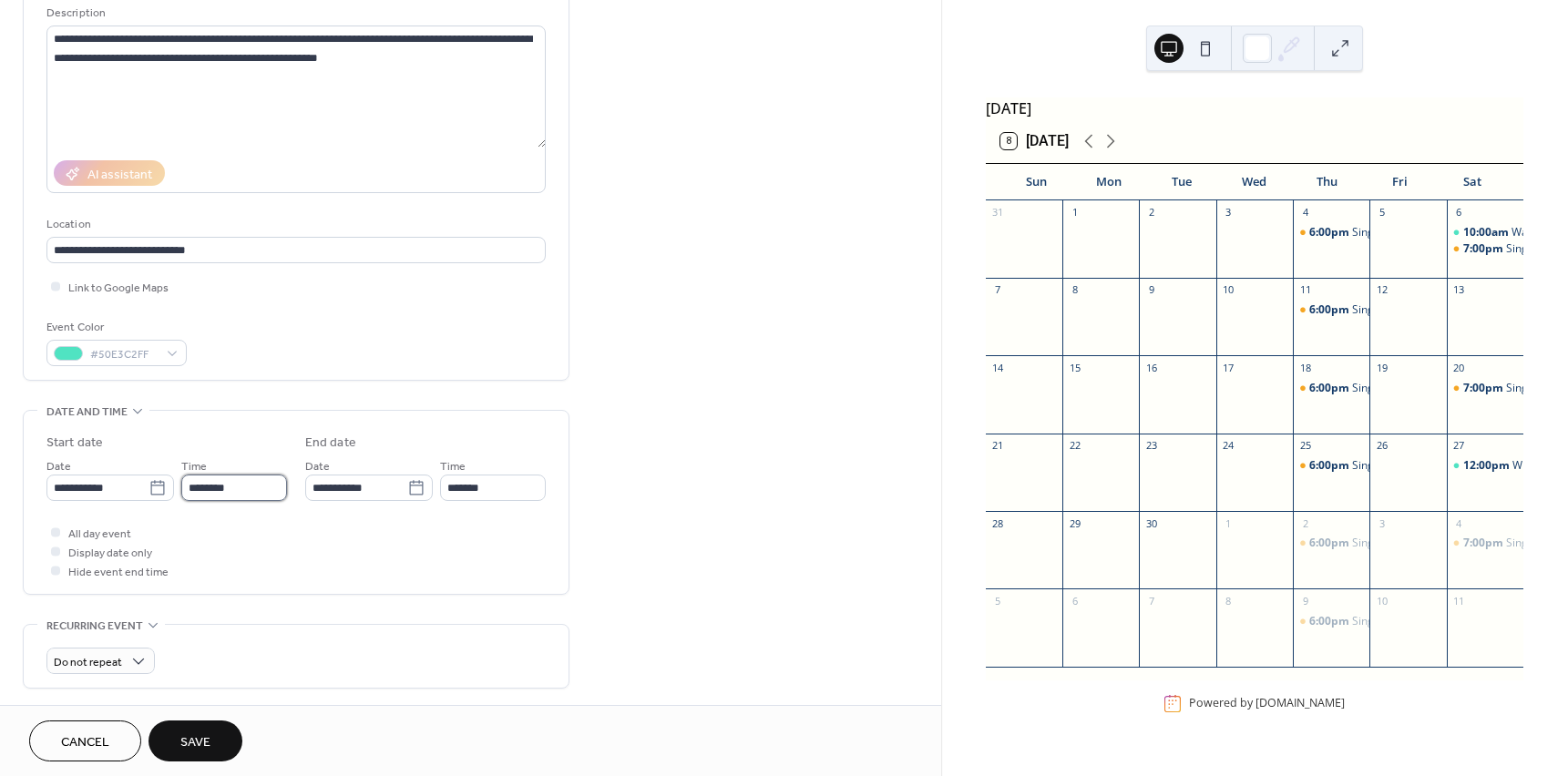 click on "********" at bounding box center (234, 487) 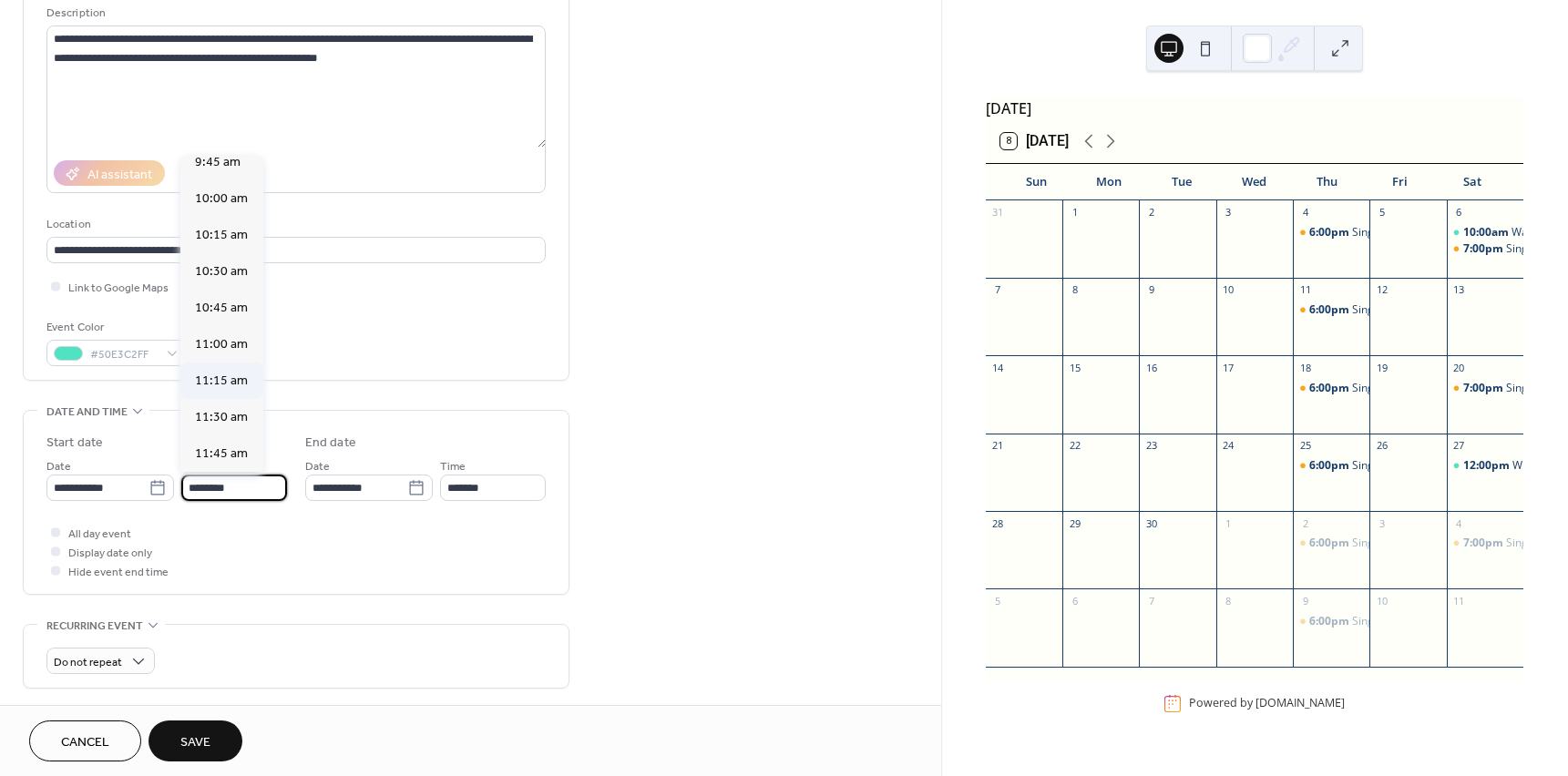 scroll, scrollTop: 1428, scrollLeft: 0, axis: vertical 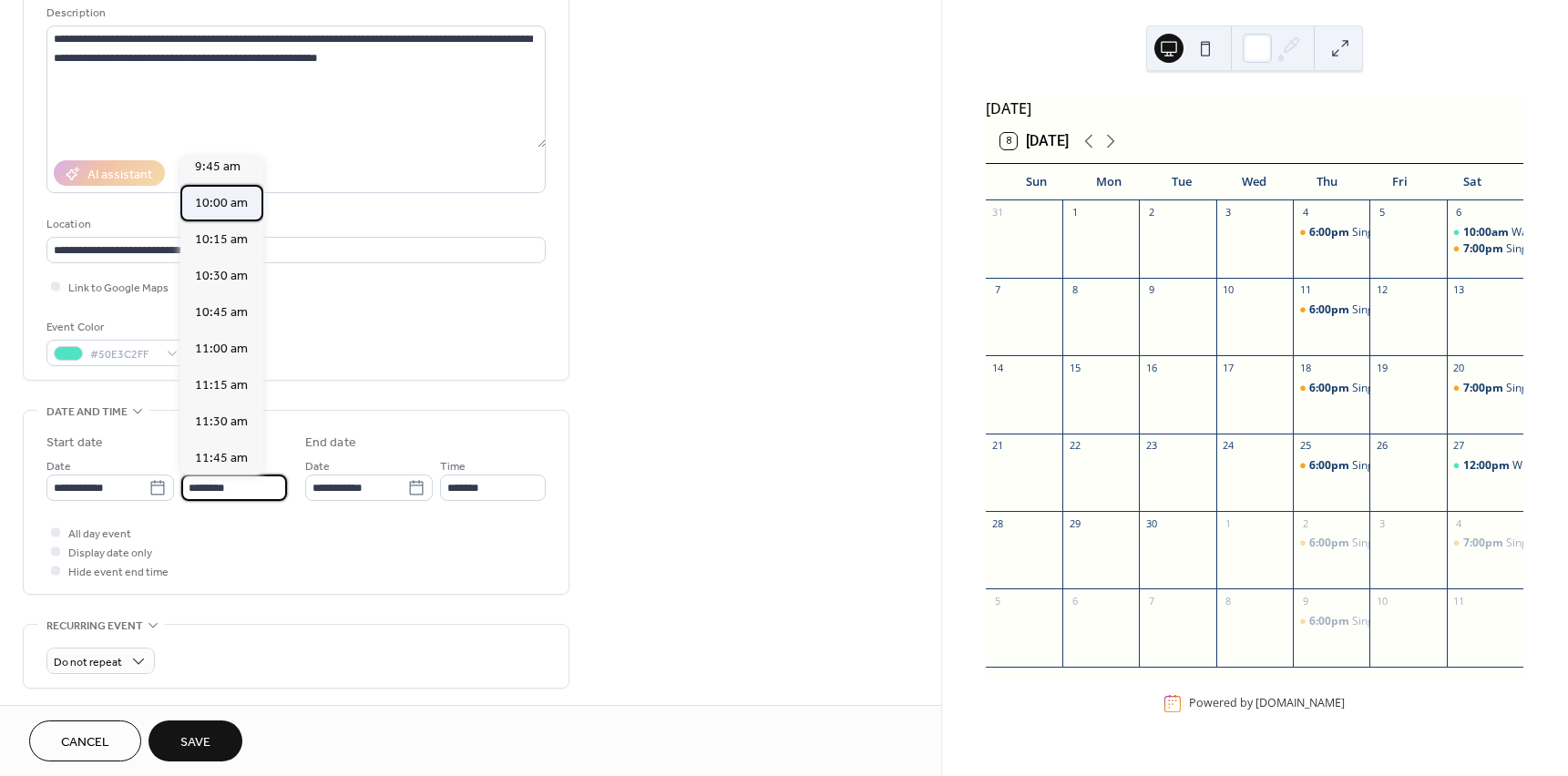 click on "10:00 am" at bounding box center (221, 203) 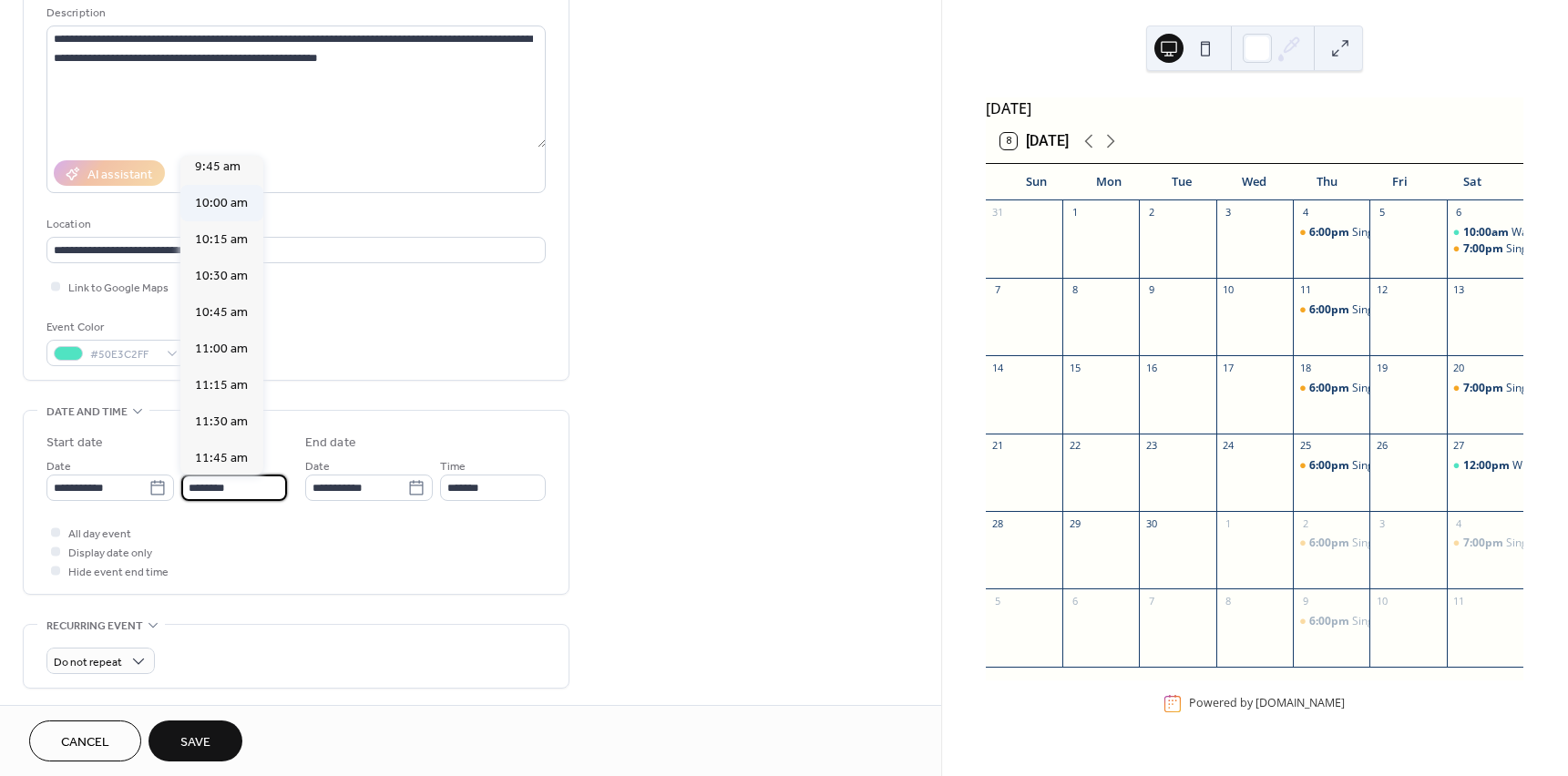 type on "********" 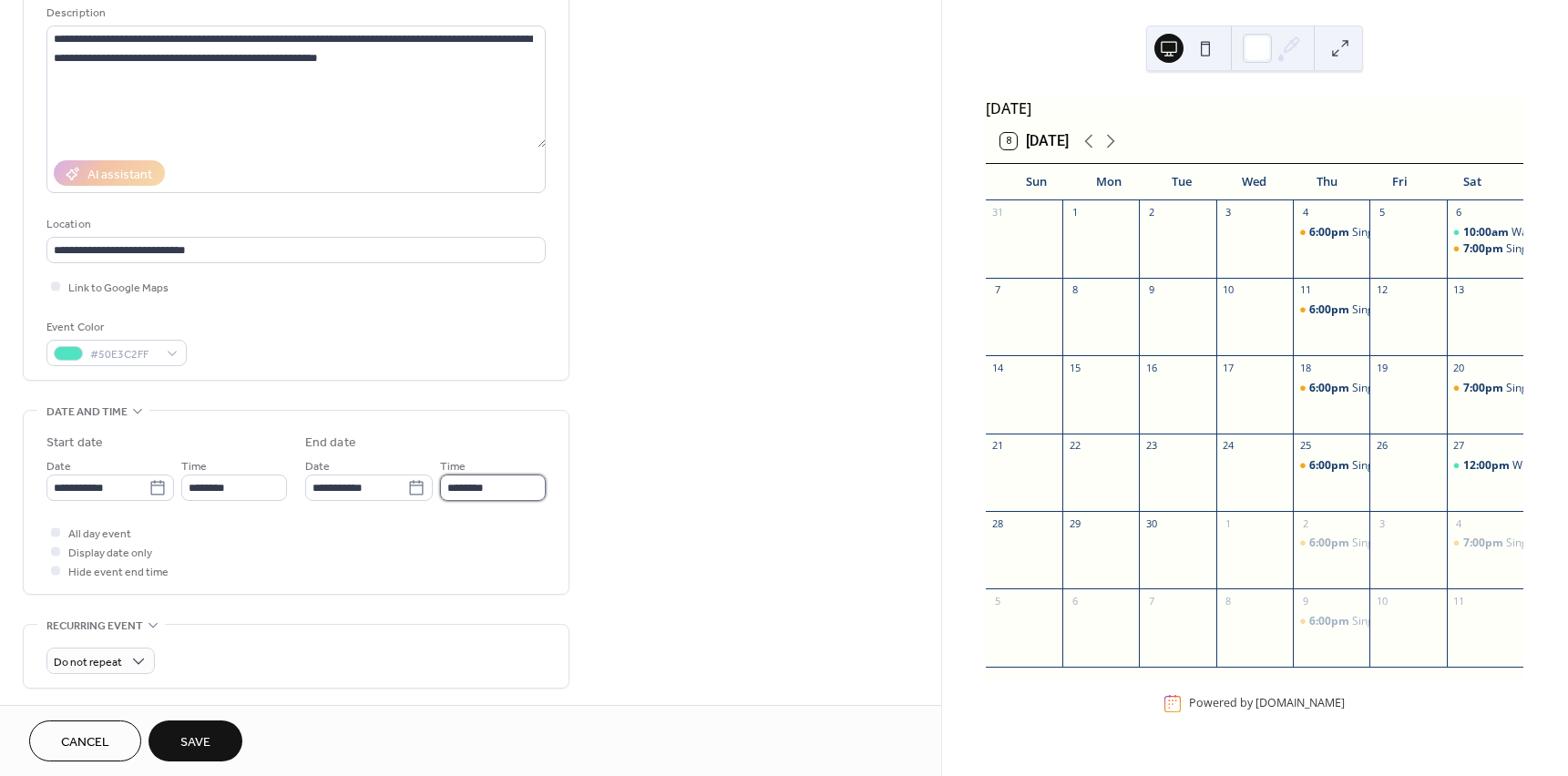 click on "********" at bounding box center (493, 487) 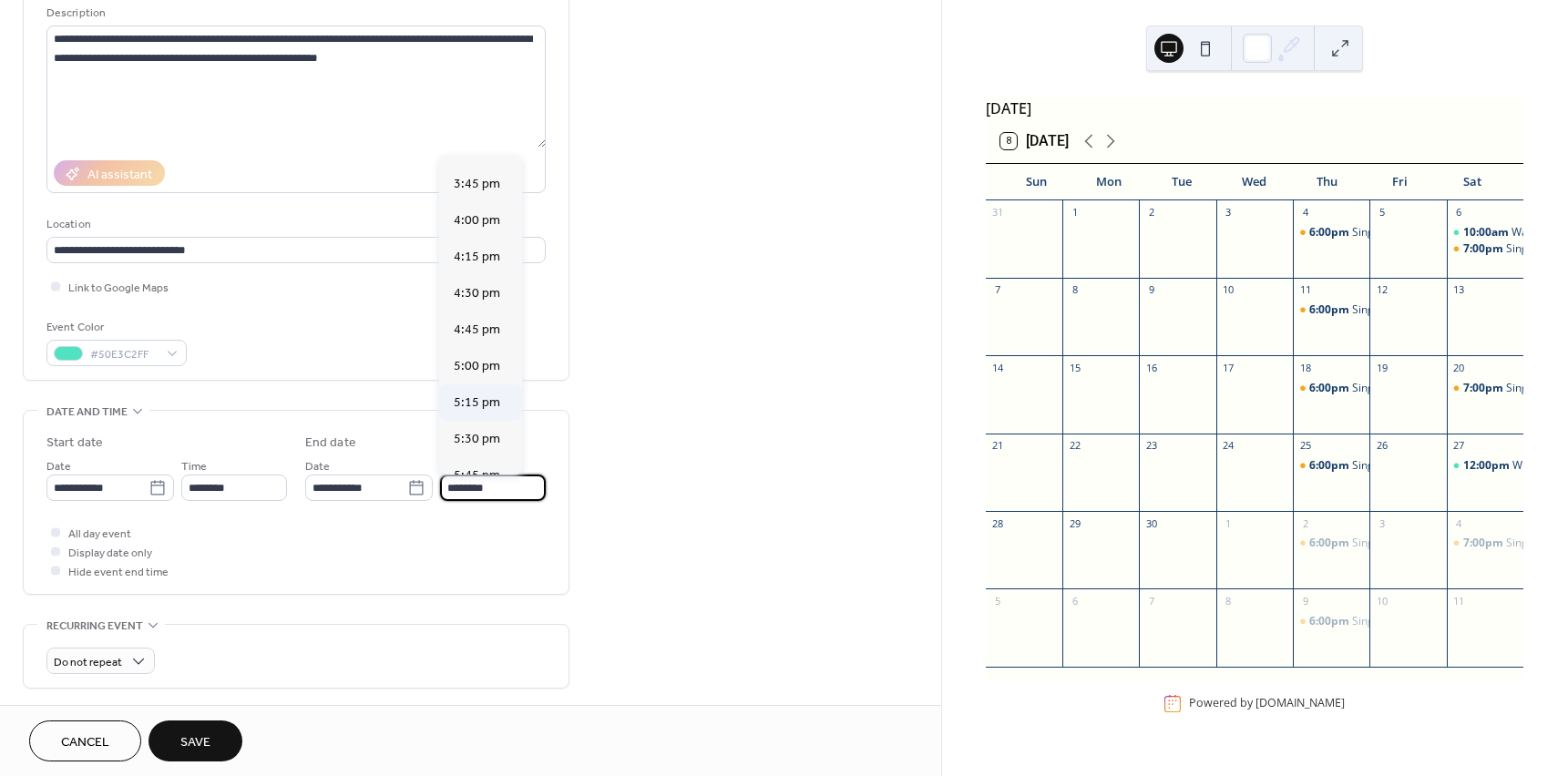 scroll, scrollTop: 820, scrollLeft: 0, axis: vertical 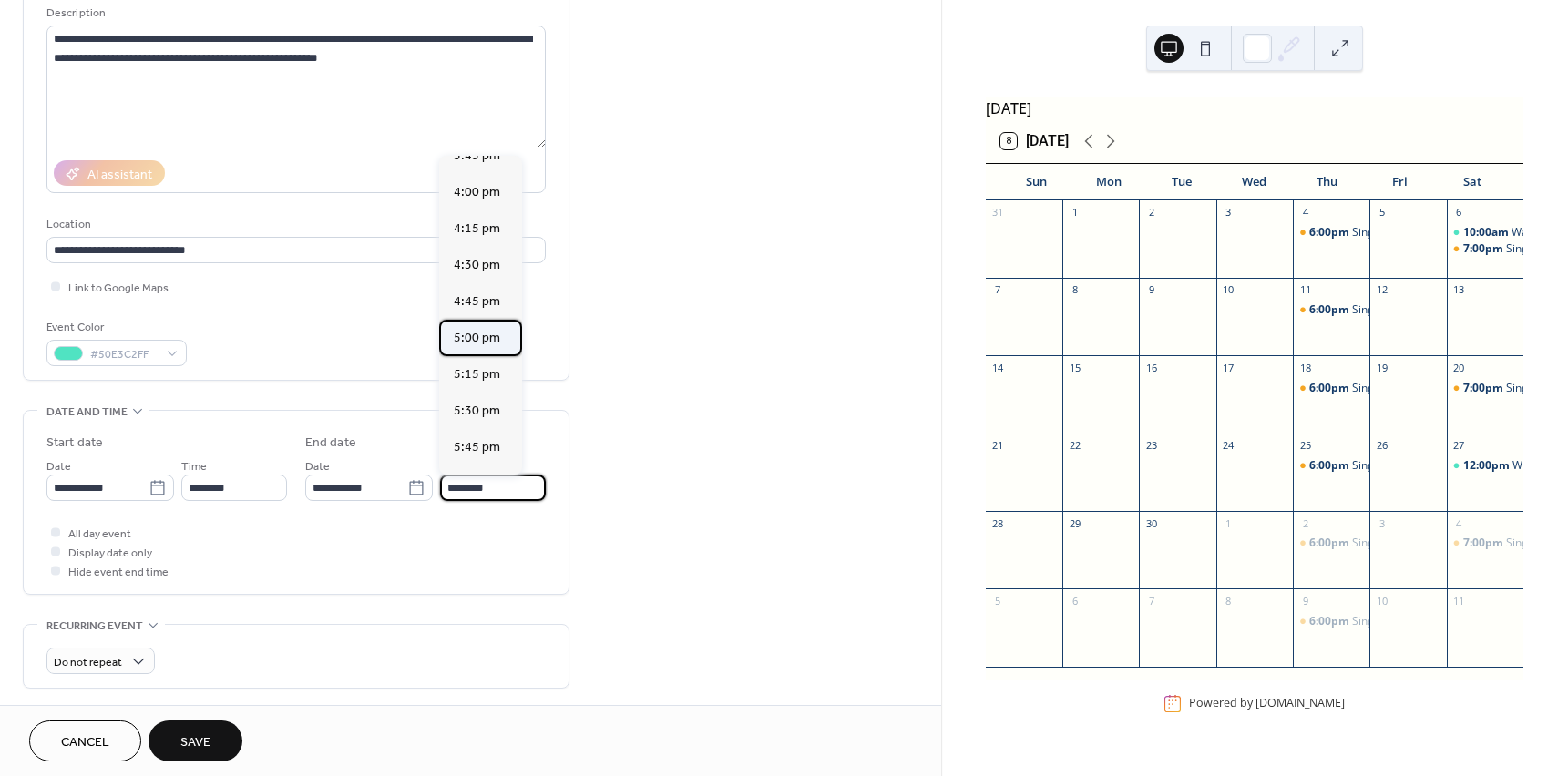 click on "5:00 pm" at bounding box center (477, 338) 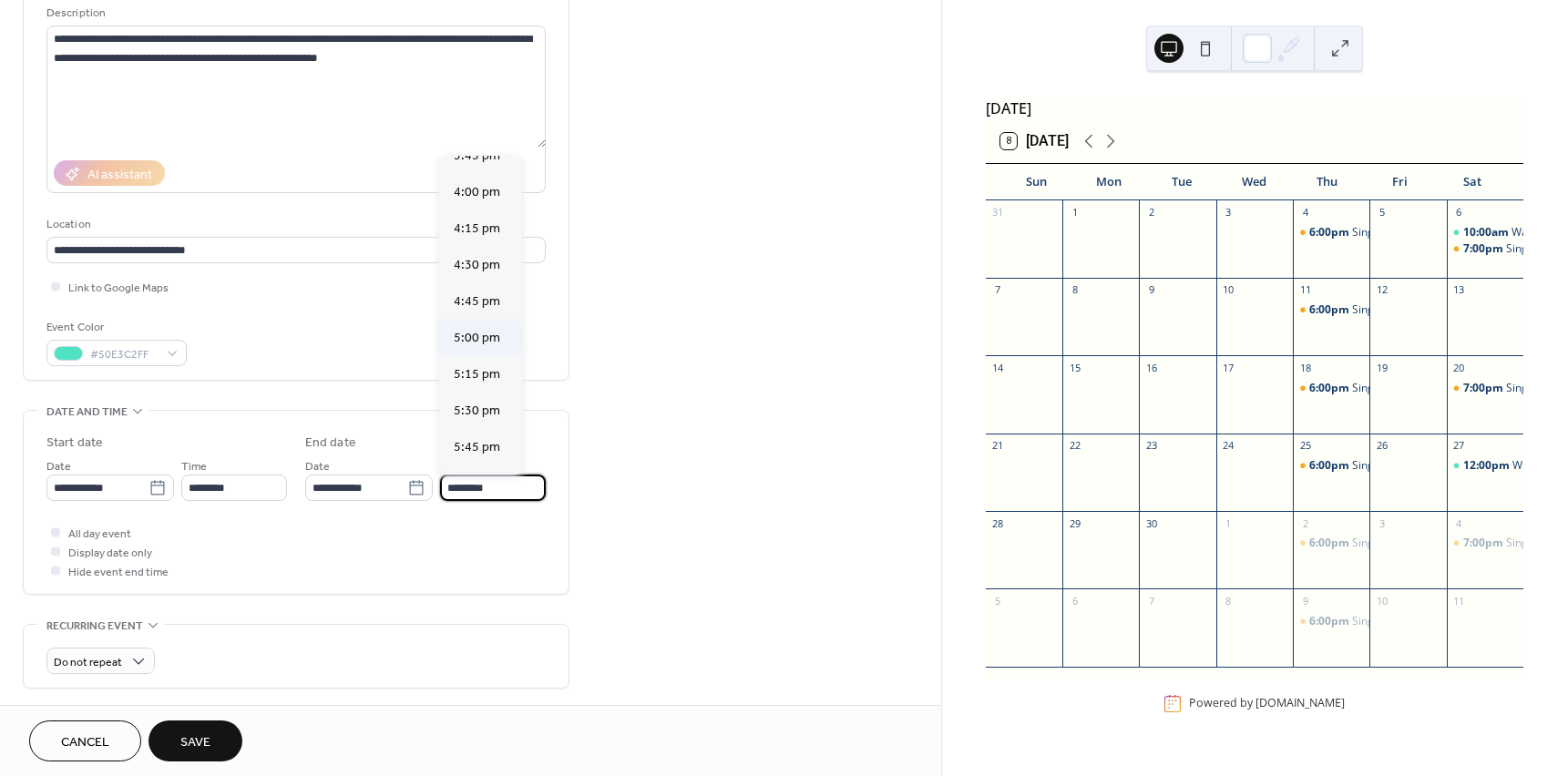 type on "*******" 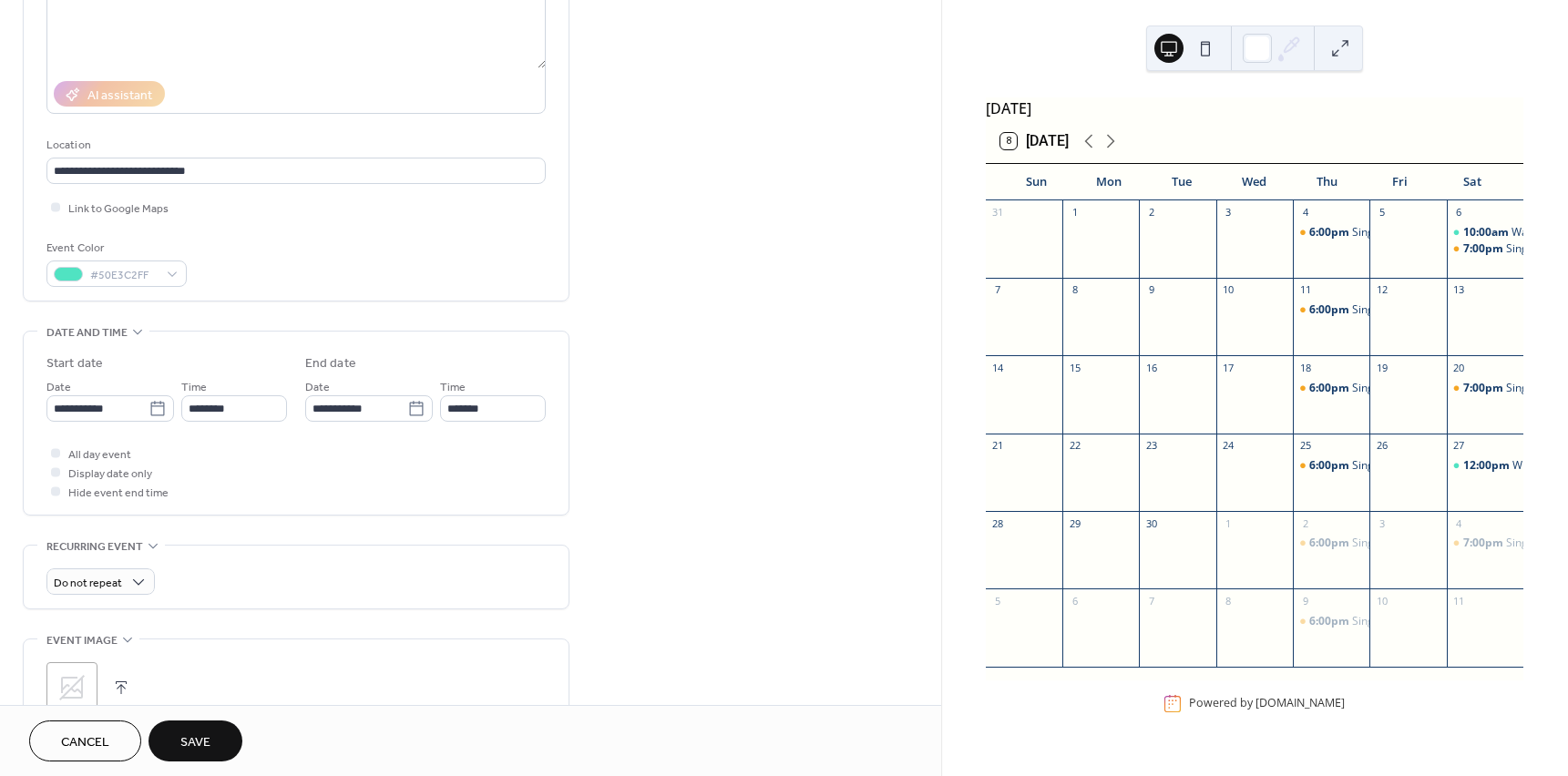 scroll, scrollTop: 273, scrollLeft: 0, axis: vertical 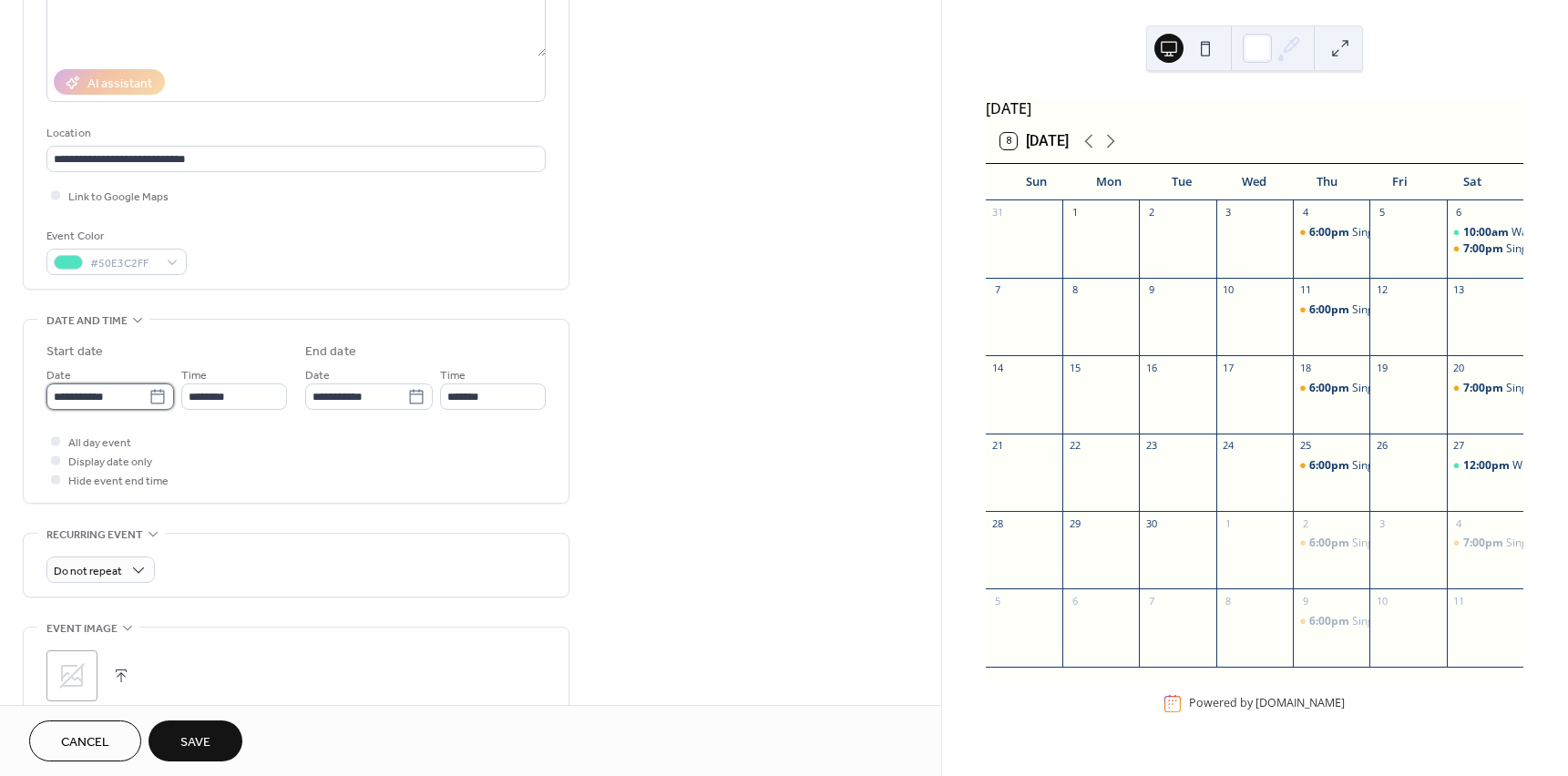 click on "**********" at bounding box center [97, 396] 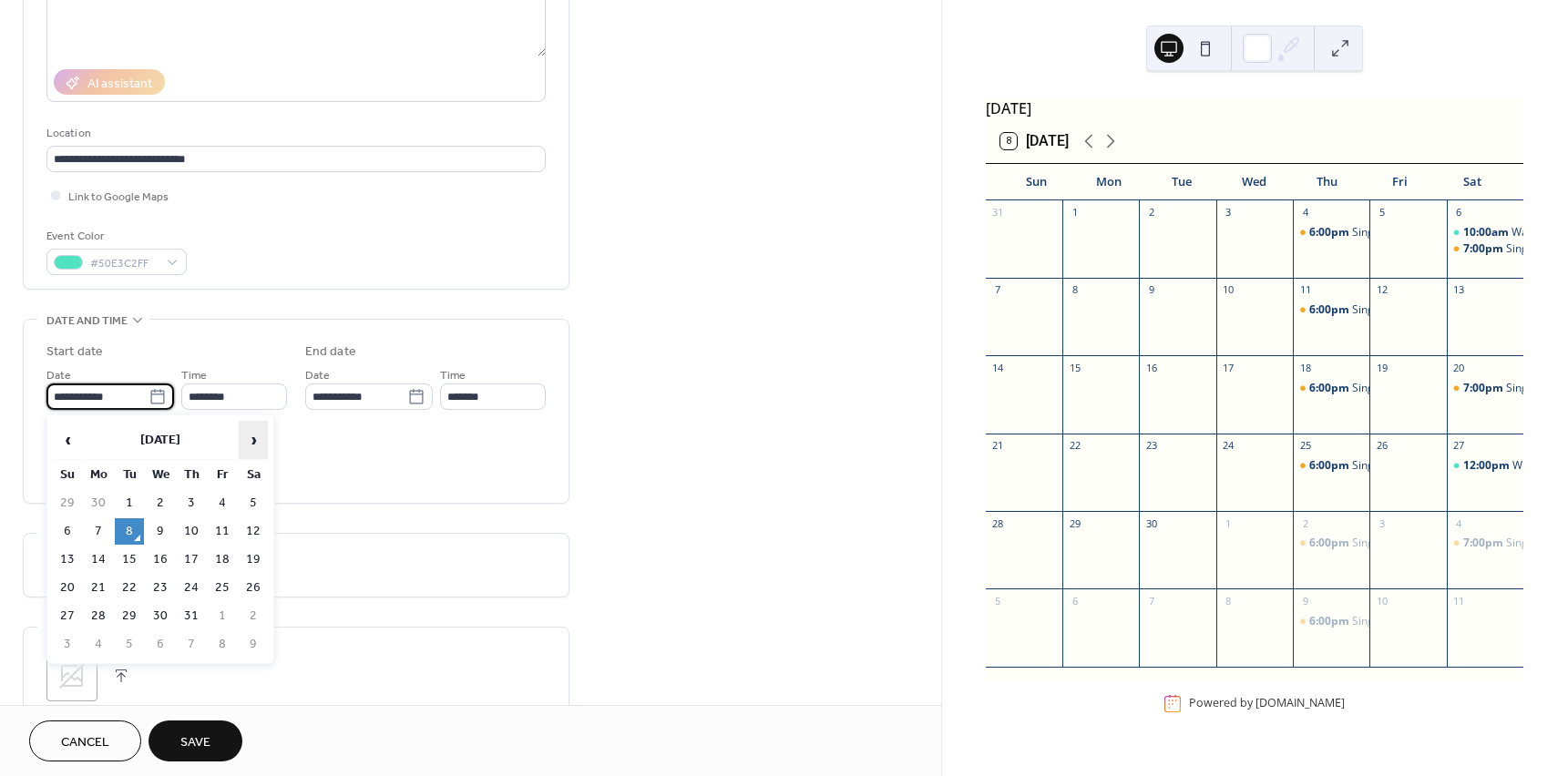 click on "›" at bounding box center [253, 440] 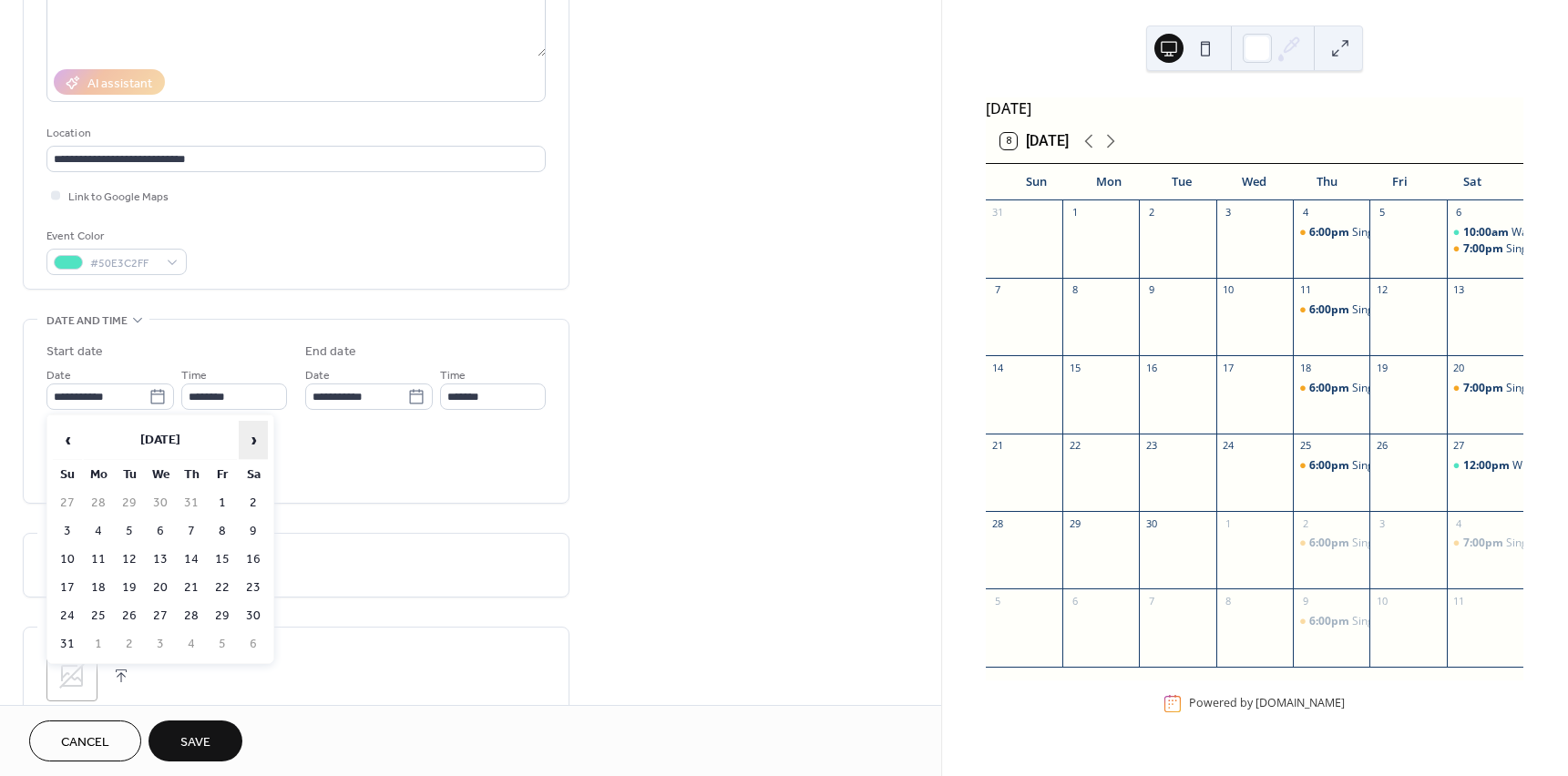 click on "›" at bounding box center (253, 440) 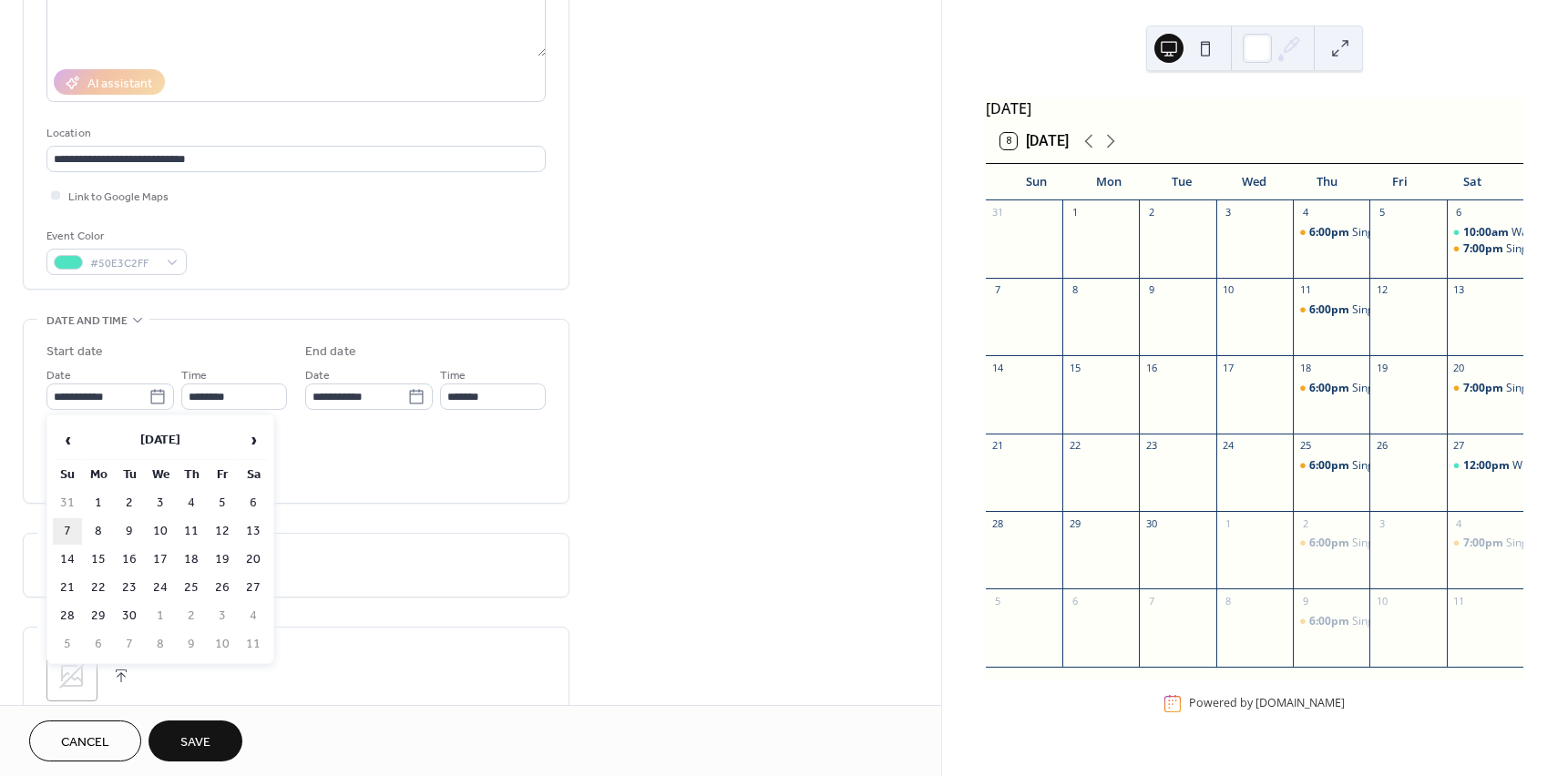 click on "7" at bounding box center [67, 531] 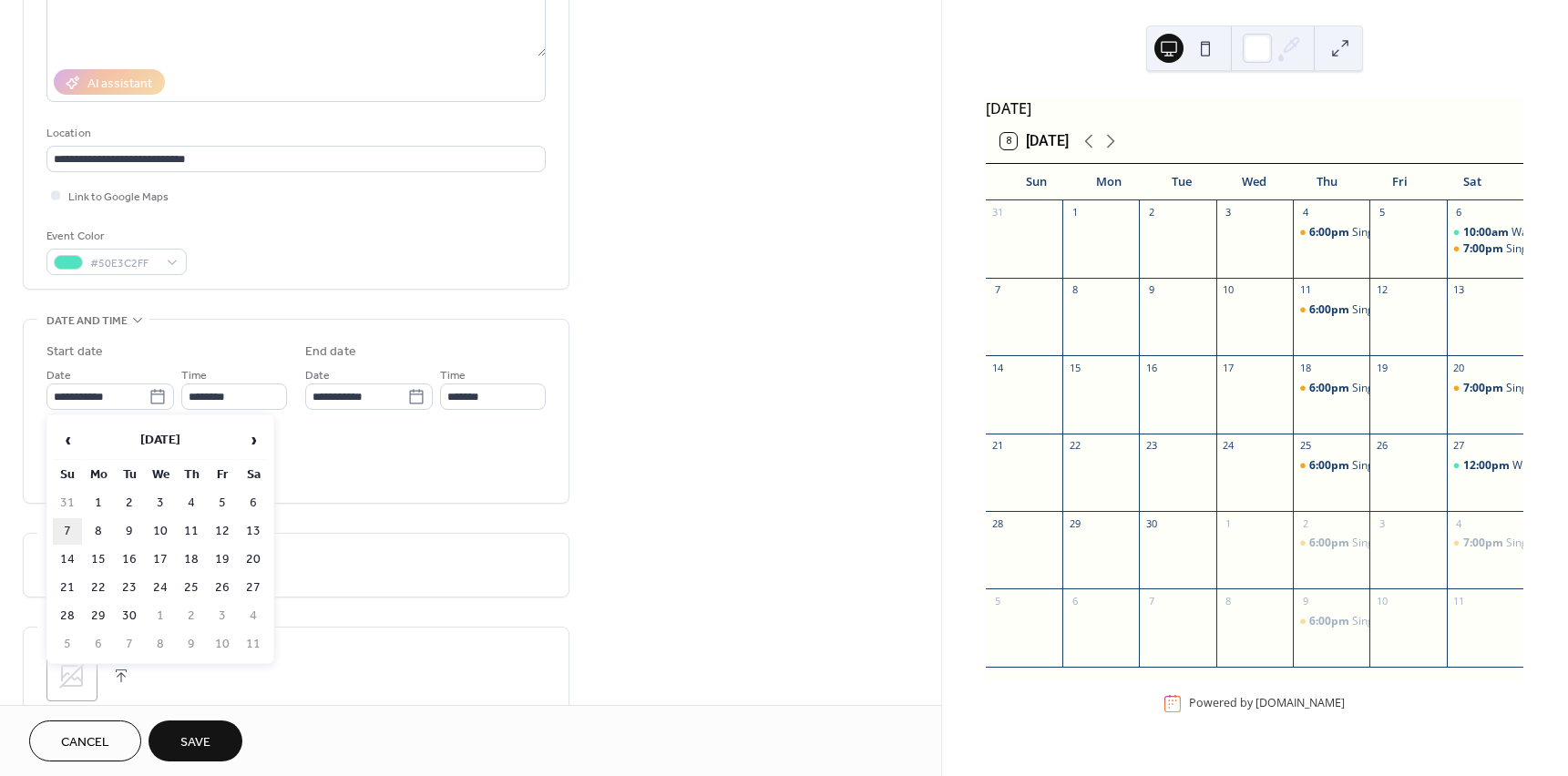 type on "**********" 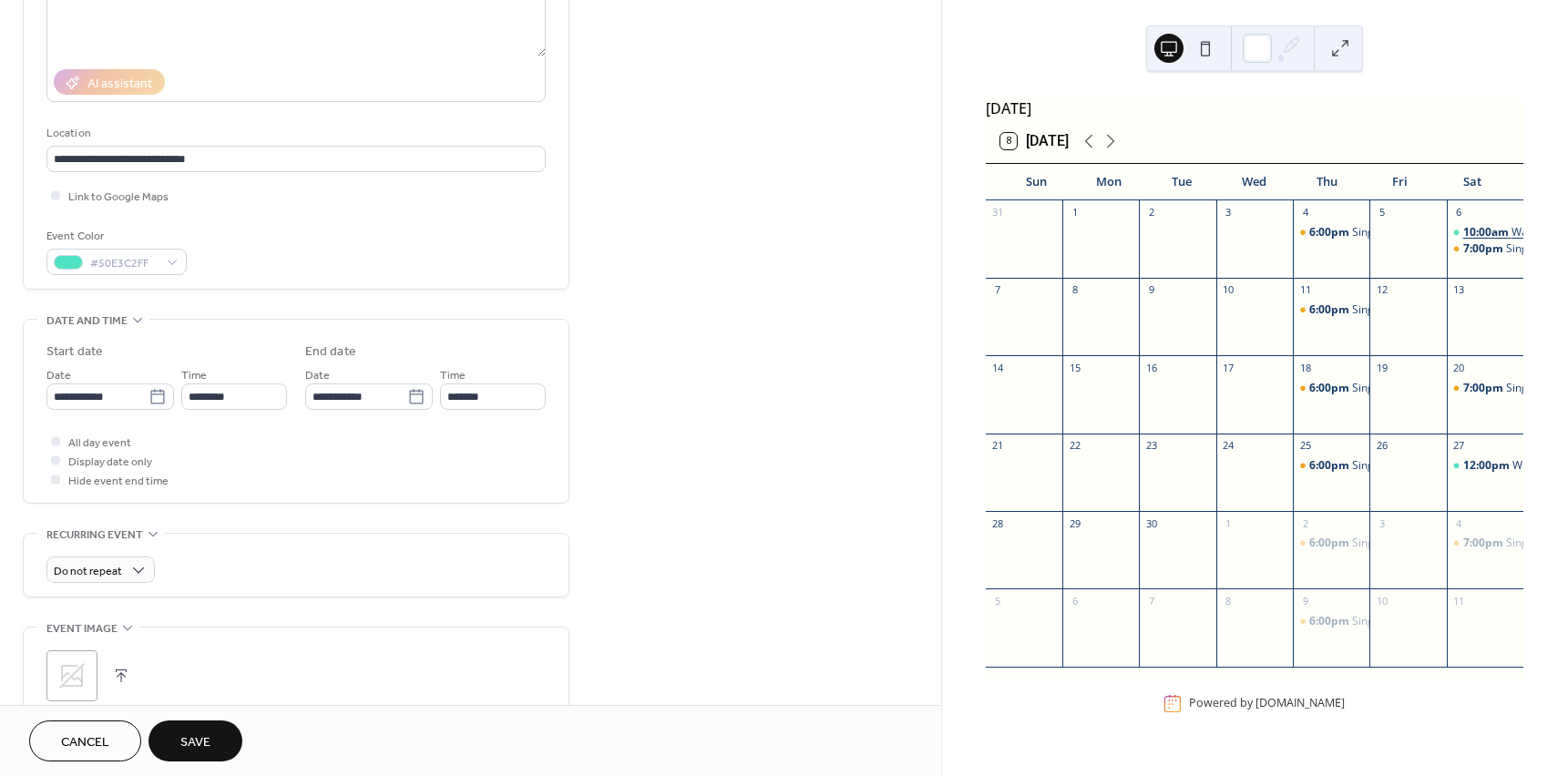 click on "10:00am" at bounding box center [1487, 232] 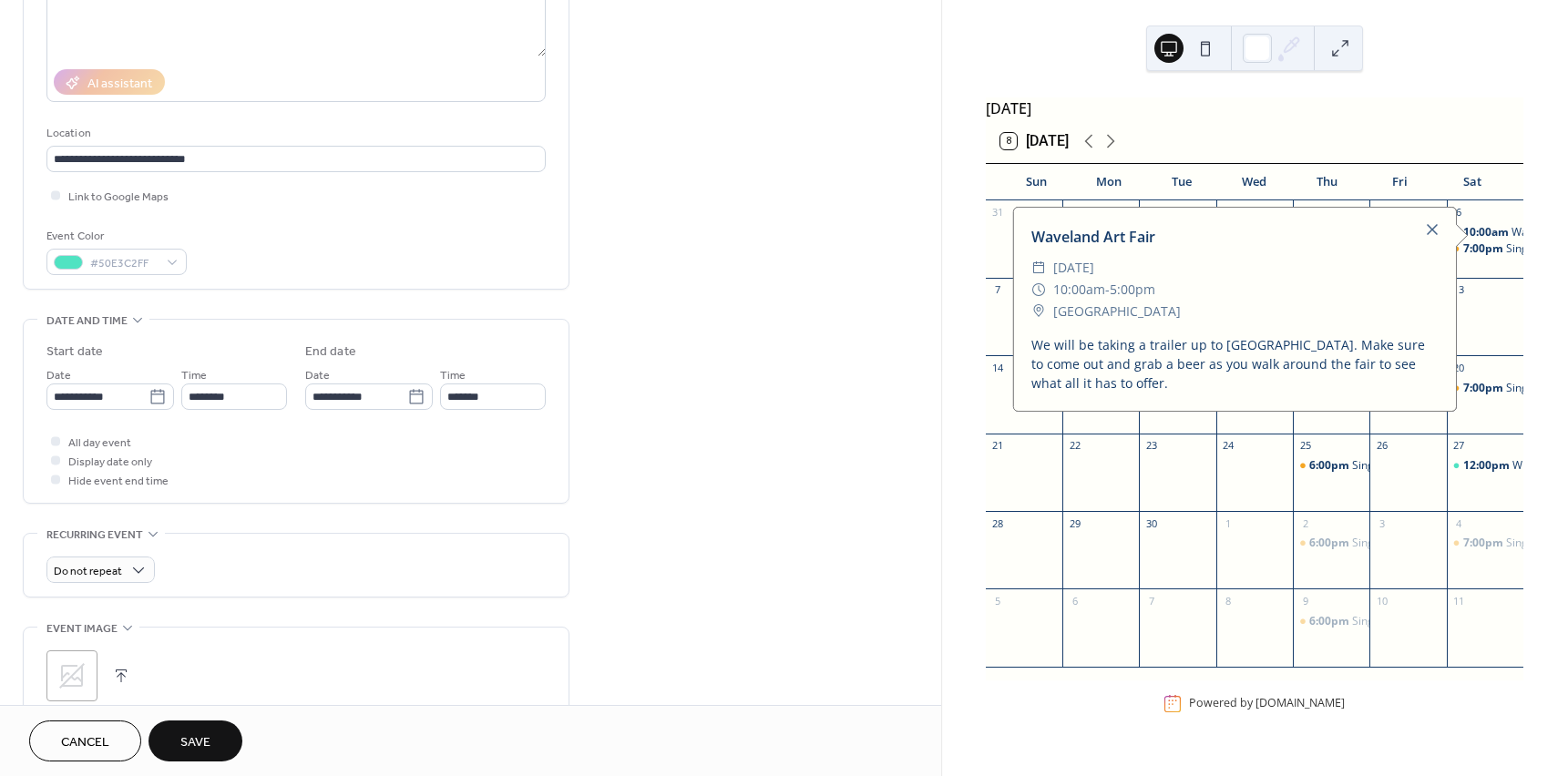 click on "Save" at bounding box center [195, 742] 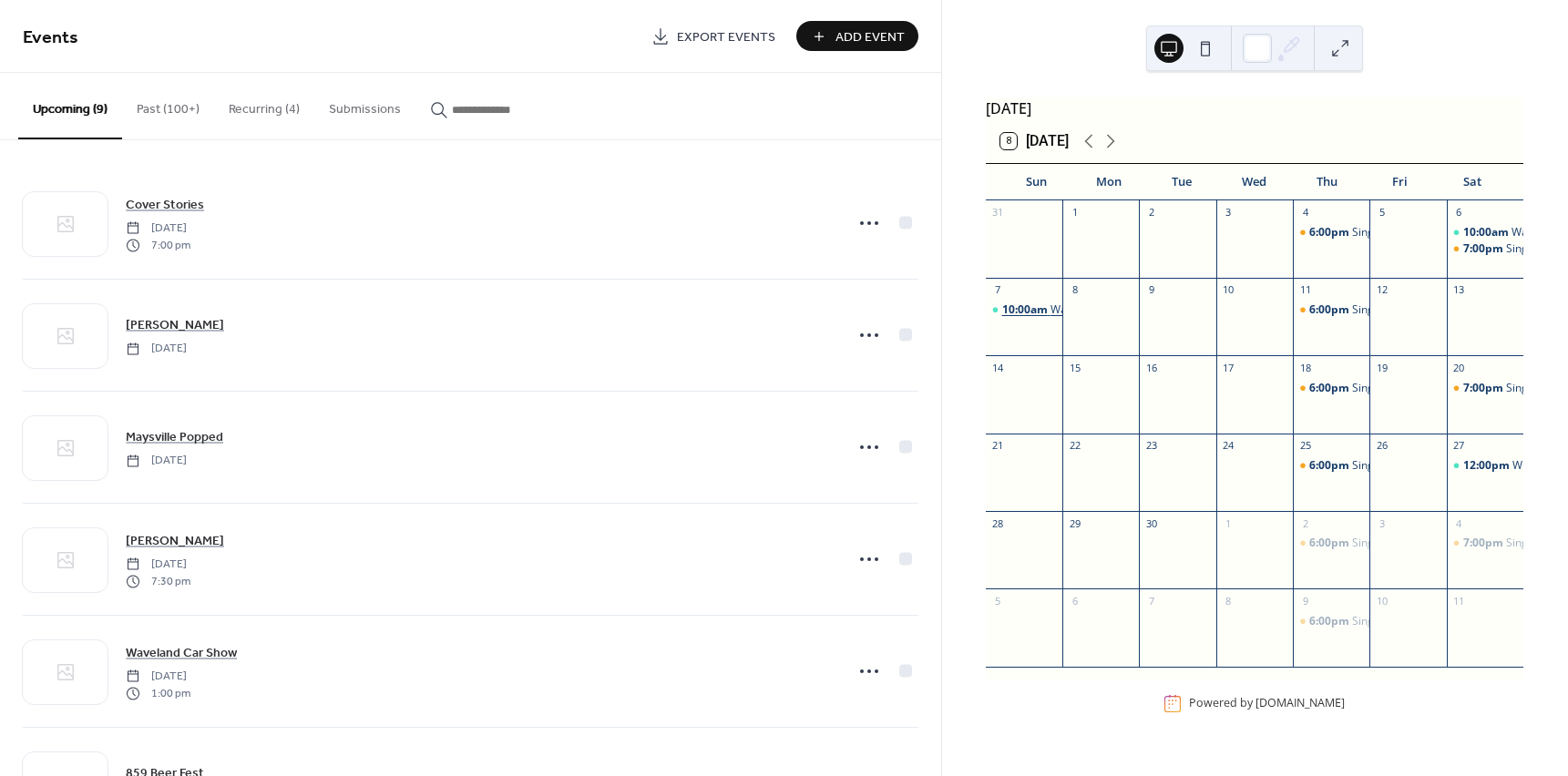 click on "10:00am" at bounding box center (1026, 310) 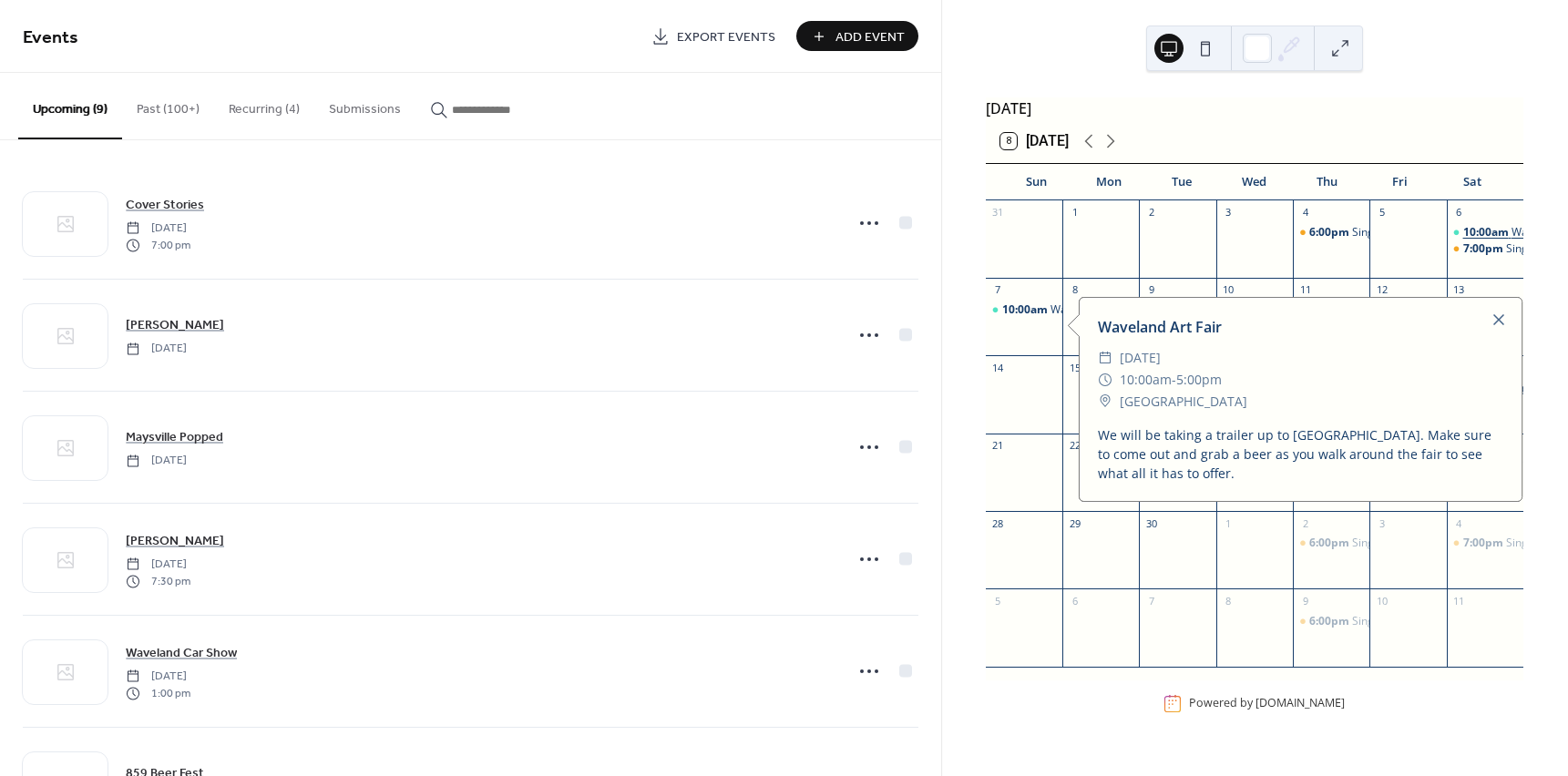 click on "10:00am" at bounding box center [1487, 232] 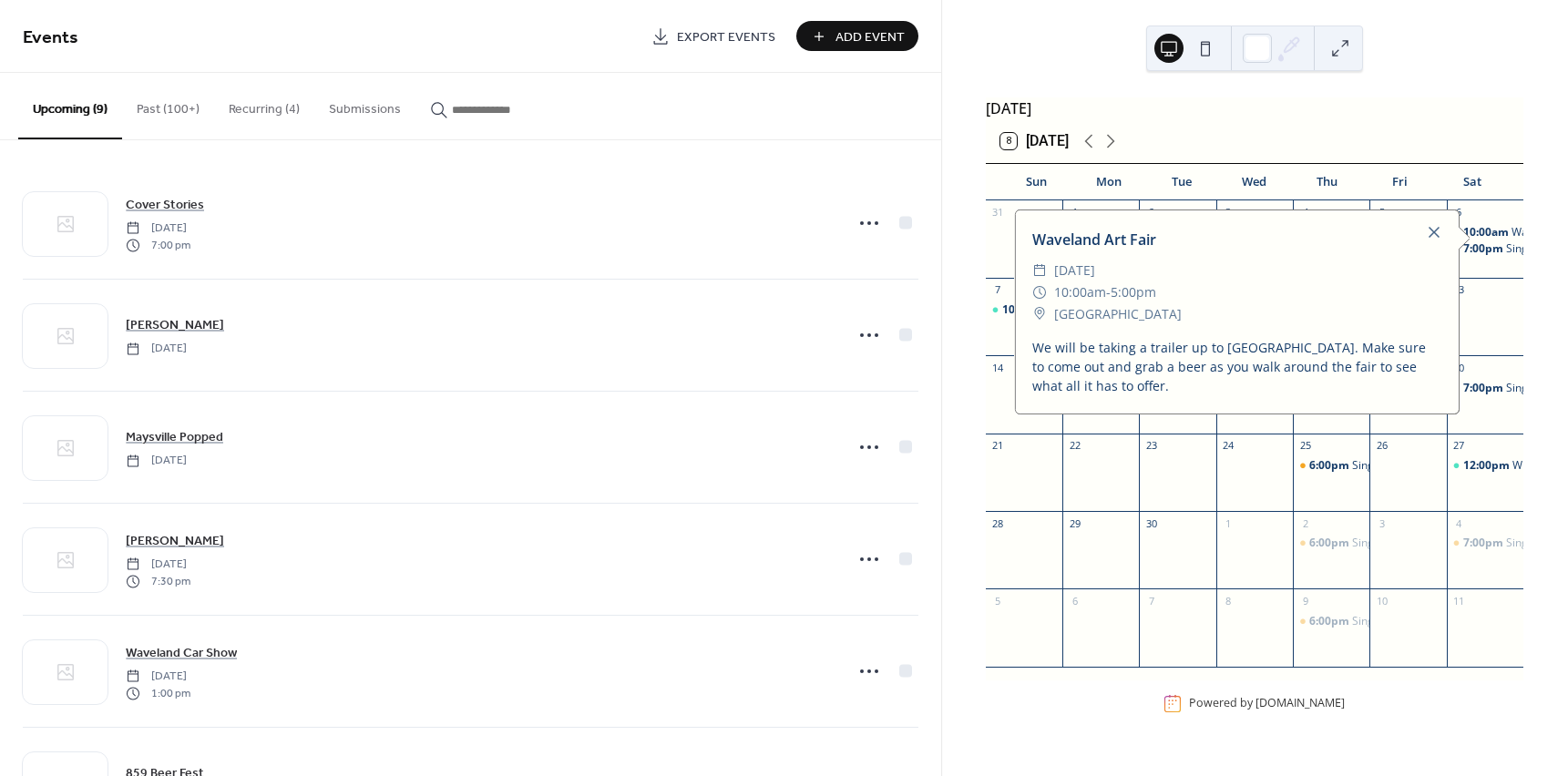 click on "We will be taking a trailer up to Waveland State Historic Site. Make sure to come out and grab a beer as you walk around the fair to see what all it has to offer." at bounding box center (1235, 366) 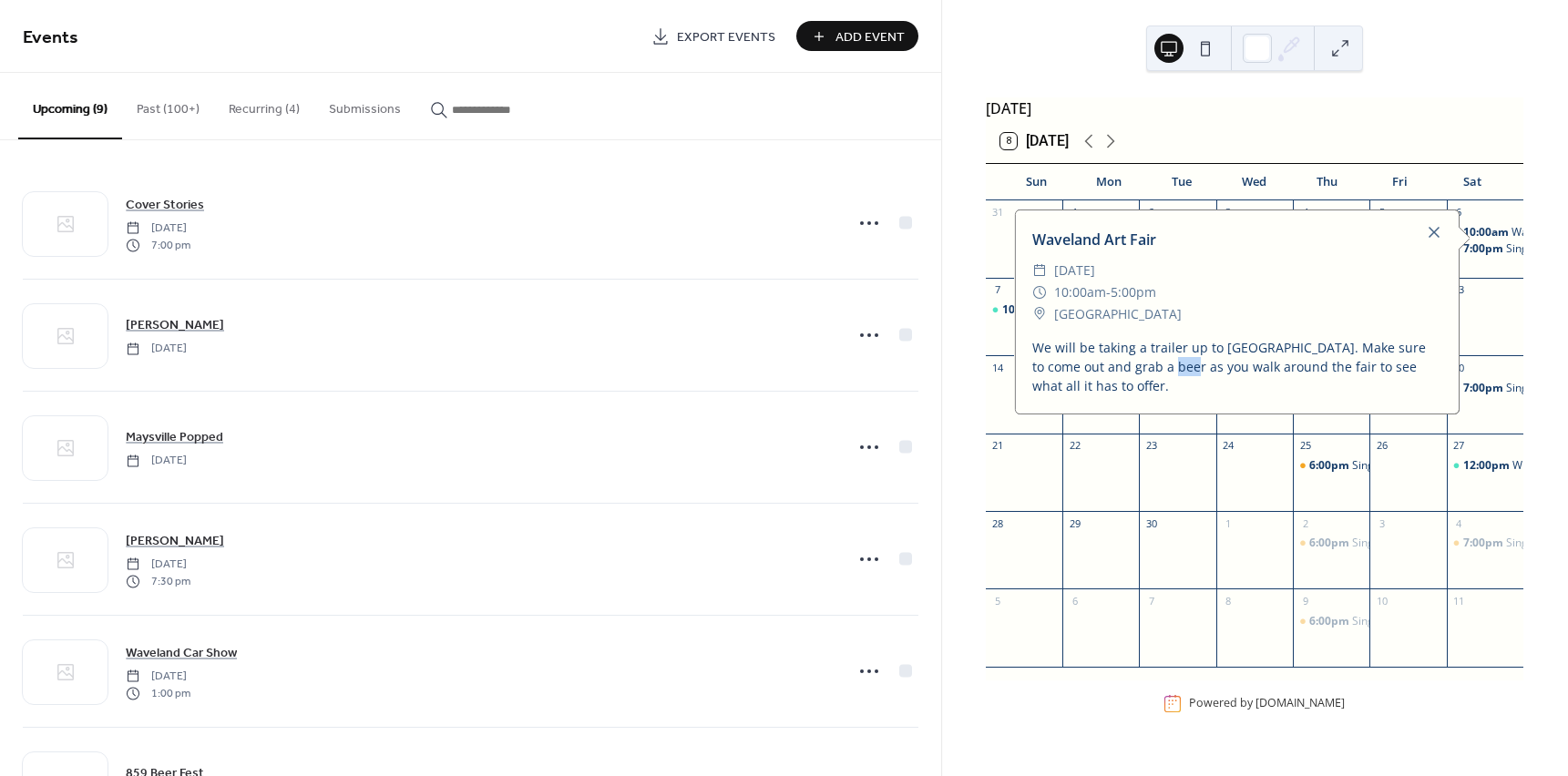 click on "We will be taking a trailer up to Waveland State Historic Site. Make sure to come out and grab a beer as you walk around the fair to see what all it has to offer." at bounding box center (1235, 366) 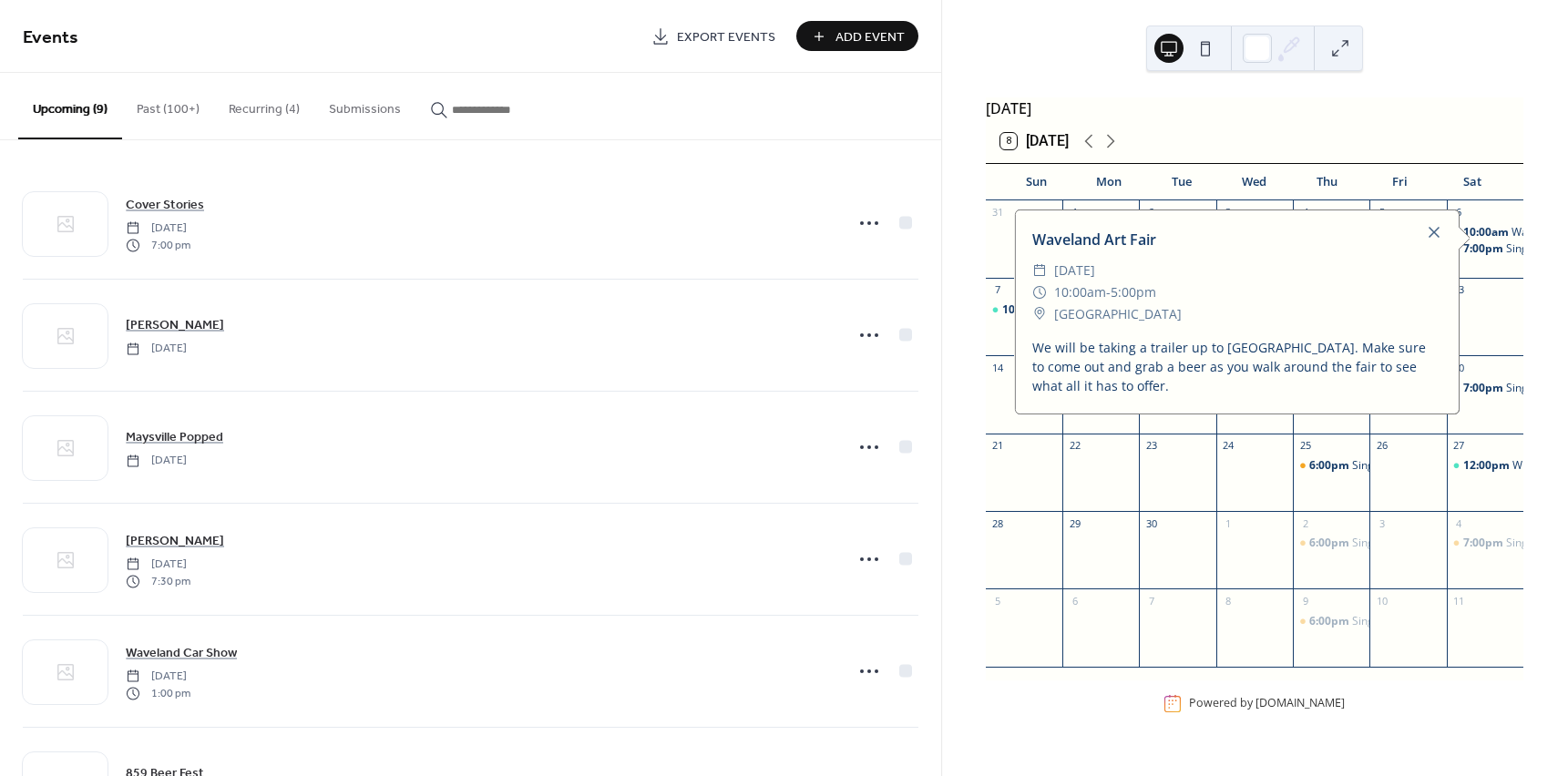 click on "Upcoming  (9) Past  (100+) Recurring  (4) Submissions" at bounding box center [470, 107] 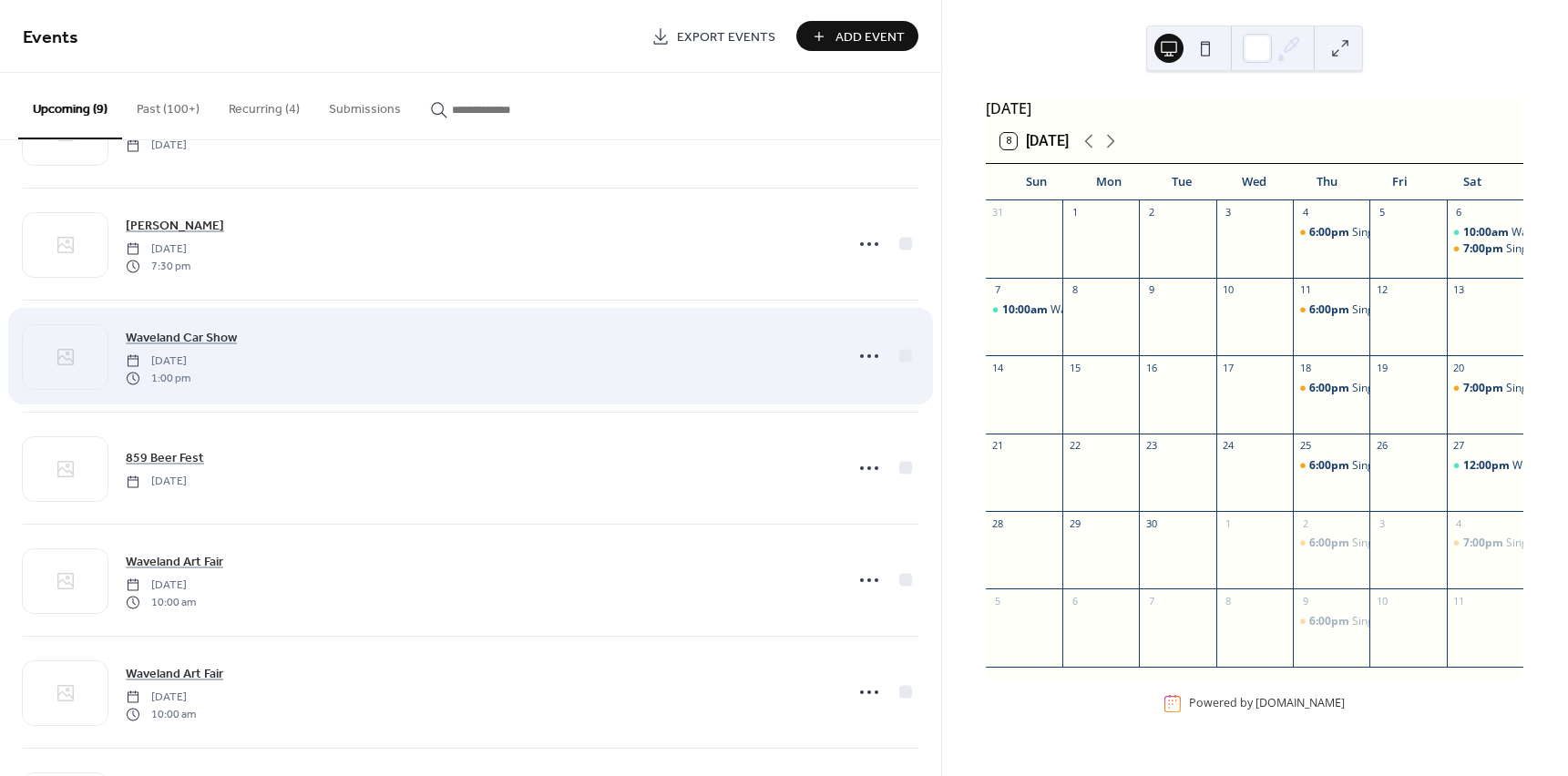scroll, scrollTop: 364, scrollLeft: 0, axis: vertical 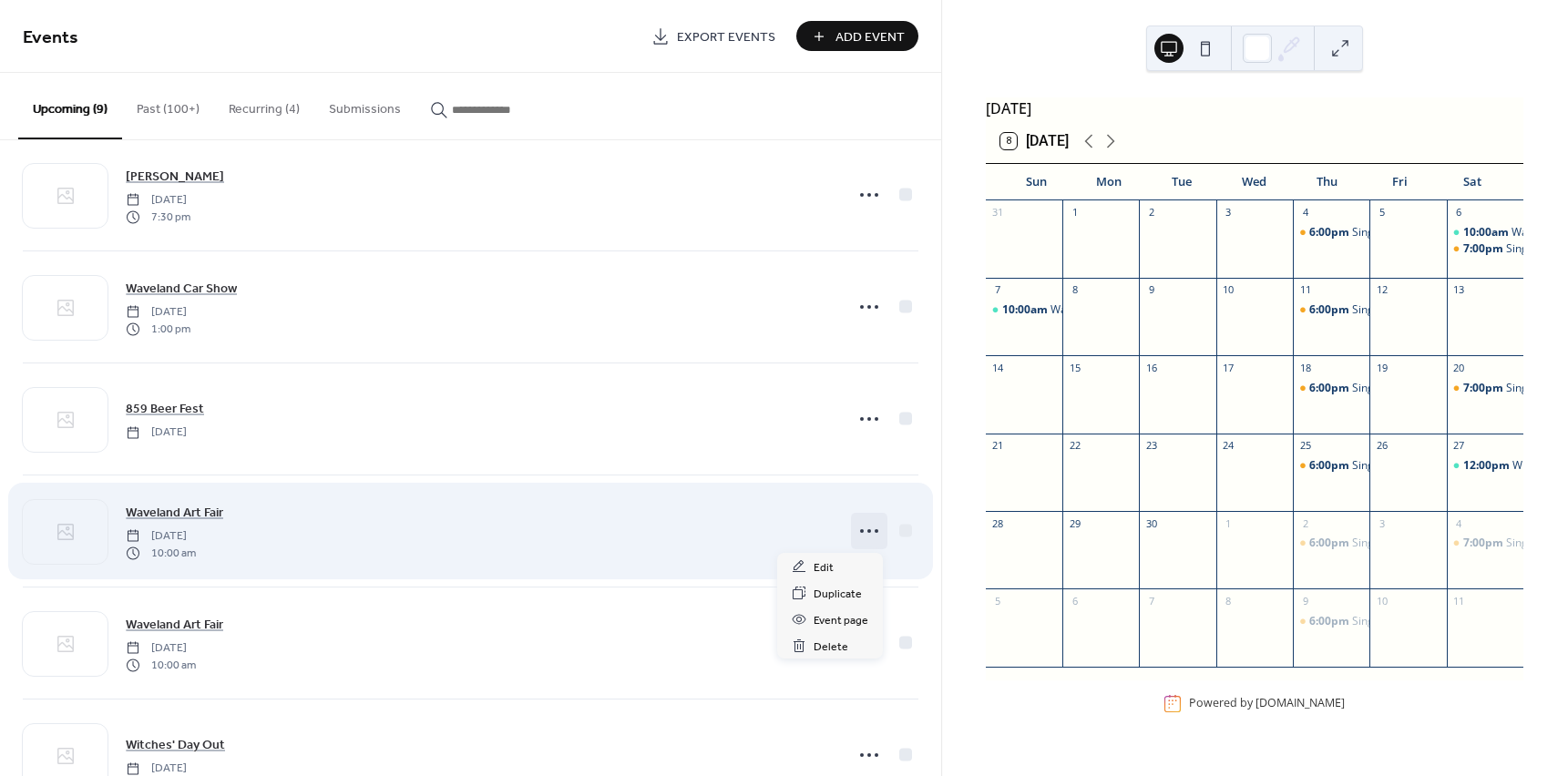click 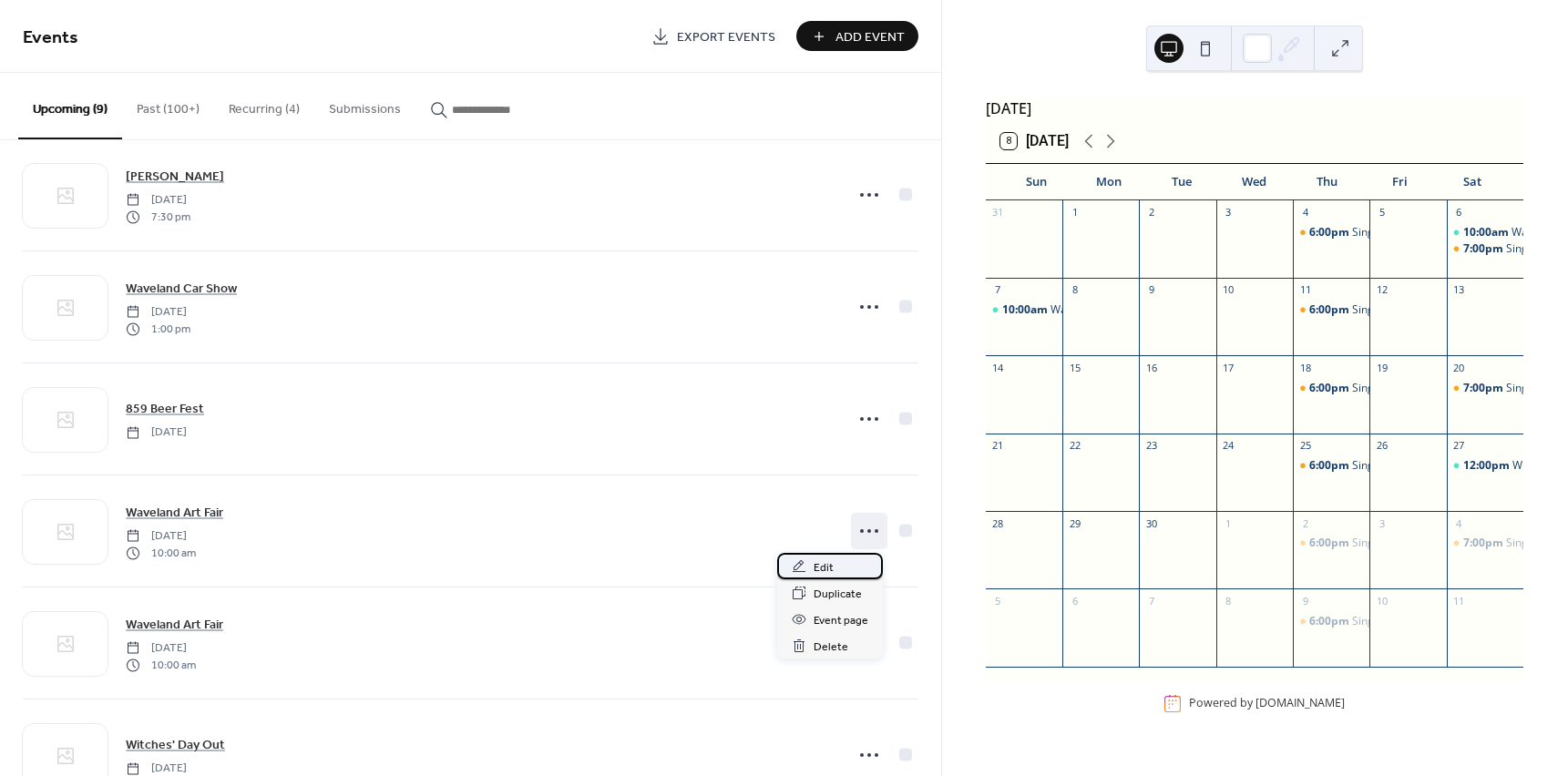 click on "Edit" at bounding box center (824, 567) 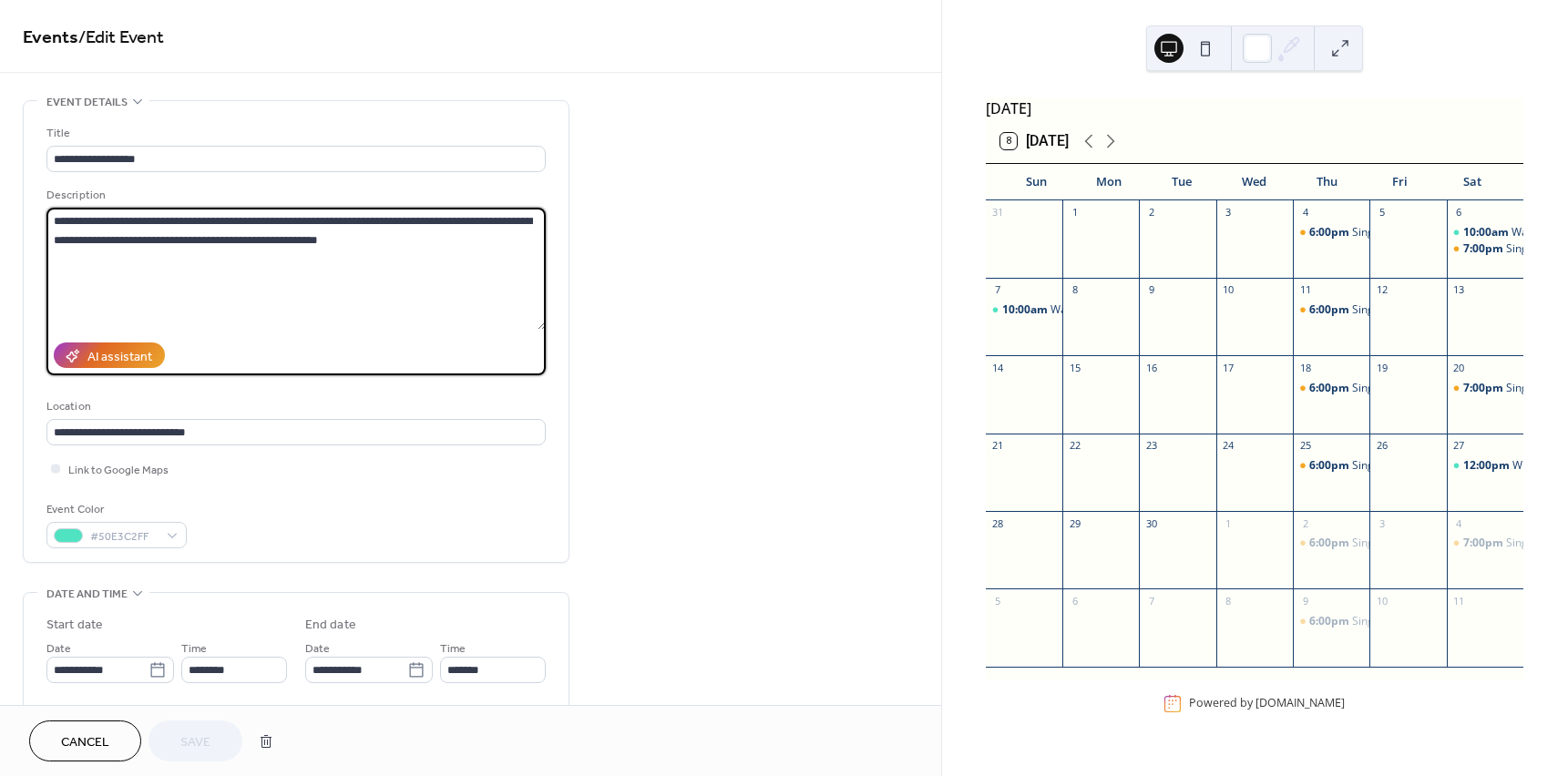 click on "**********" at bounding box center [296, 269] 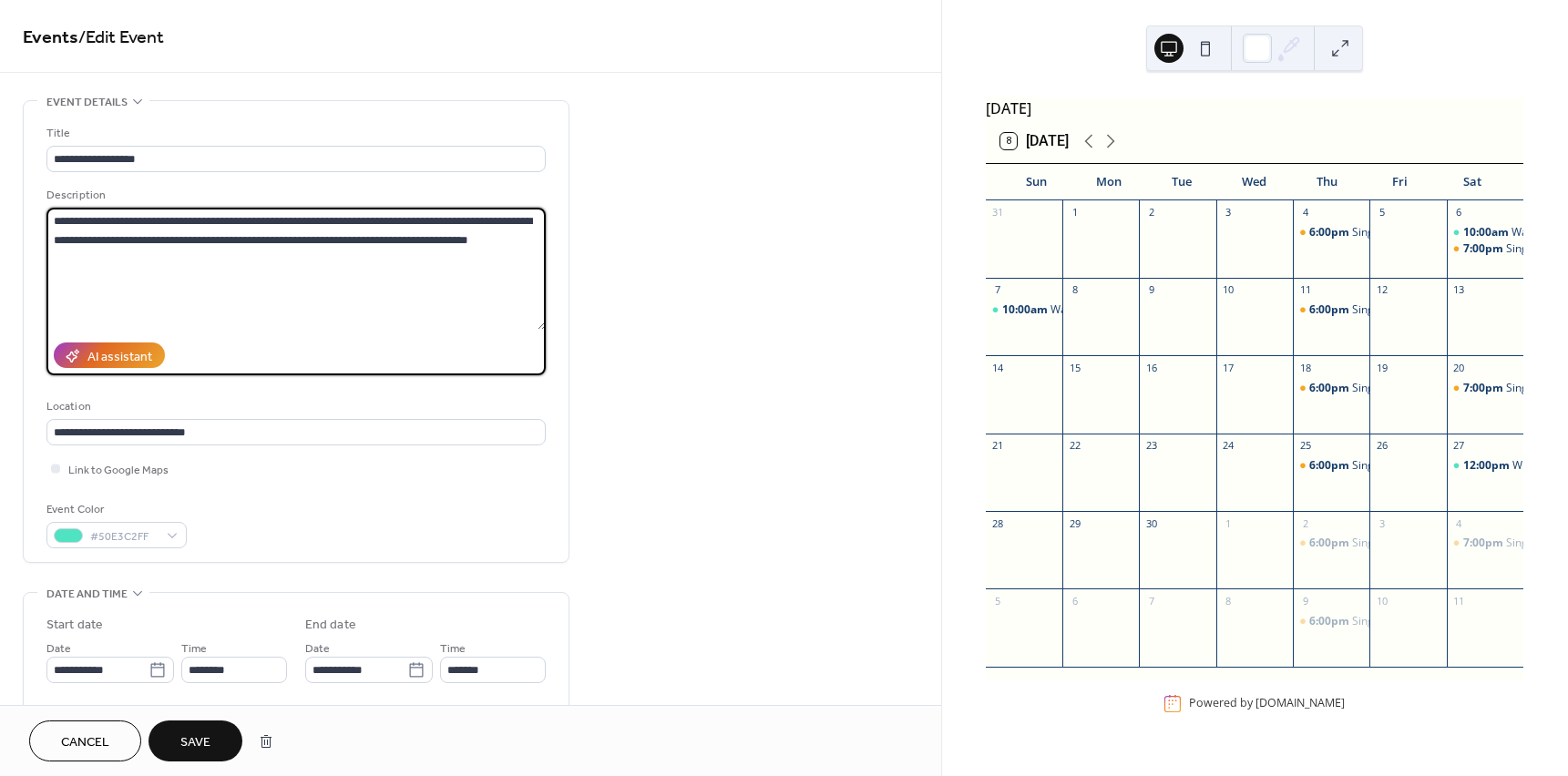 drag, startPoint x: 307, startPoint y: 236, endPoint x: 516, endPoint y: 236, distance: 209 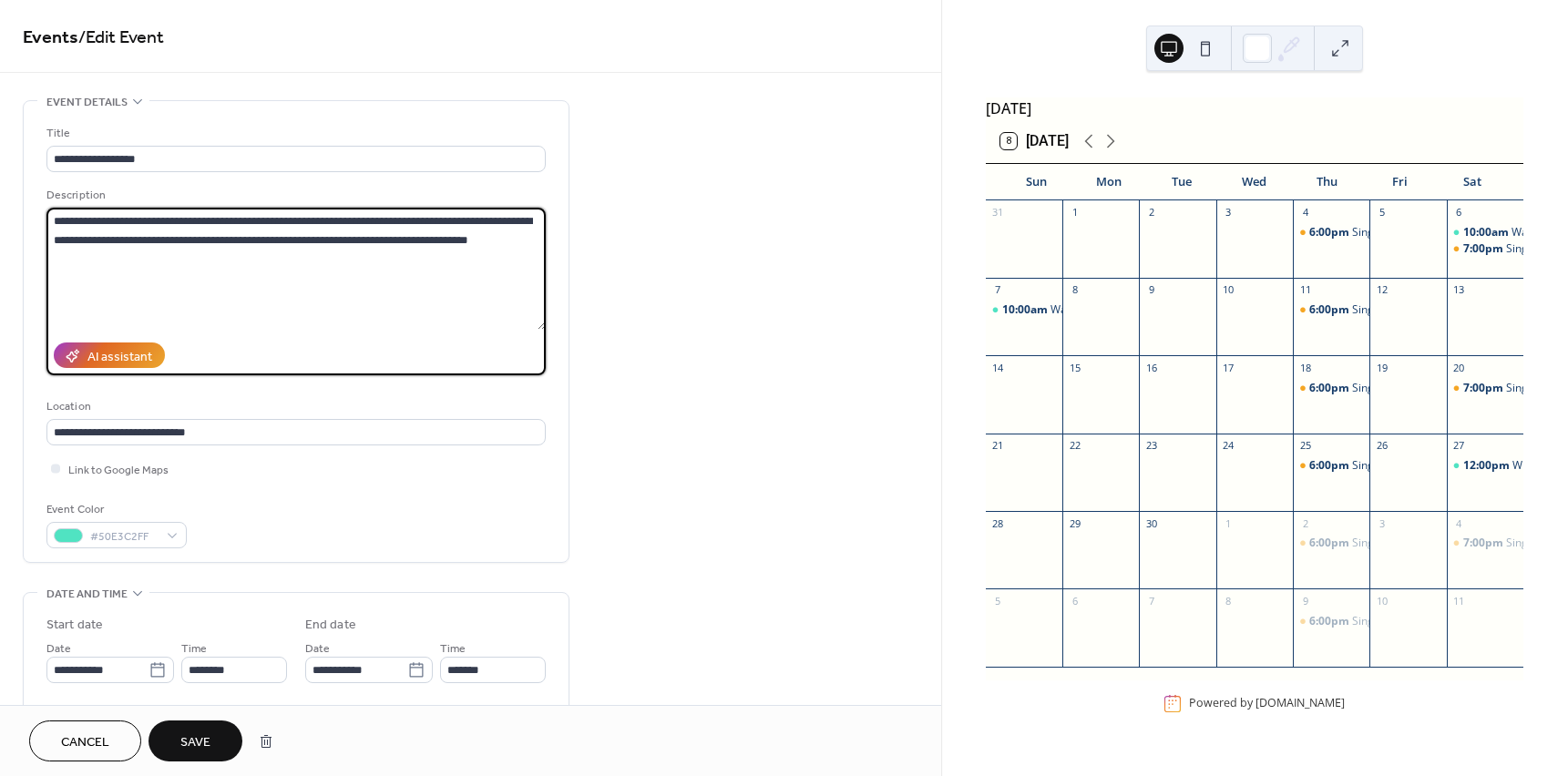 click on "**********" at bounding box center (296, 269) 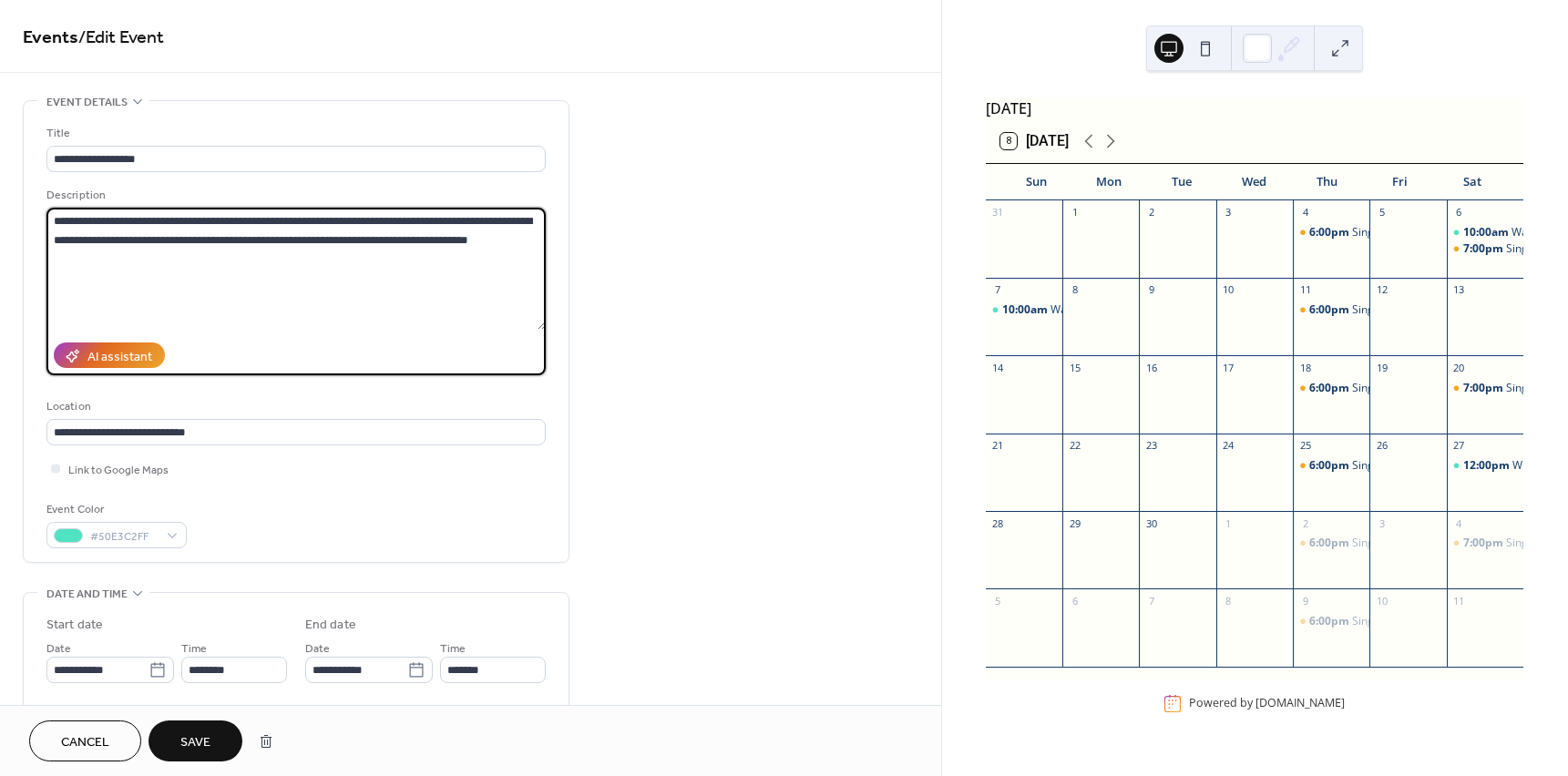 type on "**********" 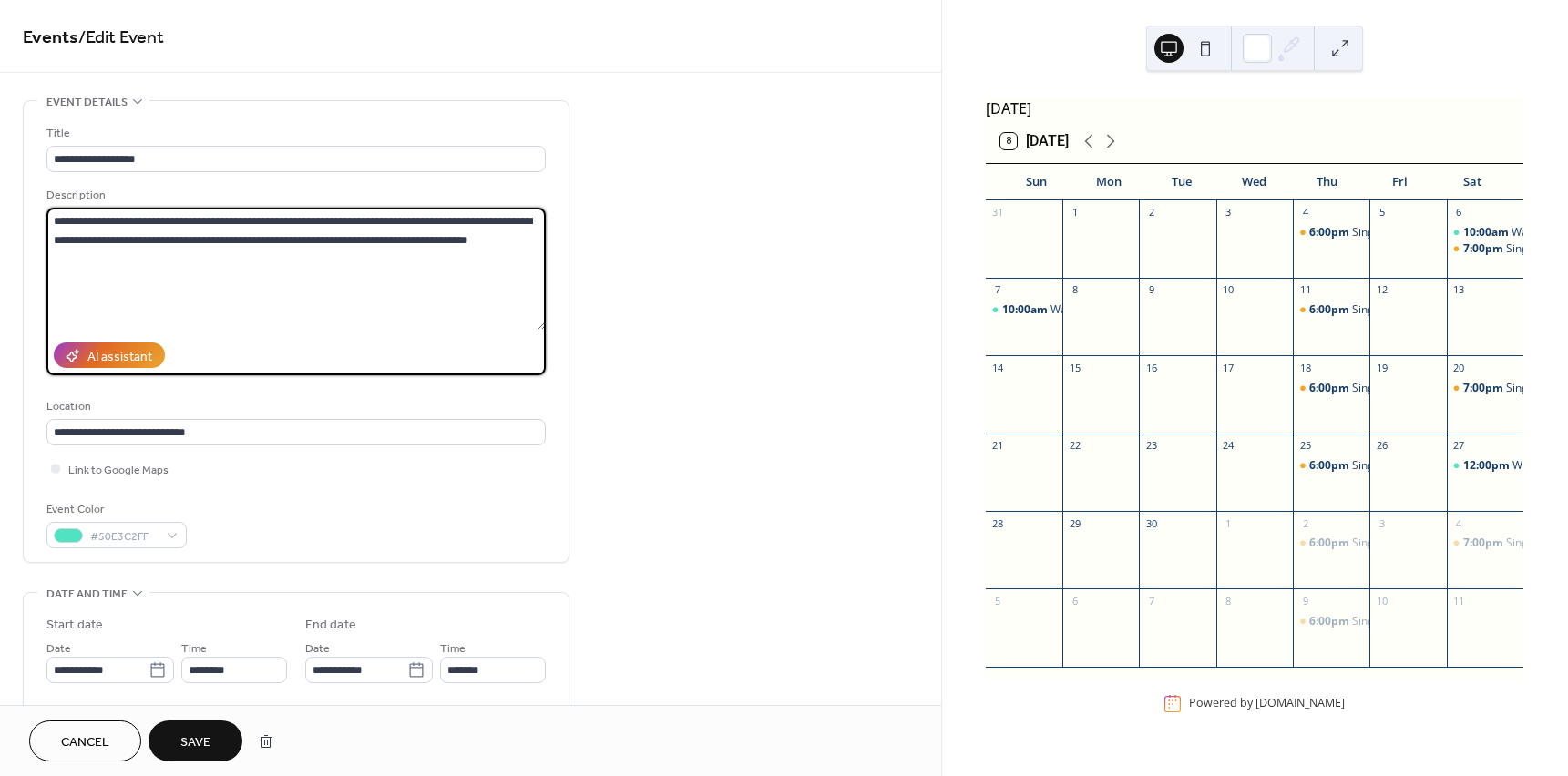 click on "Save" at bounding box center [195, 742] 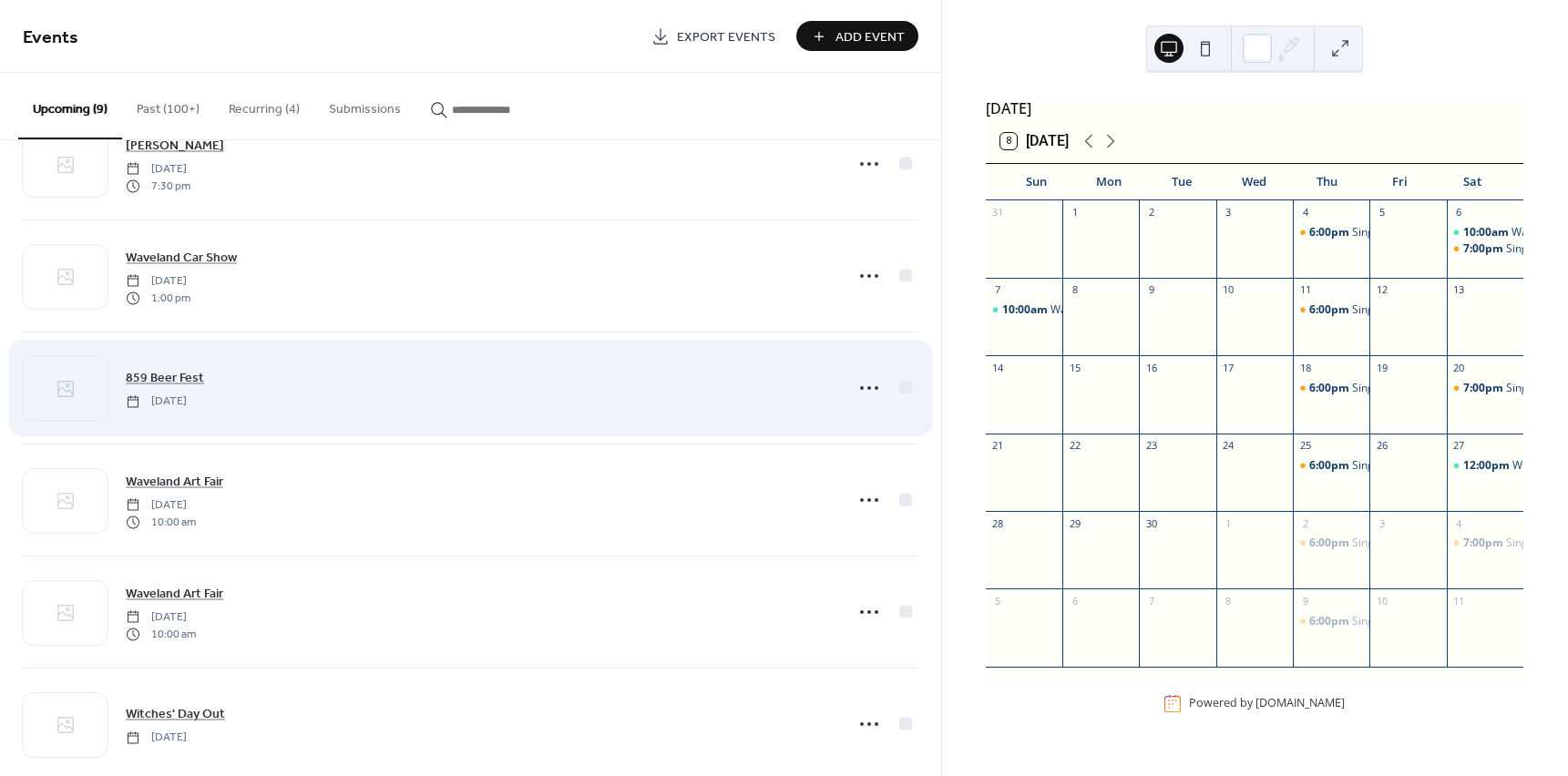 scroll, scrollTop: 426, scrollLeft: 0, axis: vertical 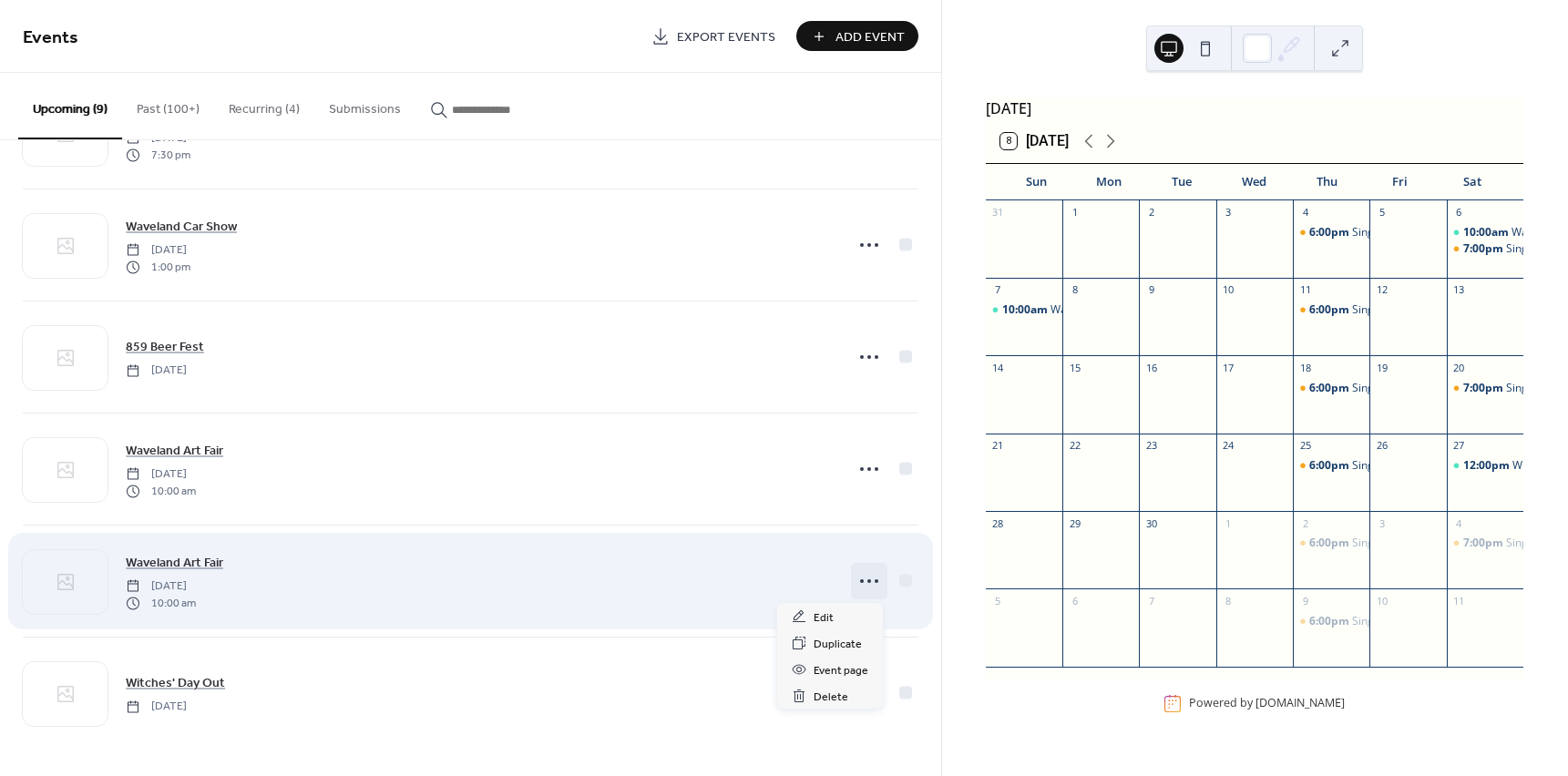 click 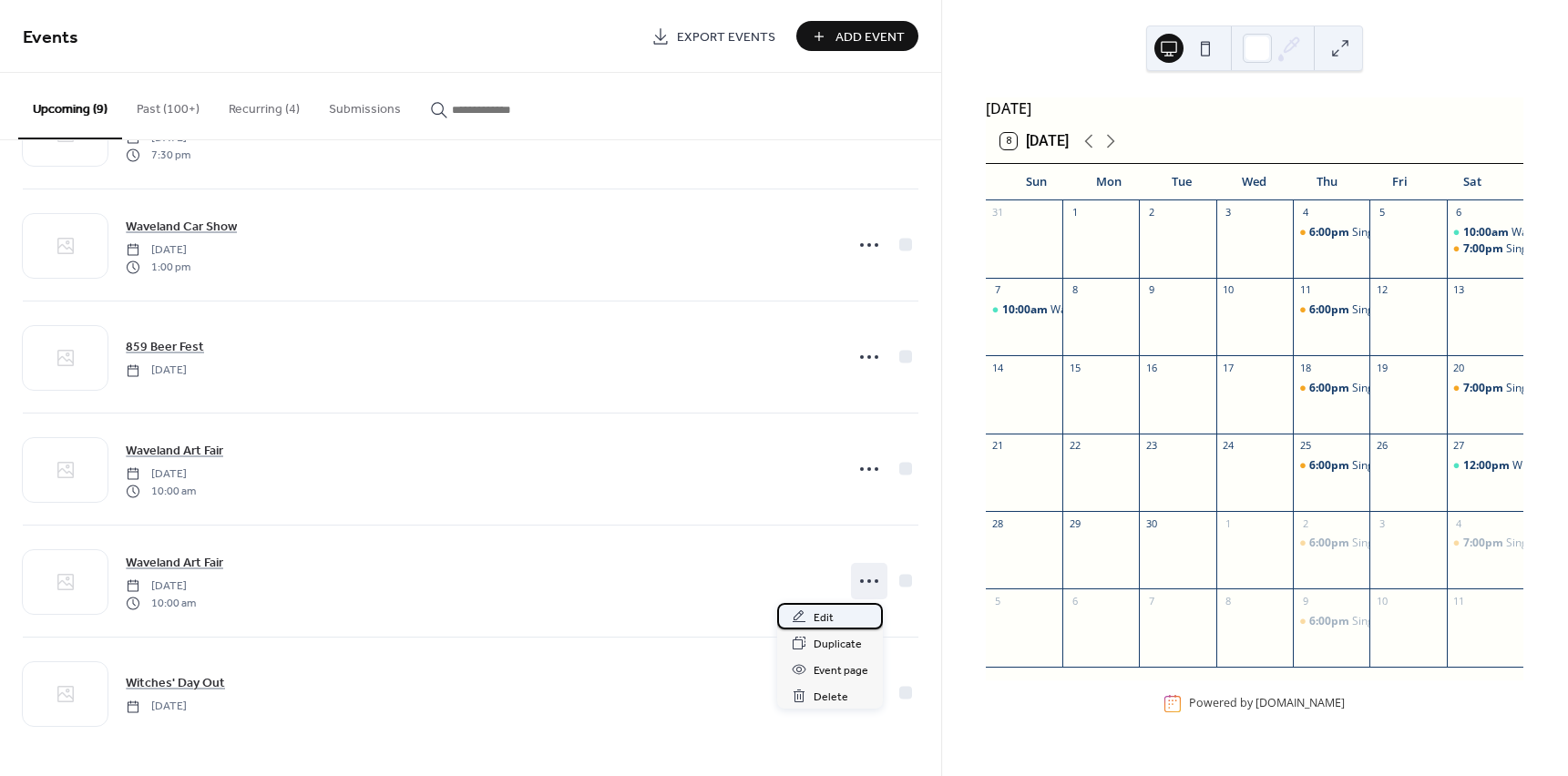 click on "Edit" at bounding box center [830, 616] 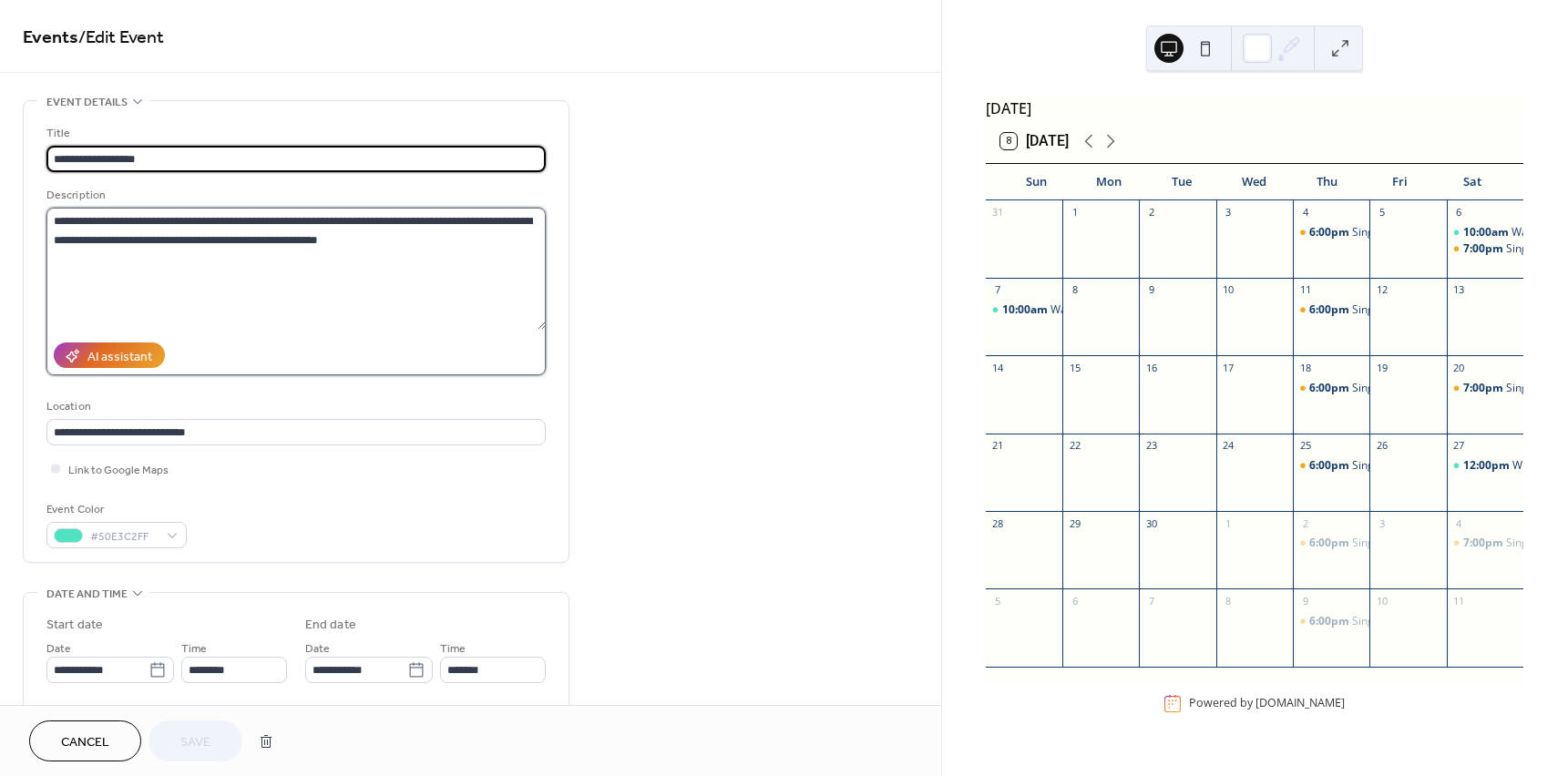 click on "**********" at bounding box center [296, 269] 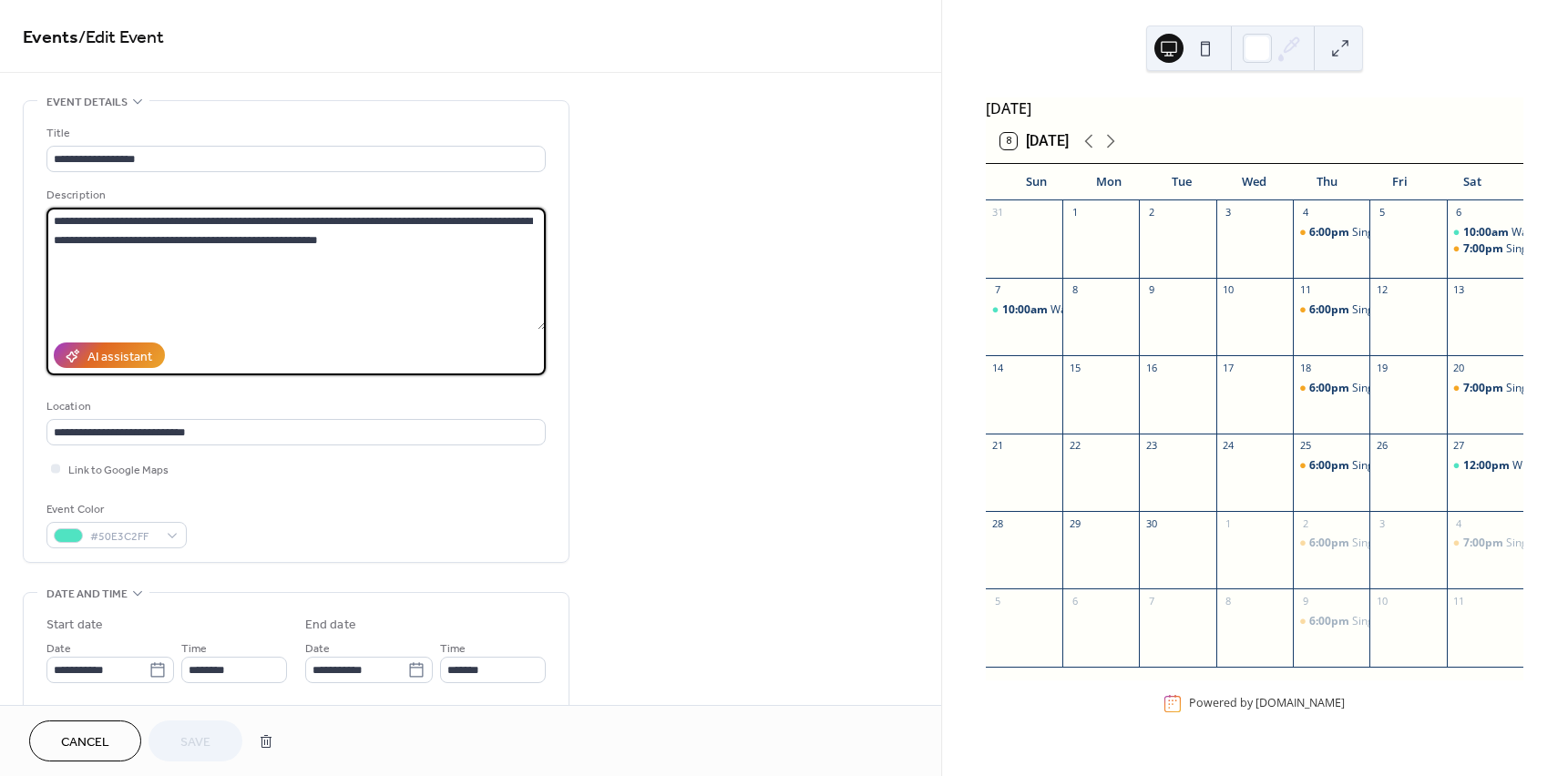 paste on "**********" 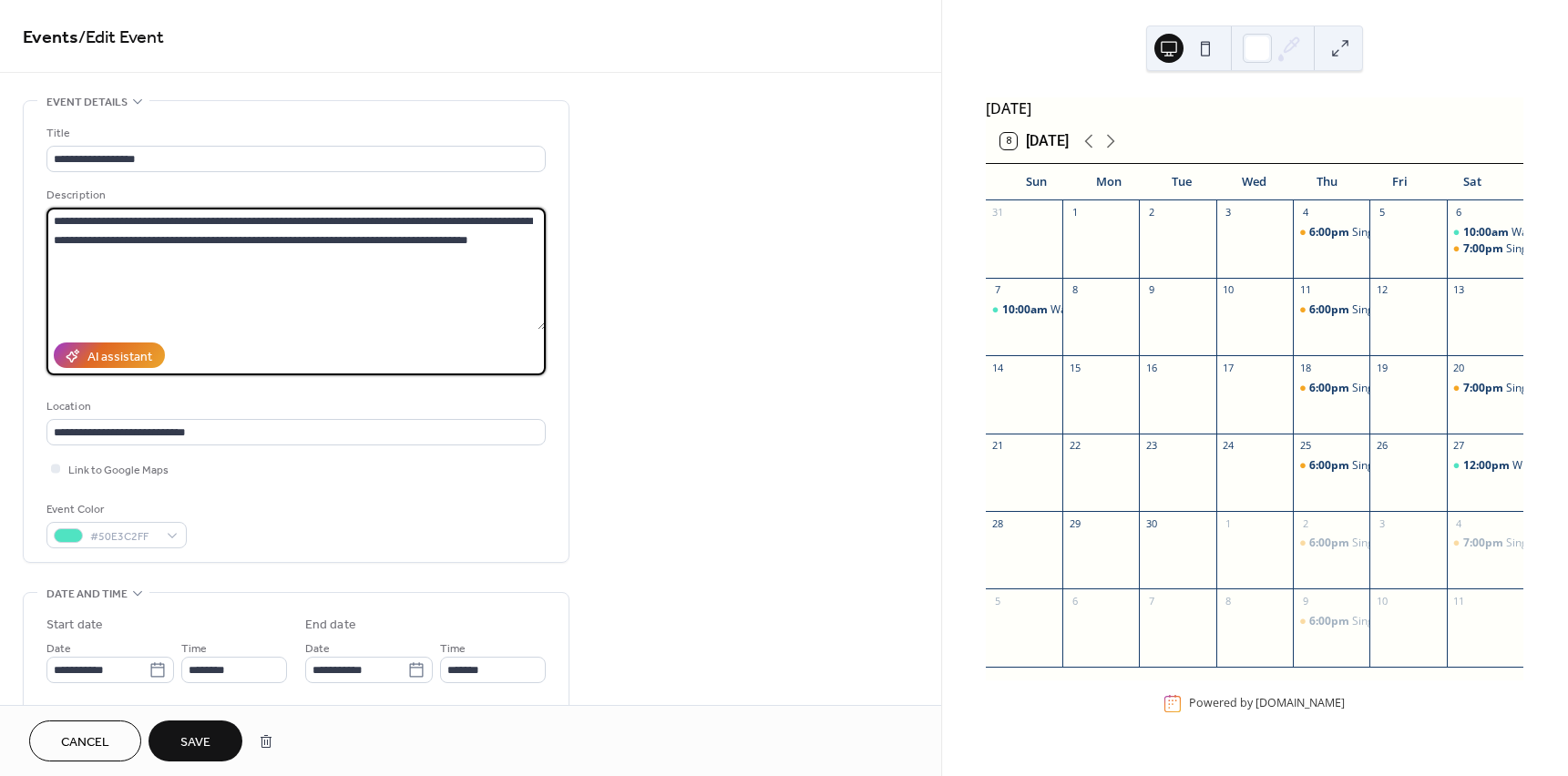 type on "**********" 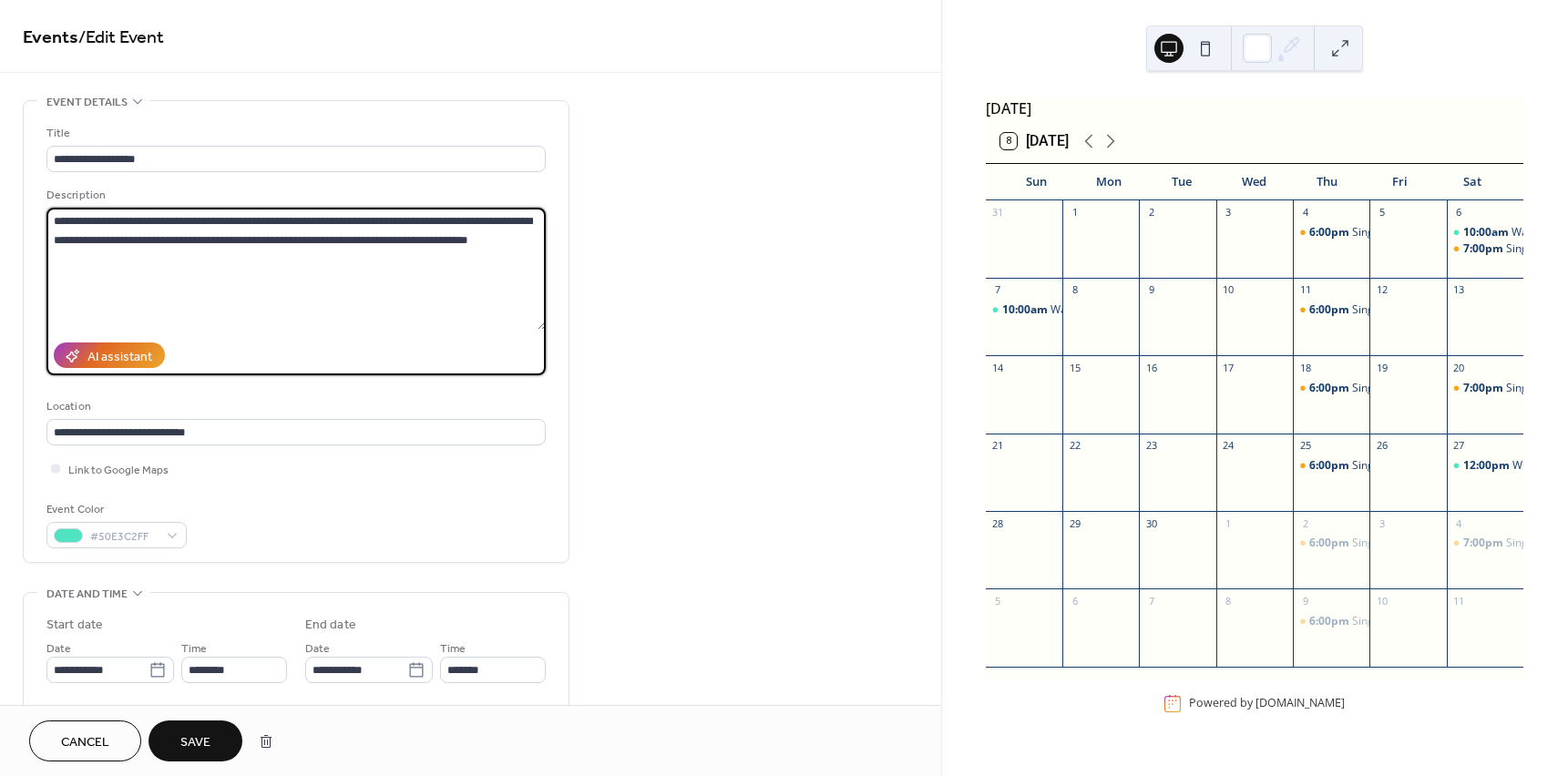 click on "Save" at bounding box center (195, 740) 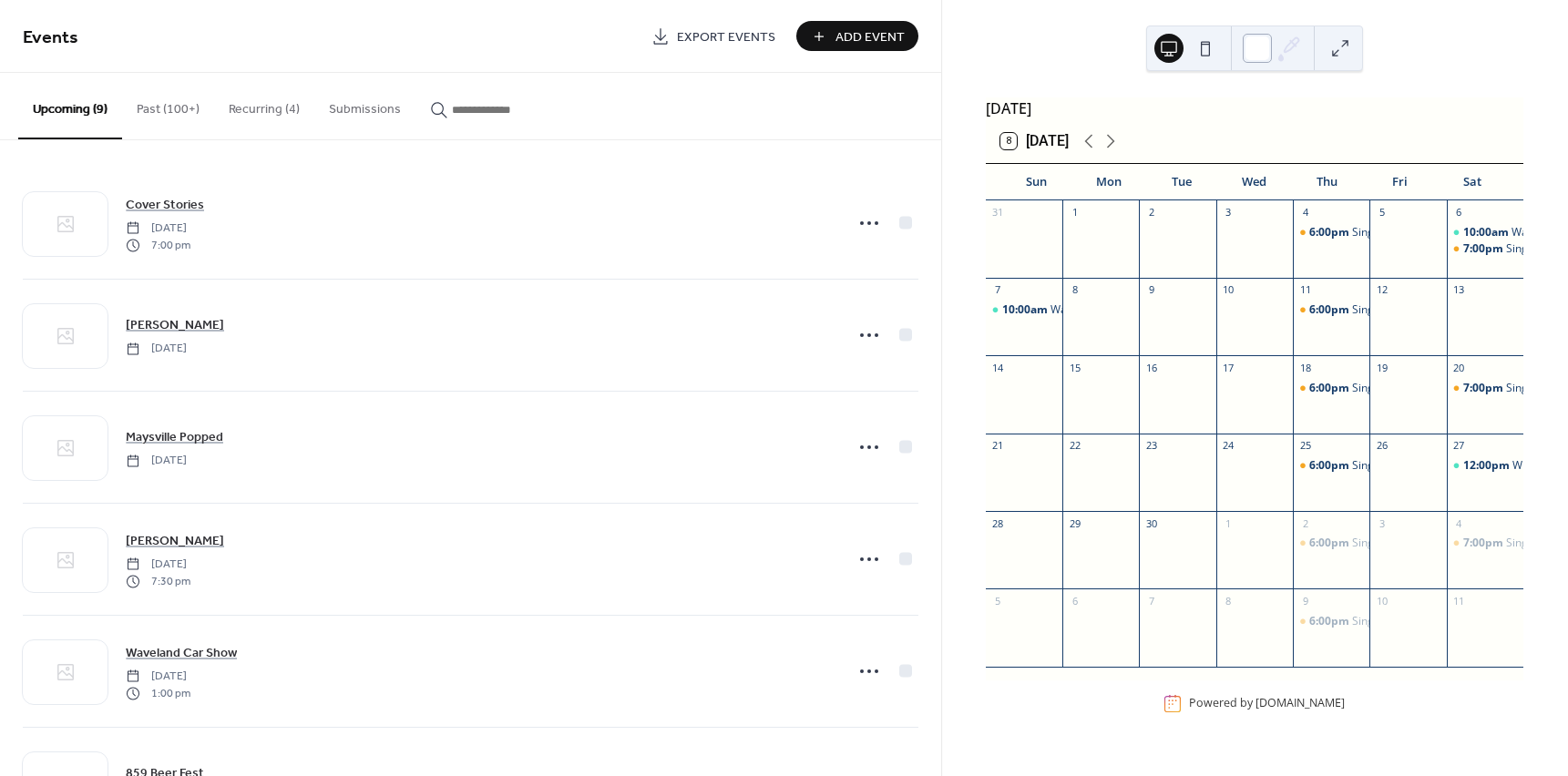 click at bounding box center (1257, 48) 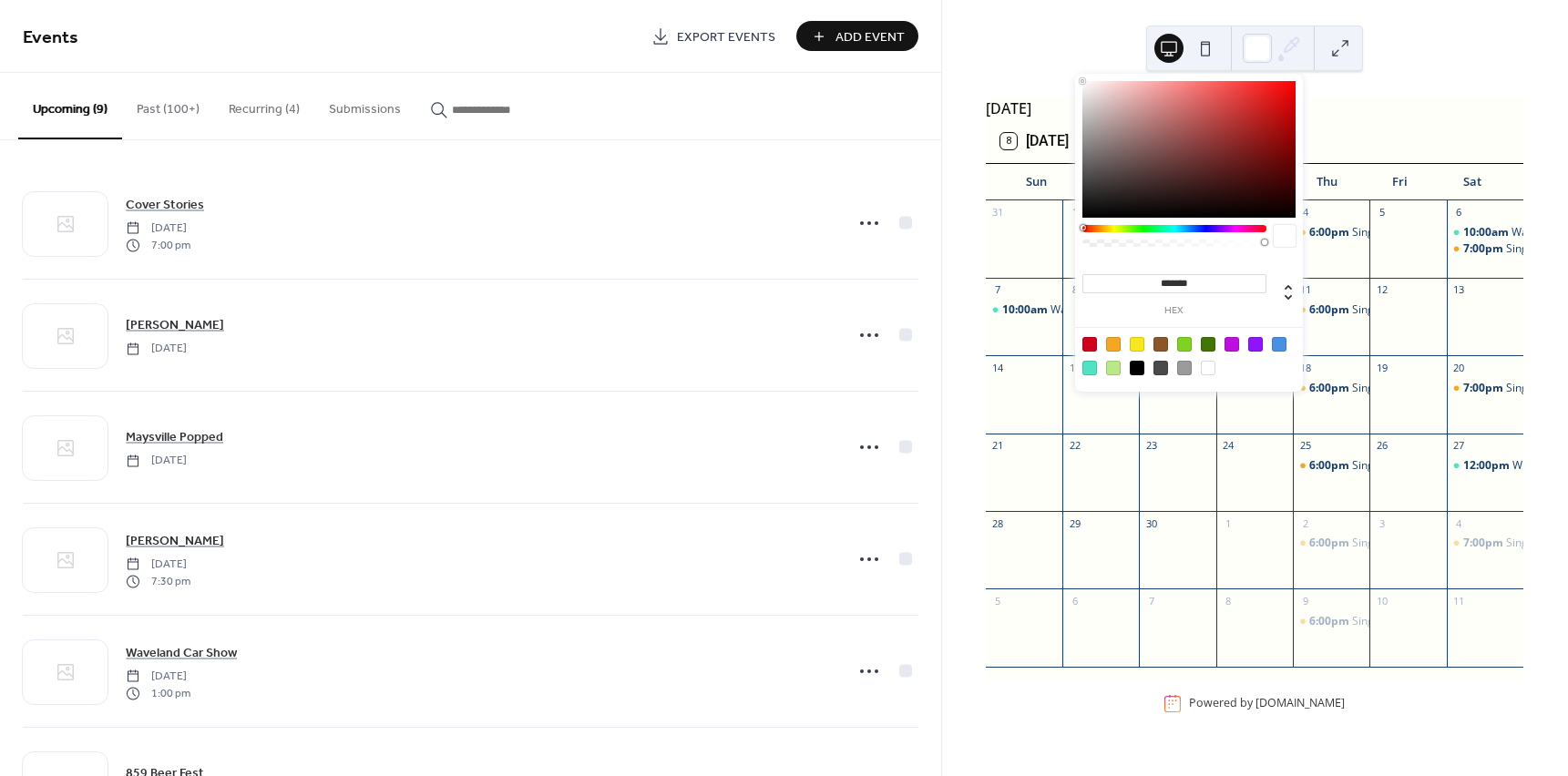click at bounding box center [1189, 355] 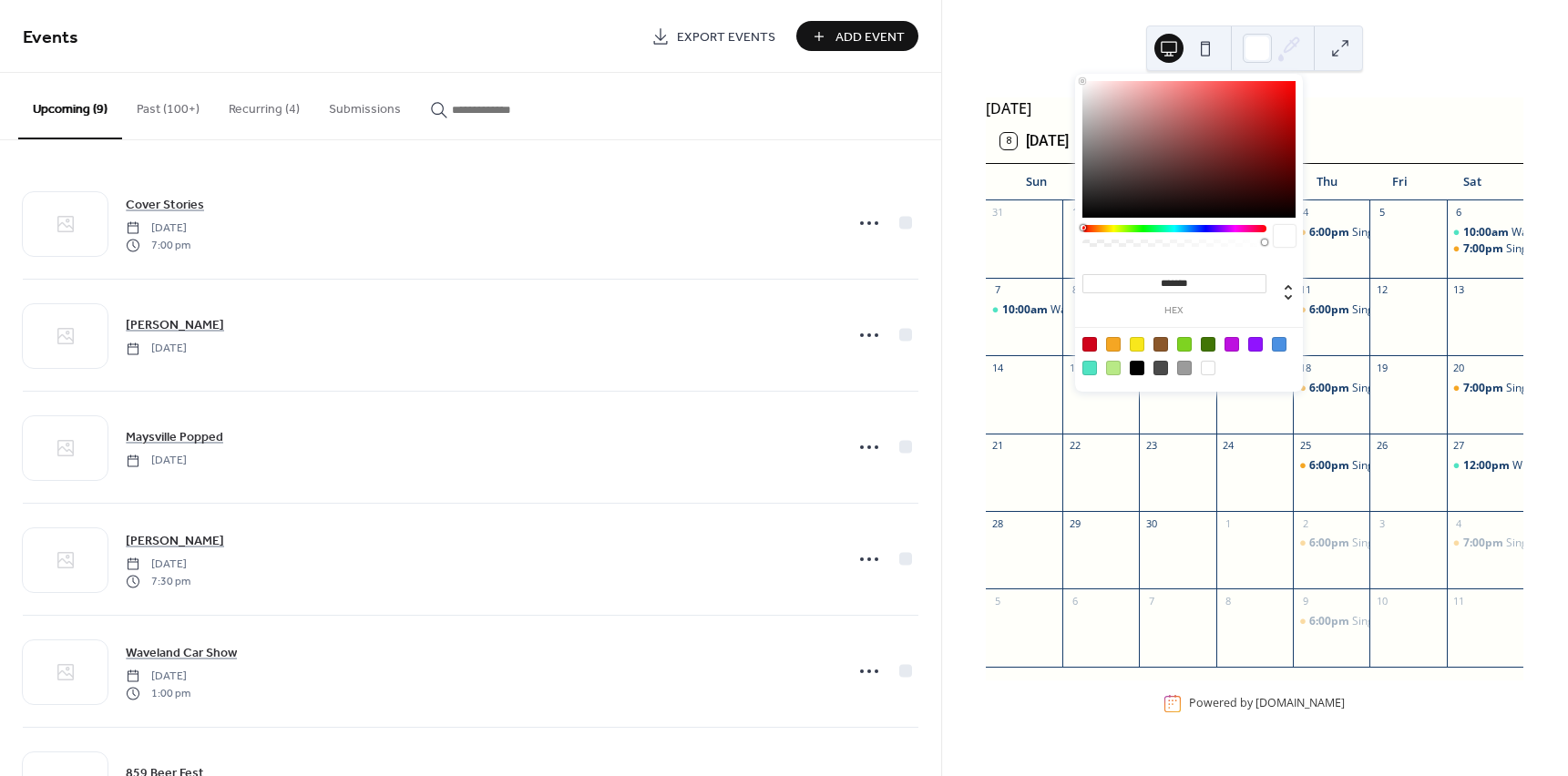 click at bounding box center [1279, 344] 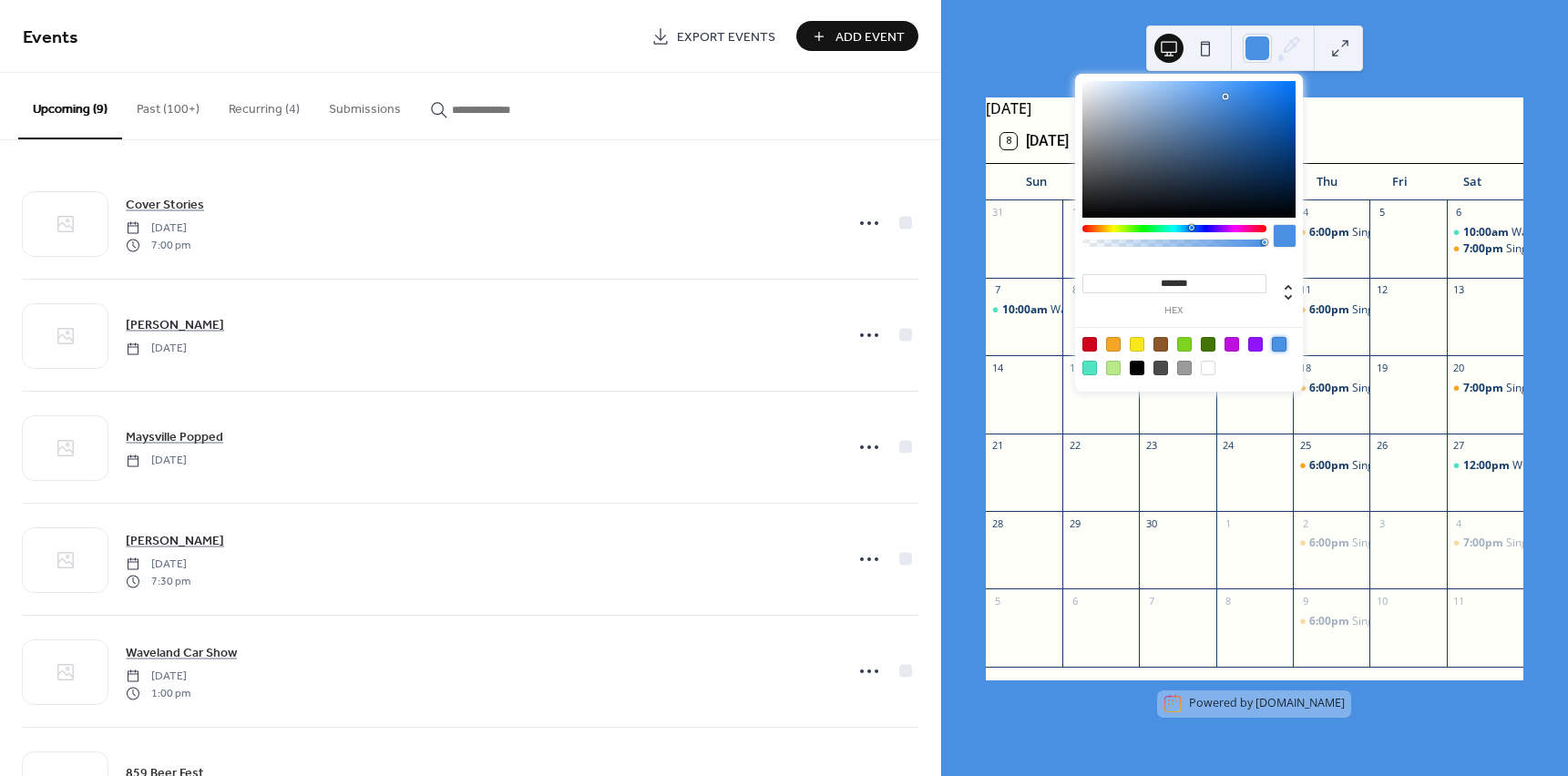 click at bounding box center [1279, 344] 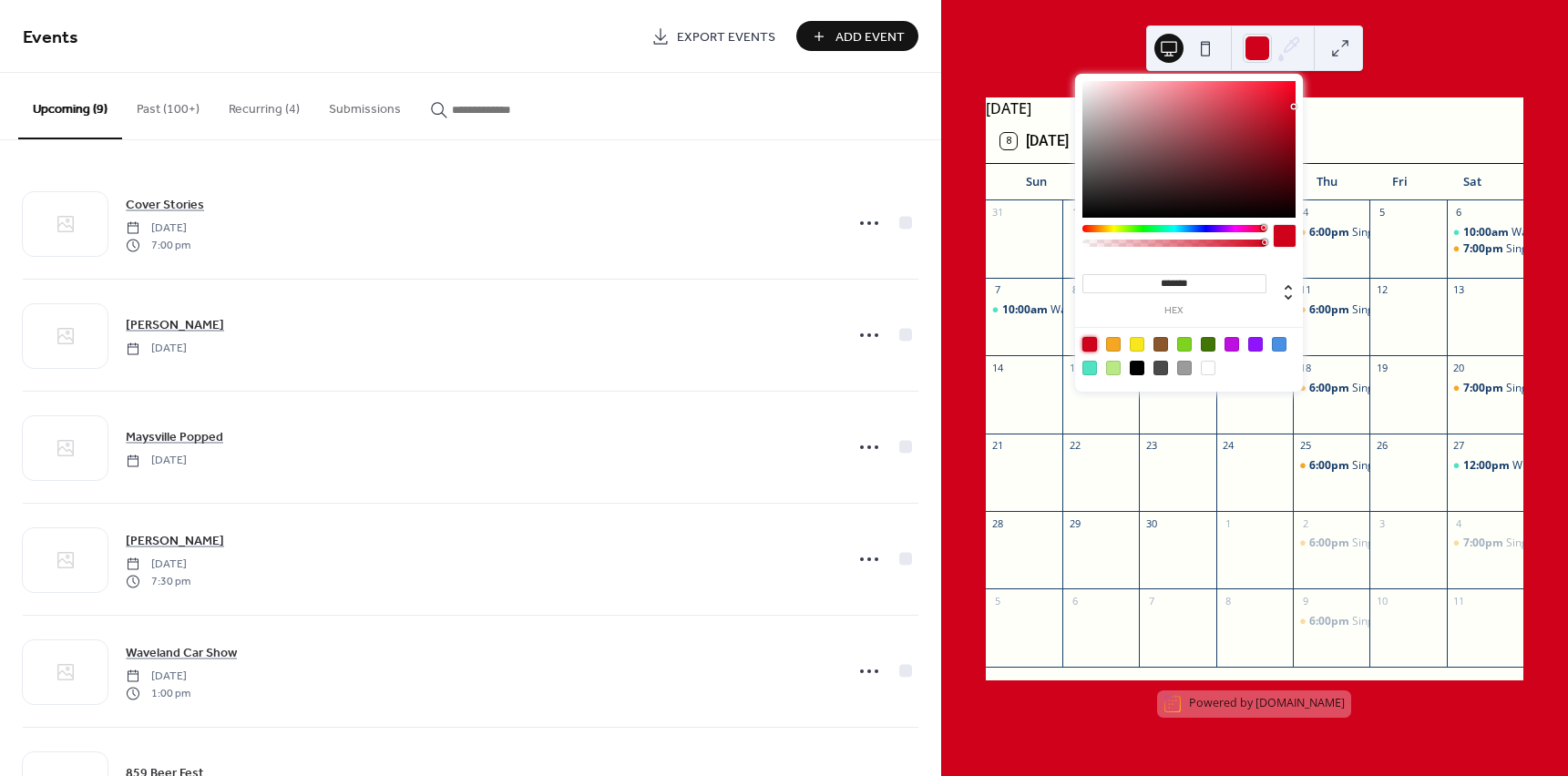 click at bounding box center [1279, 344] 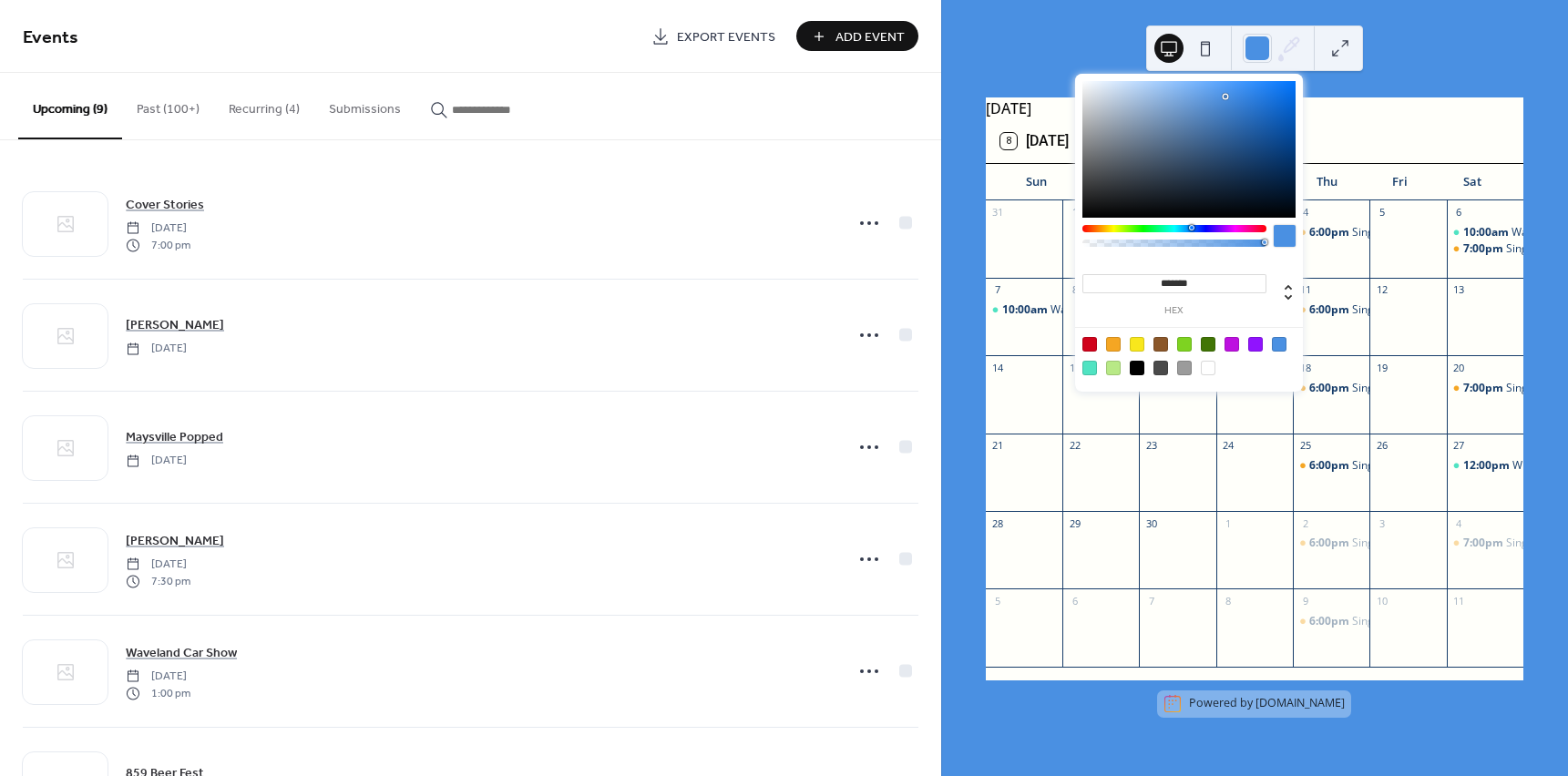 click at bounding box center (1208, 368) 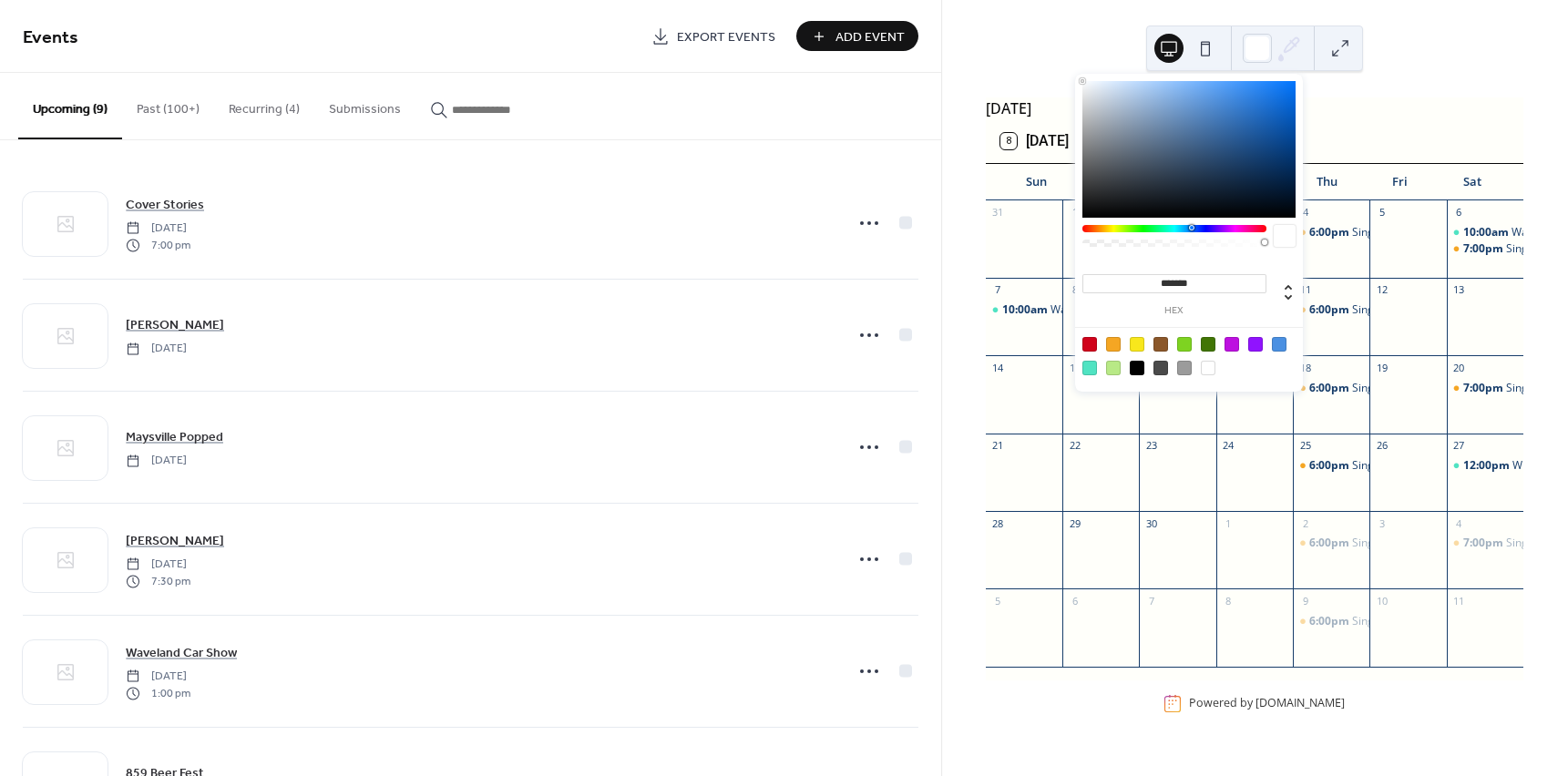 click at bounding box center [1279, 344] 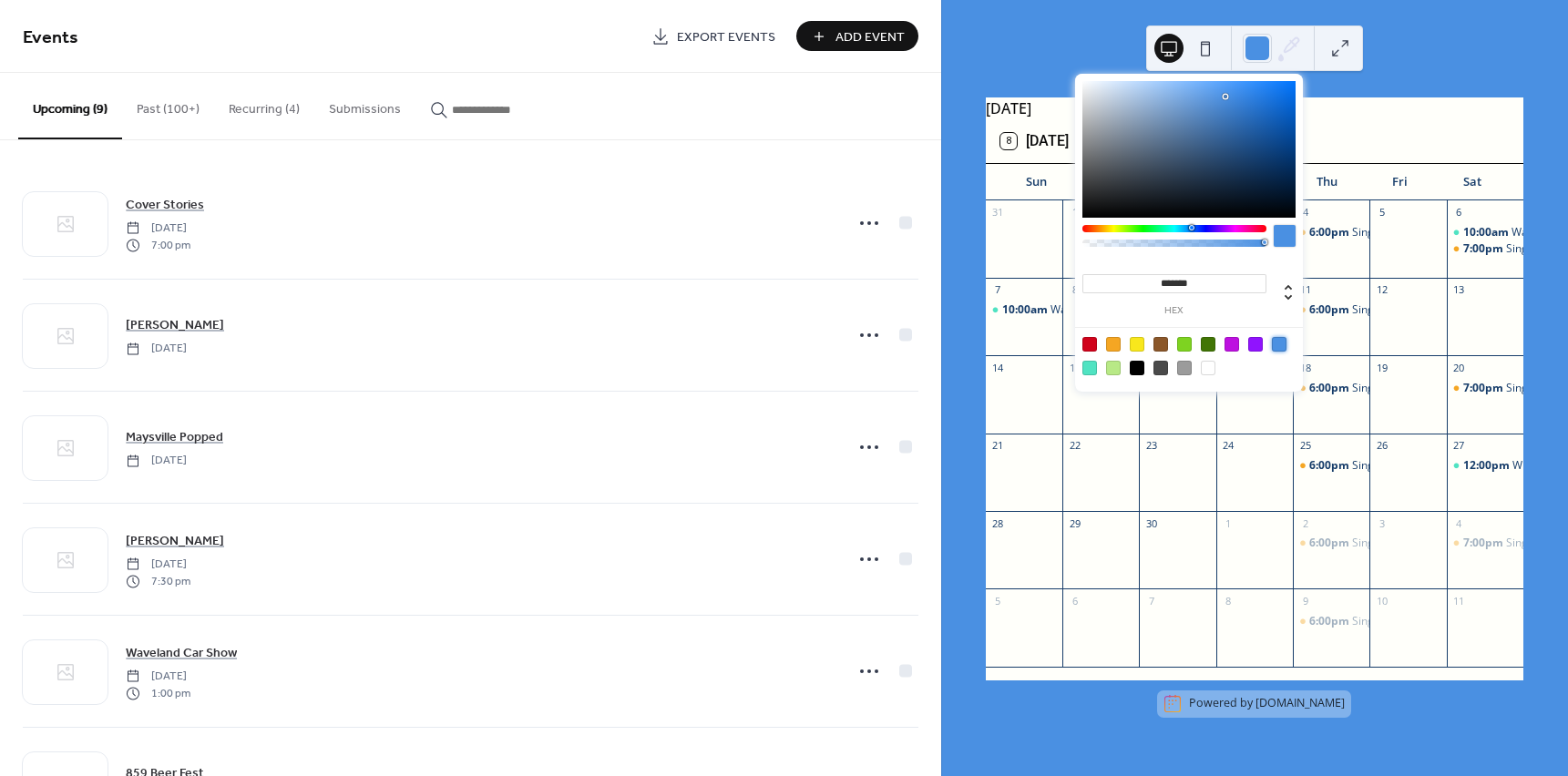 click on "September 2025 8 Today Sun Mon Tue Wed Thu Fri Sat 31 1 2 3 4 6:00pm Singo Bingo  5 6 10:00am Waveland Art Fair  7:00pm Singo Bingo  7 10:00am Waveland Art Fair  8 9 10 11 6:00pm Singo Bingo  12 13 14 15 16 17 18 6:00pm Singo Bingo  19 20 7:00pm Singo Bingo  21 22 23 24 25 6:00pm Singo Bingo  26 27 12:00pm Witches' Day Out  28 29 30 1 2 6:00pm Singo Bingo  3 4 7:00pm Singo Bingo  5 6 7 8 9 6:00pm Singo Bingo  10 11 Powered by   EventsCalendar.co" at bounding box center [1255, 388] 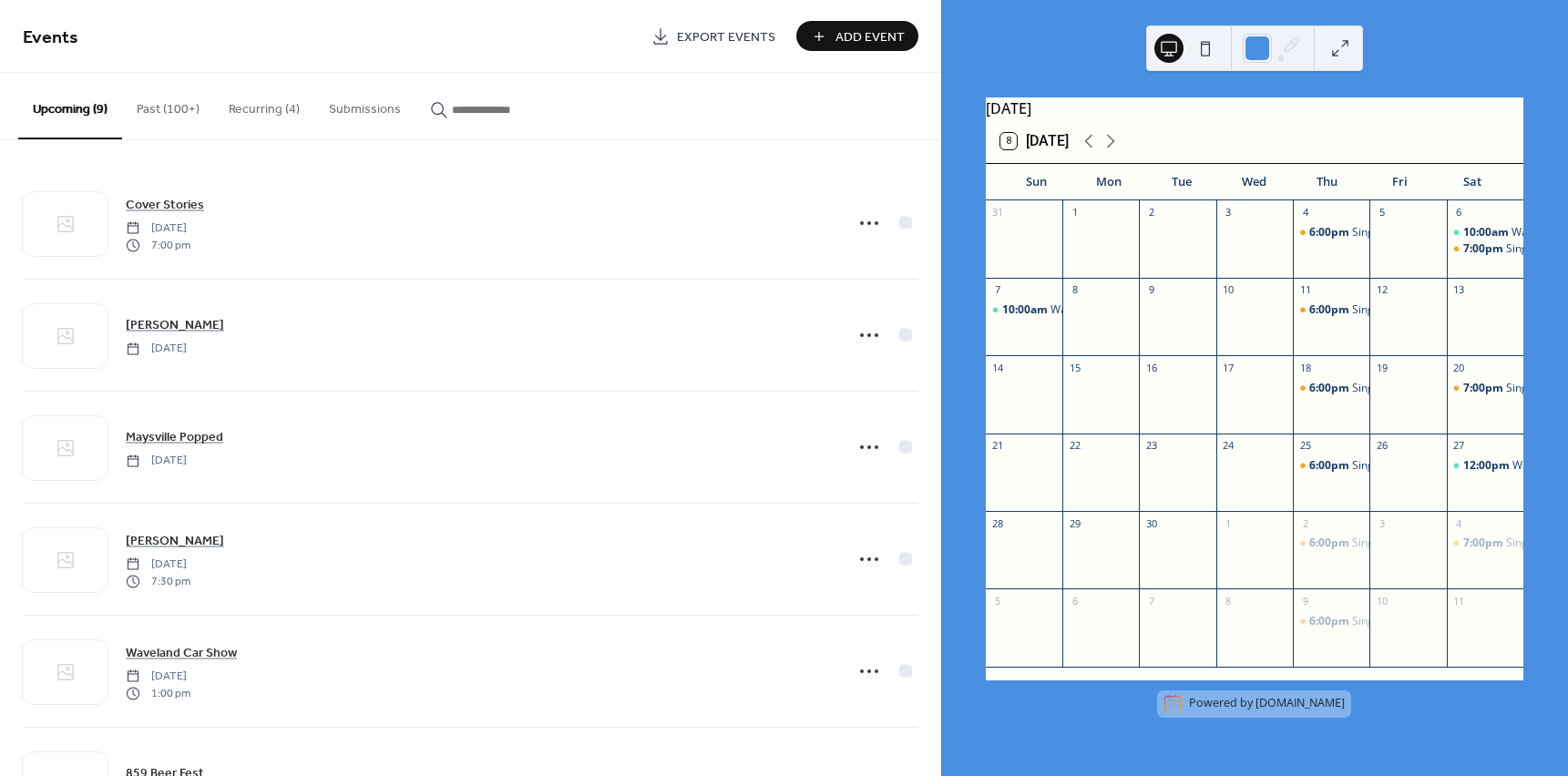 click at bounding box center (1340, 48) 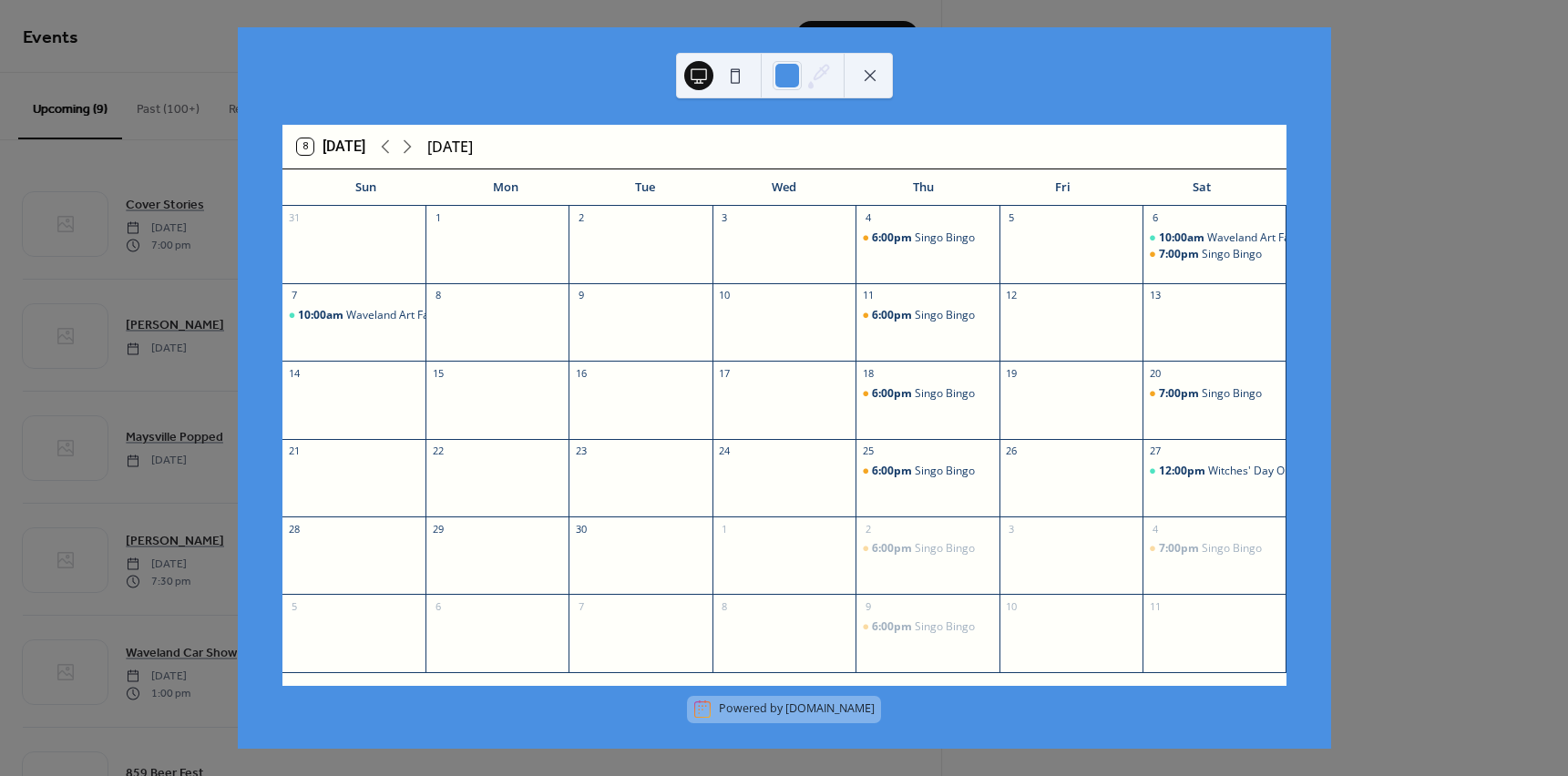 click at bounding box center [870, 76] 